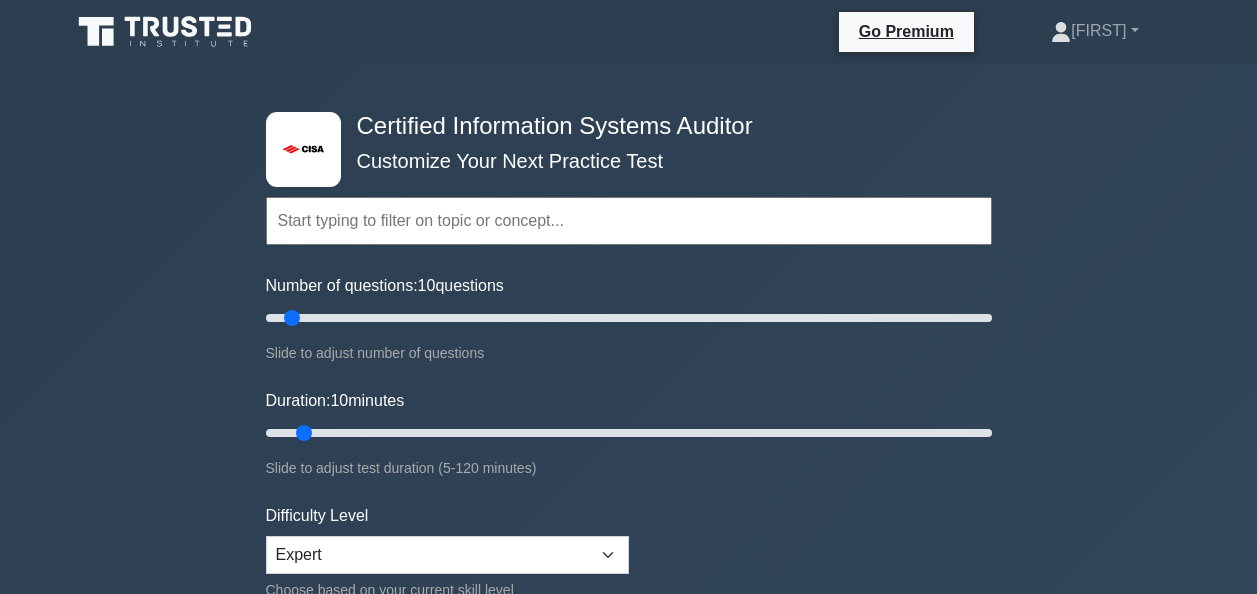 scroll, scrollTop: 0, scrollLeft: 0, axis: both 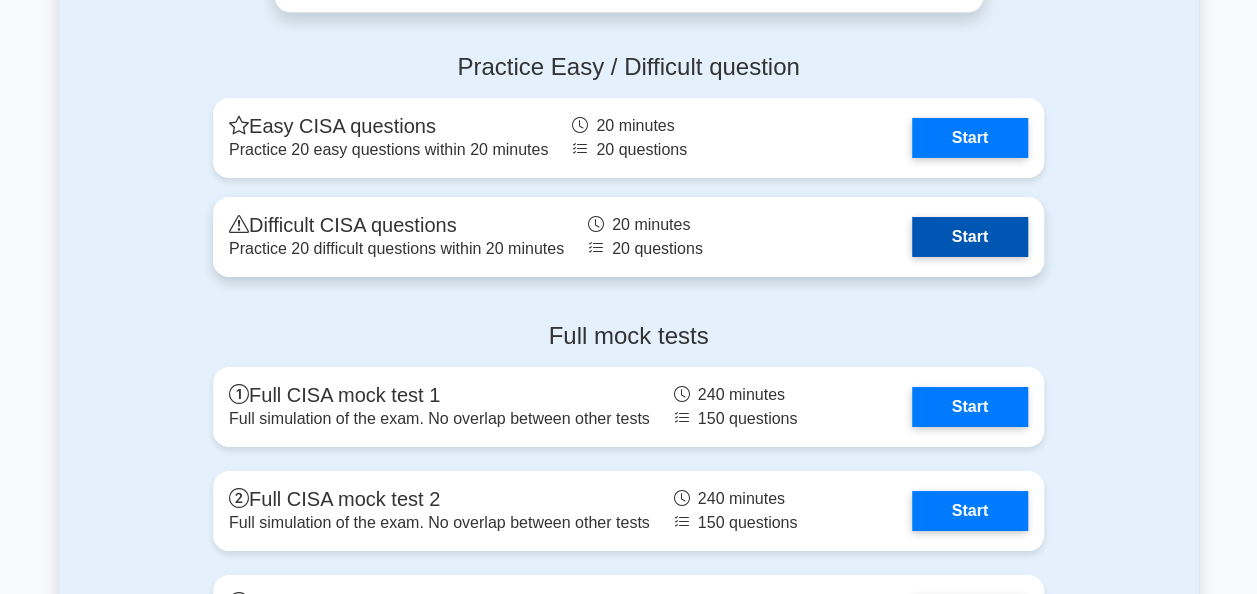 click on "Start" at bounding box center (970, 237) 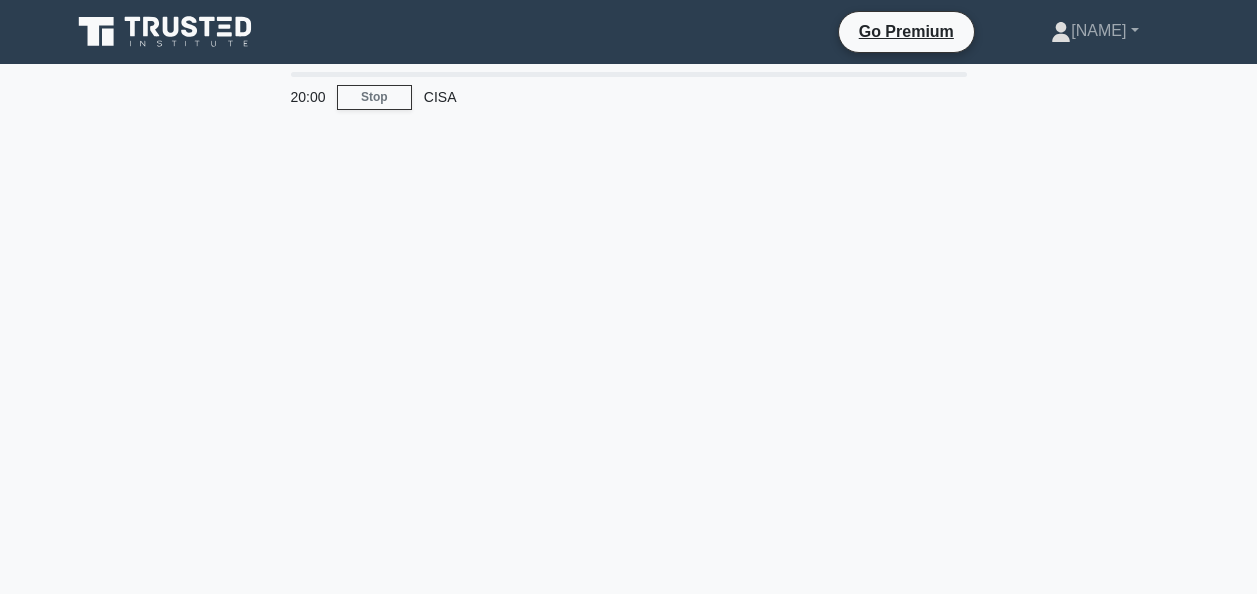 scroll, scrollTop: 0, scrollLeft: 0, axis: both 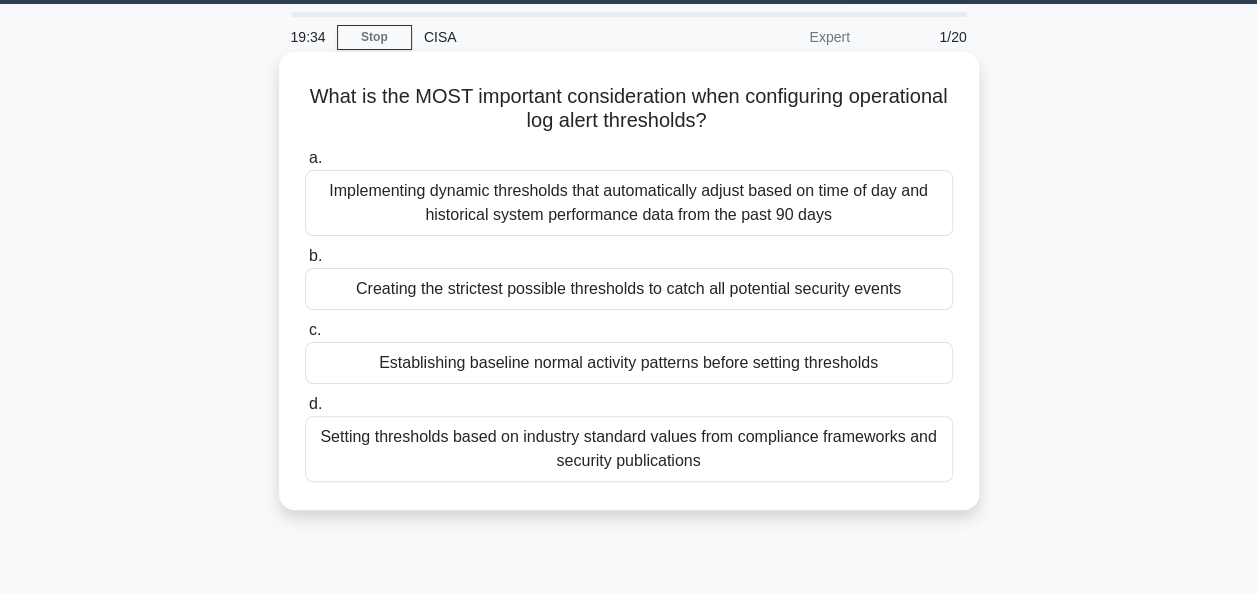 click on "Establishing baseline normal activity patterns before setting thresholds" at bounding box center (629, 363) 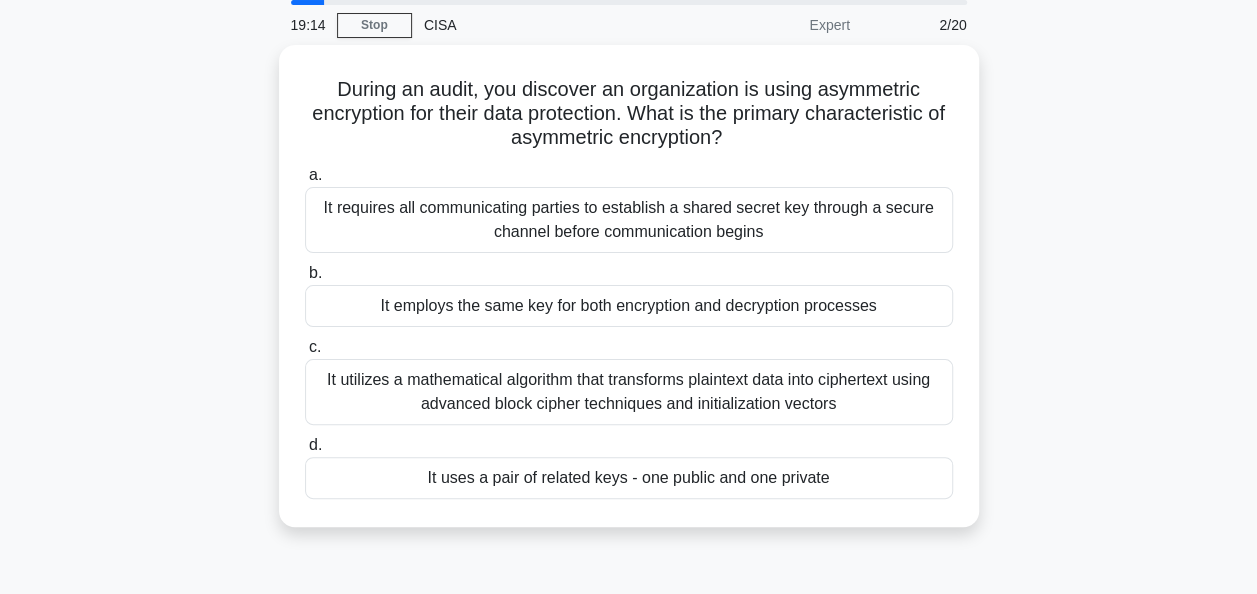 scroll, scrollTop: 98, scrollLeft: 0, axis: vertical 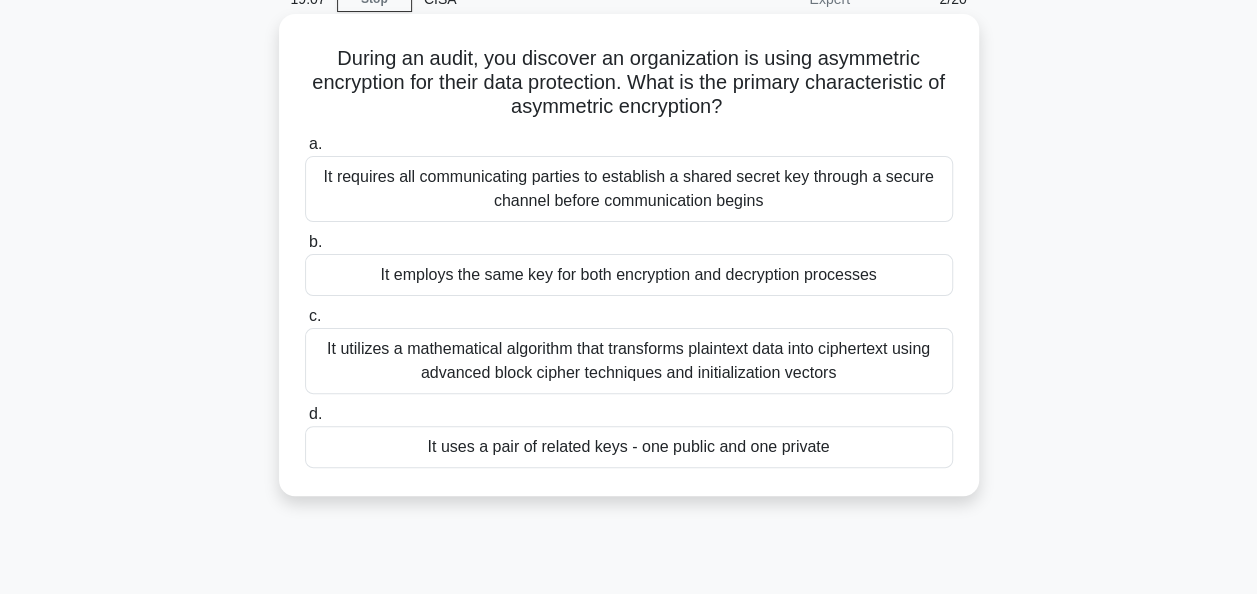 click on "It utilizes a mathematical algorithm that transforms plaintext data into ciphertext using advanced block cipher techniques and initialization vectors" at bounding box center [629, 361] 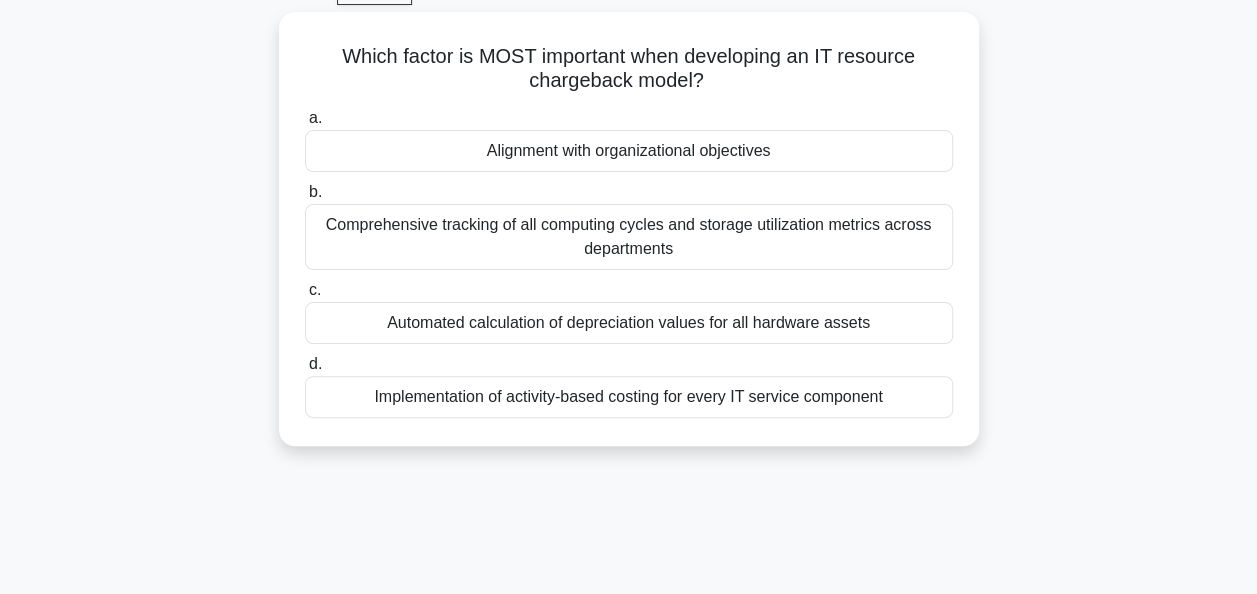 scroll, scrollTop: 106, scrollLeft: 0, axis: vertical 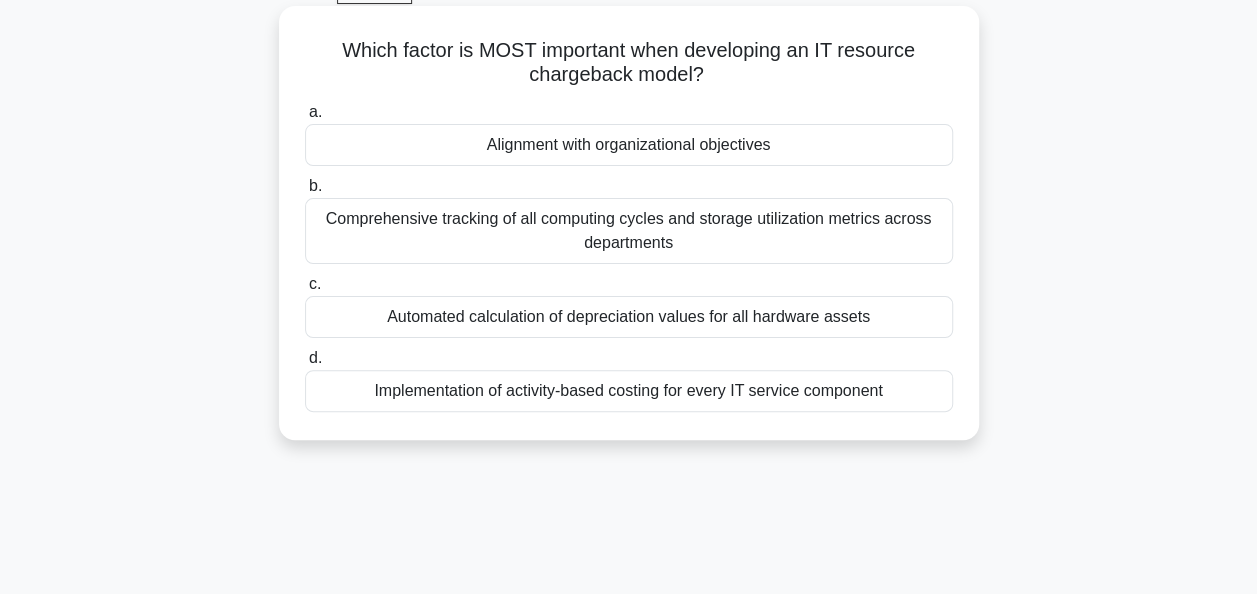 click on "Alignment with organizational objectives" at bounding box center (629, 145) 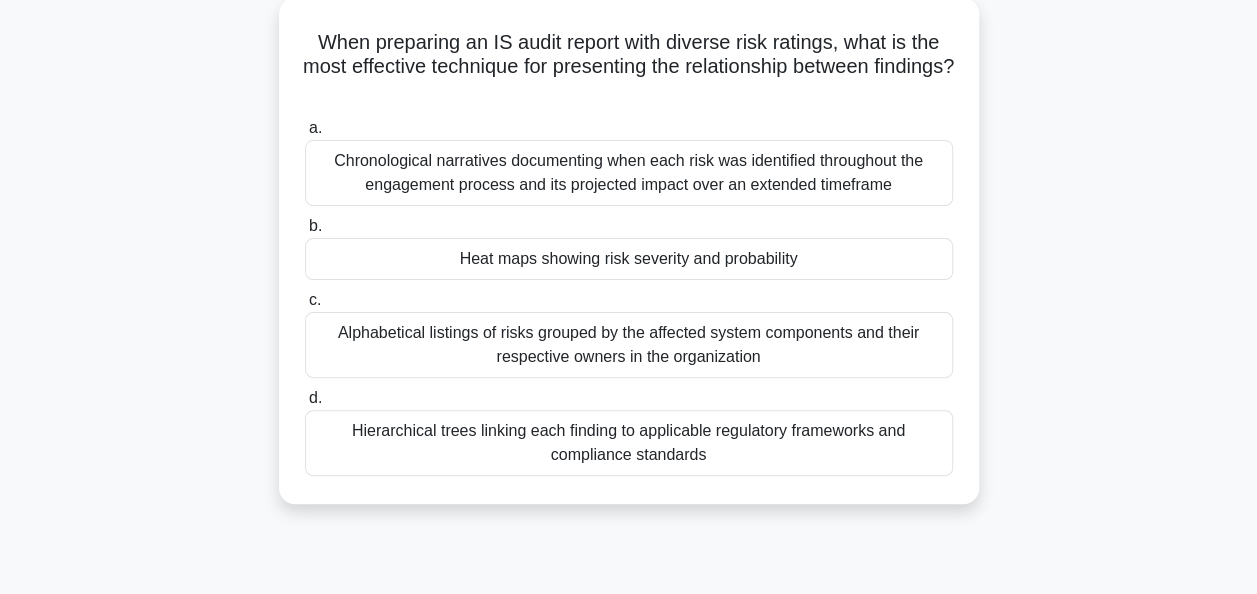 scroll, scrollTop: 127, scrollLeft: 0, axis: vertical 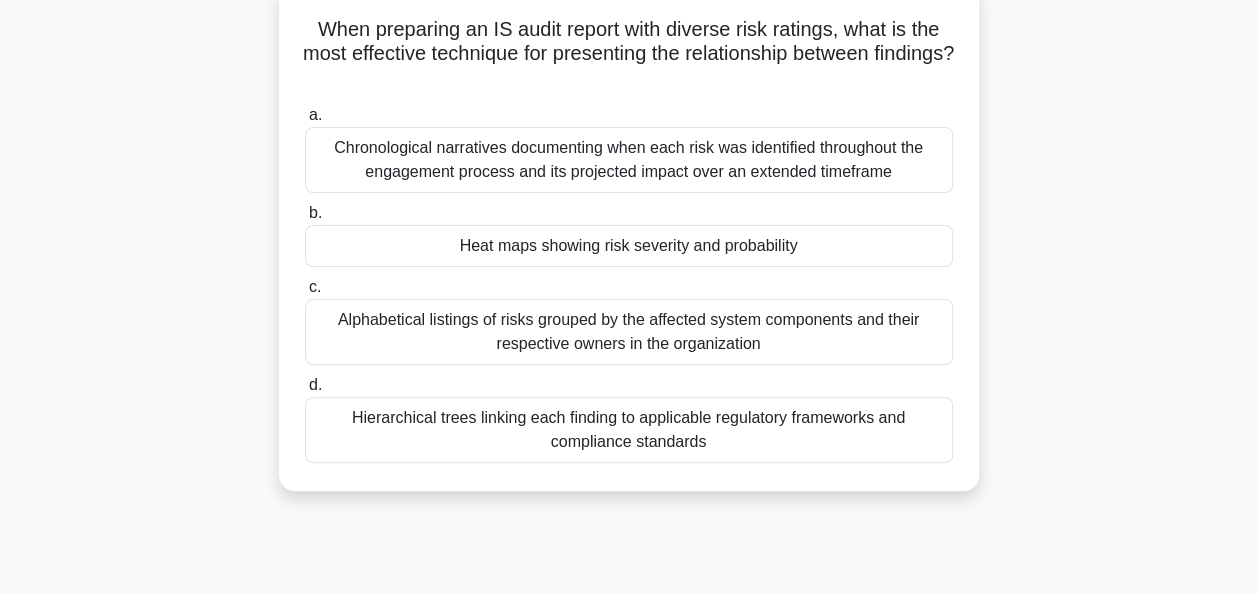 click on "Chronological narratives documenting when each risk was identified throughout the engagement process and its projected impact over an extended timeframe" at bounding box center [629, 160] 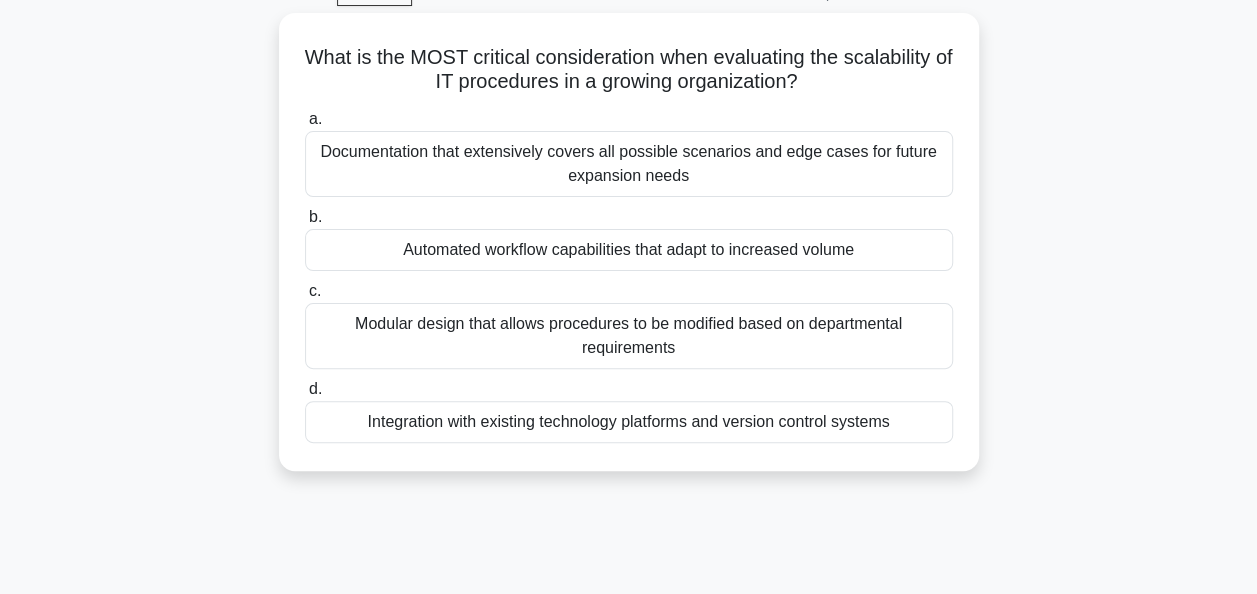 scroll, scrollTop: 116, scrollLeft: 0, axis: vertical 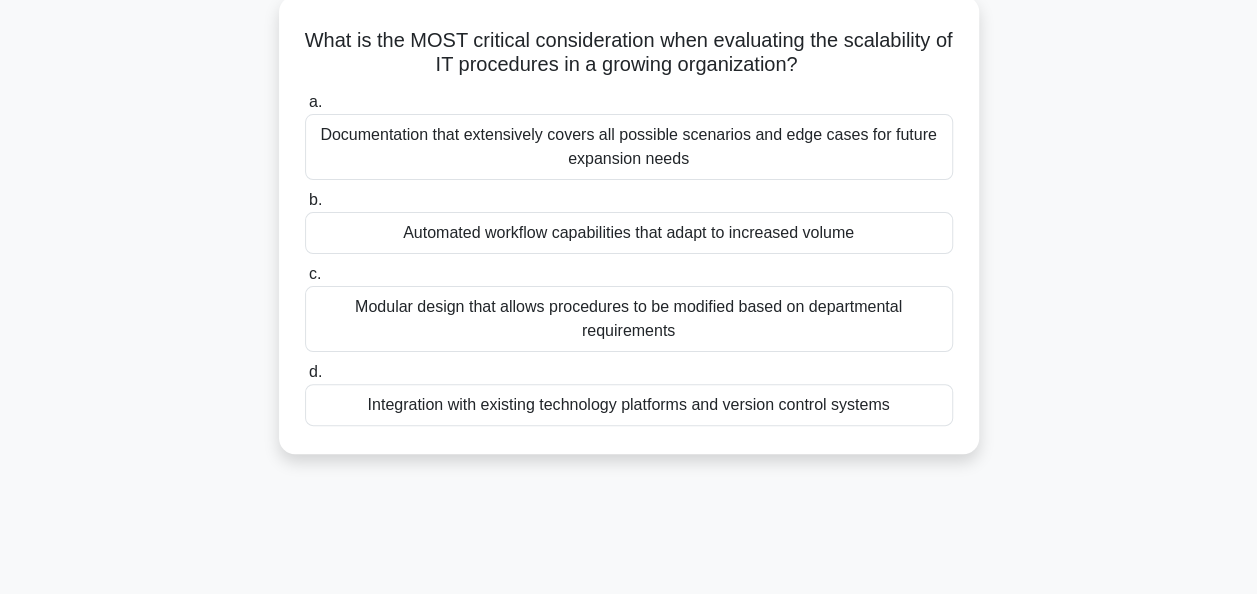 click on "Integration with existing technology platforms and version control systems" at bounding box center (629, 405) 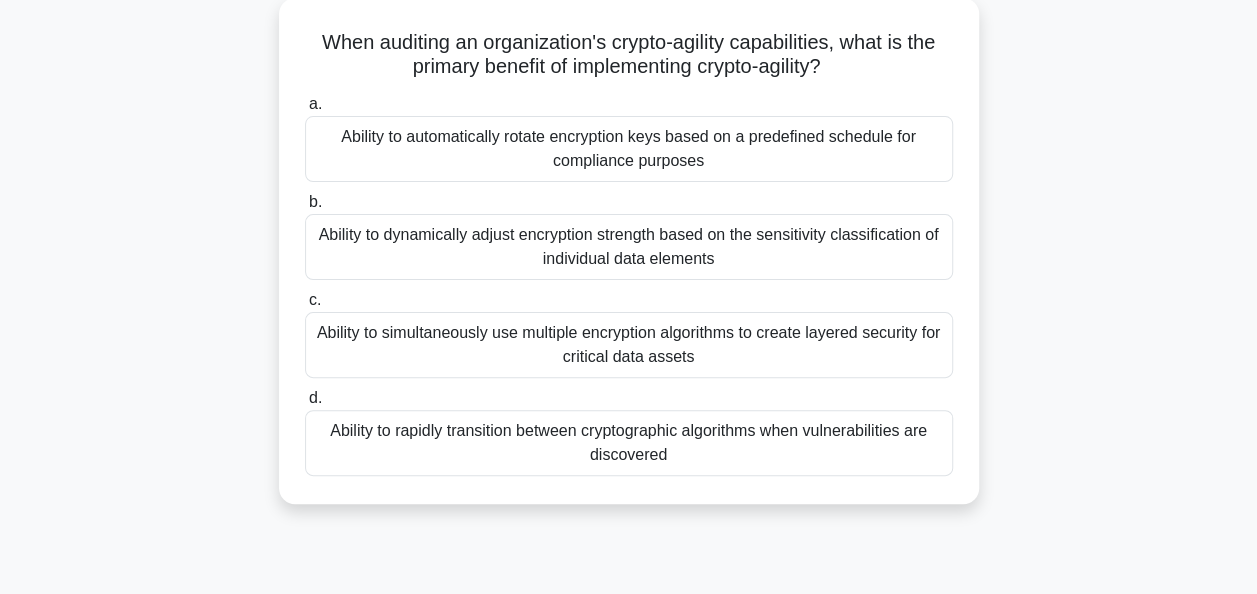 scroll, scrollTop: 122, scrollLeft: 0, axis: vertical 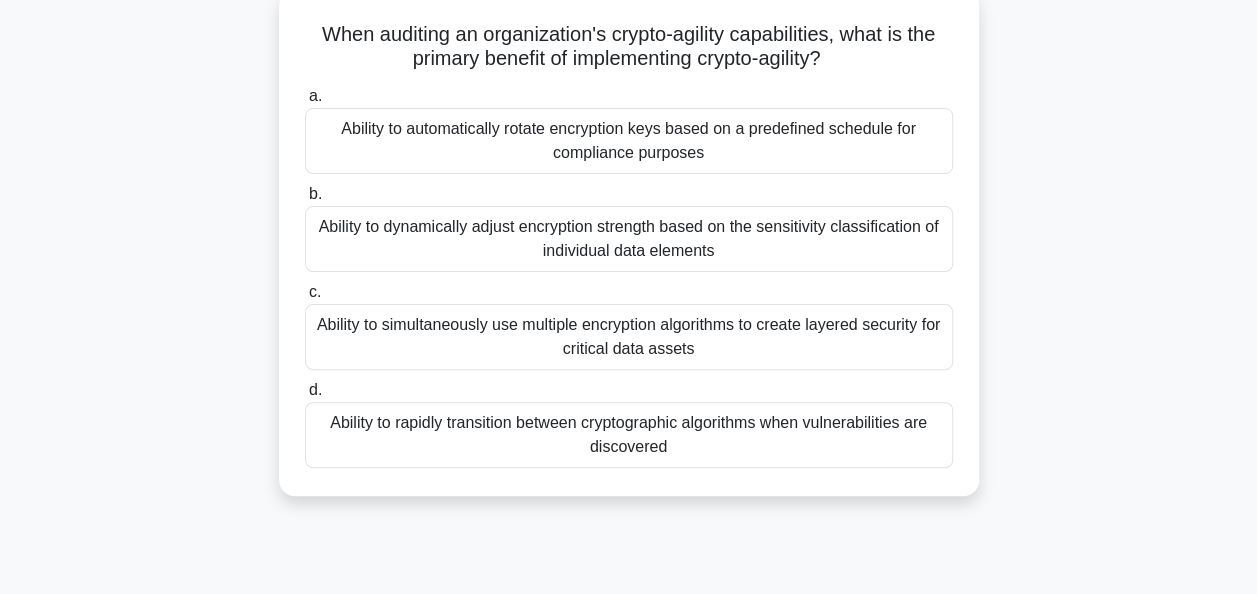 click on "Ability to dynamically adjust encryption strength based on the sensitivity classification of individual data elements" at bounding box center [629, 239] 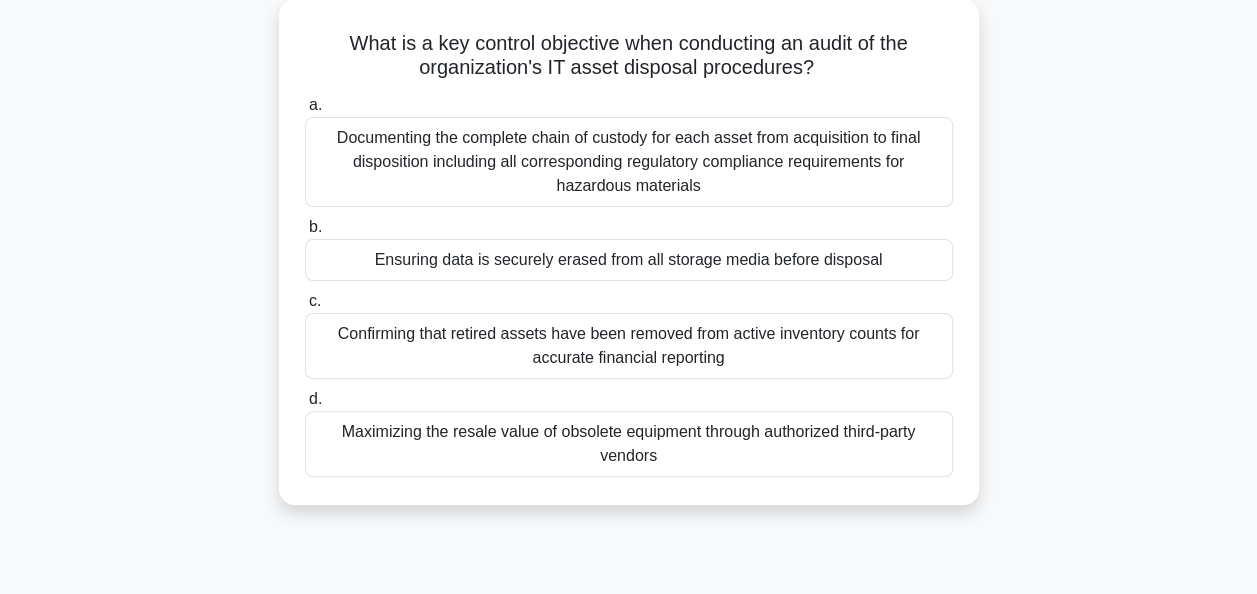 scroll, scrollTop: 119, scrollLeft: 0, axis: vertical 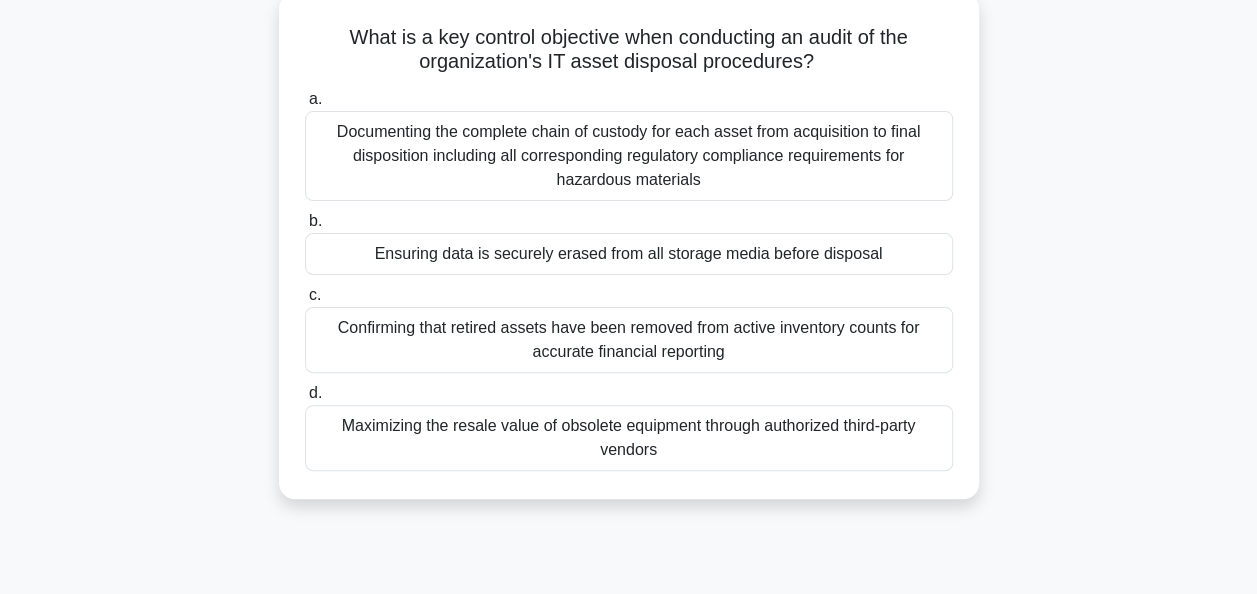click on "Ensuring data is securely erased from all storage media before disposal" at bounding box center [629, 254] 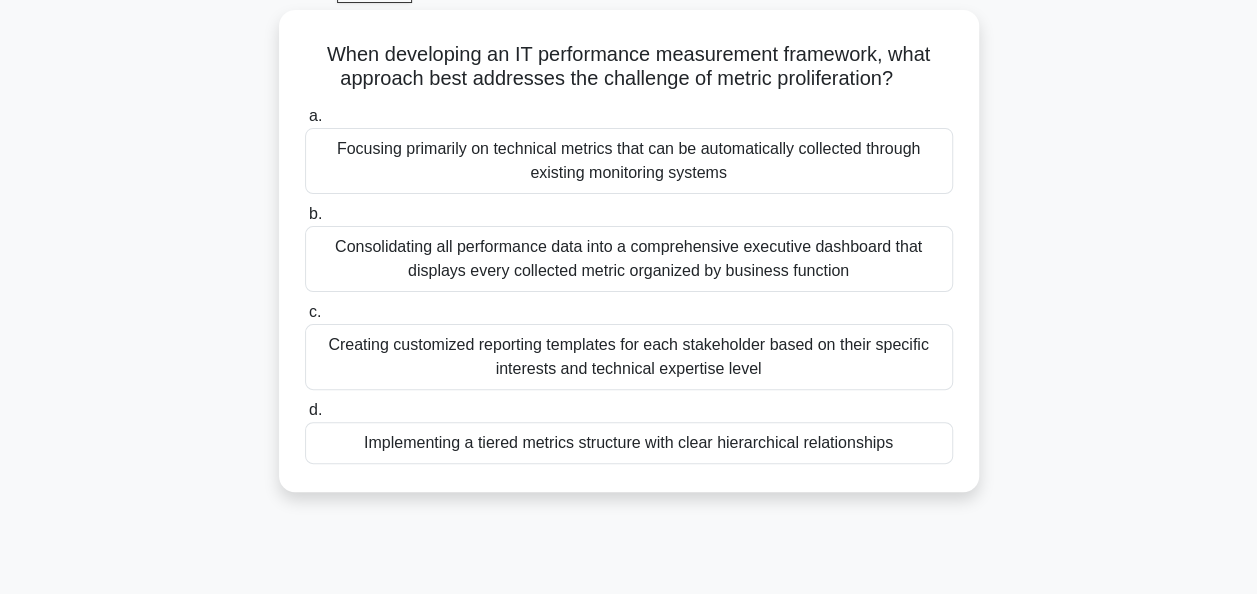 scroll, scrollTop: 123, scrollLeft: 0, axis: vertical 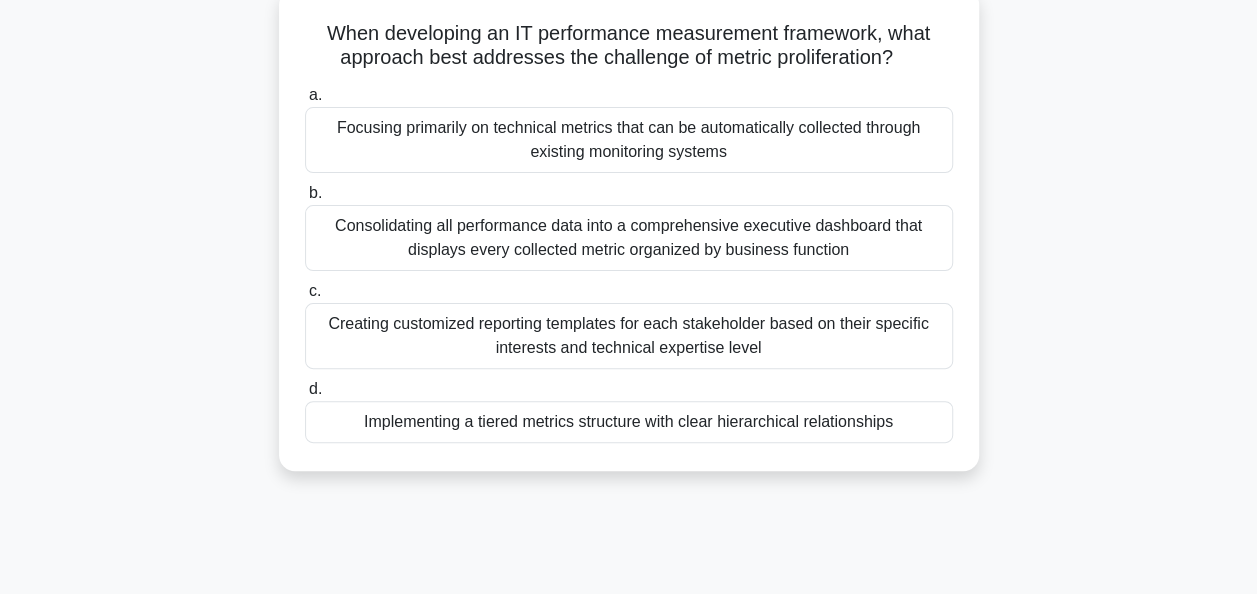 click on "Implementing a tiered metrics structure with clear hierarchical relationships" at bounding box center [629, 422] 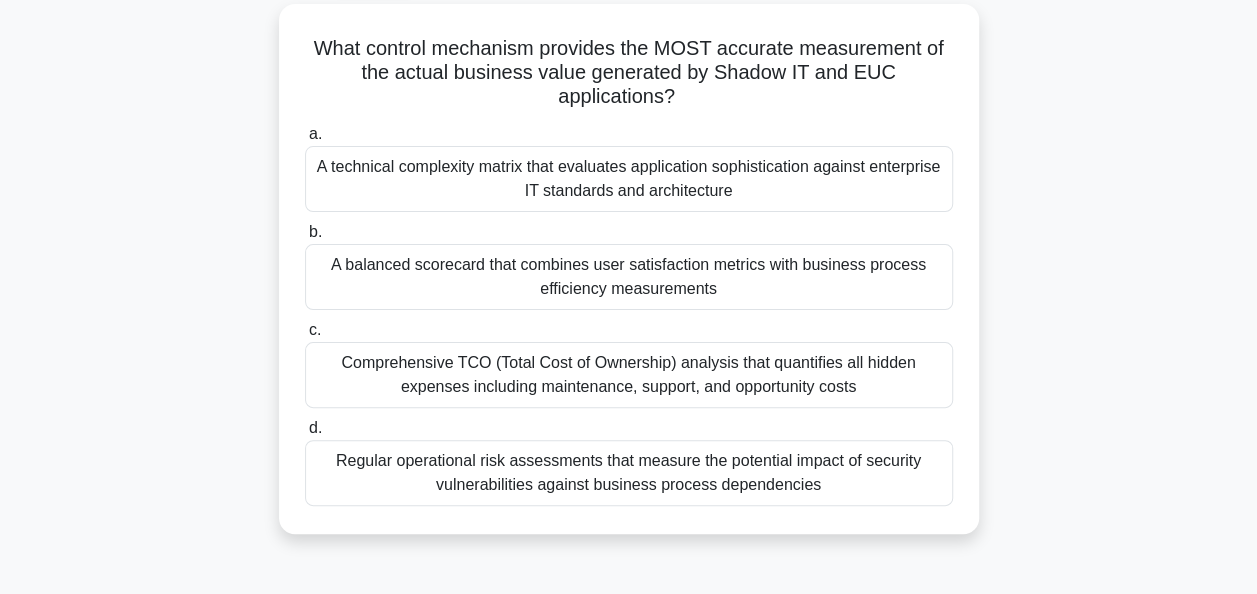 scroll, scrollTop: 114, scrollLeft: 0, axis: vertical 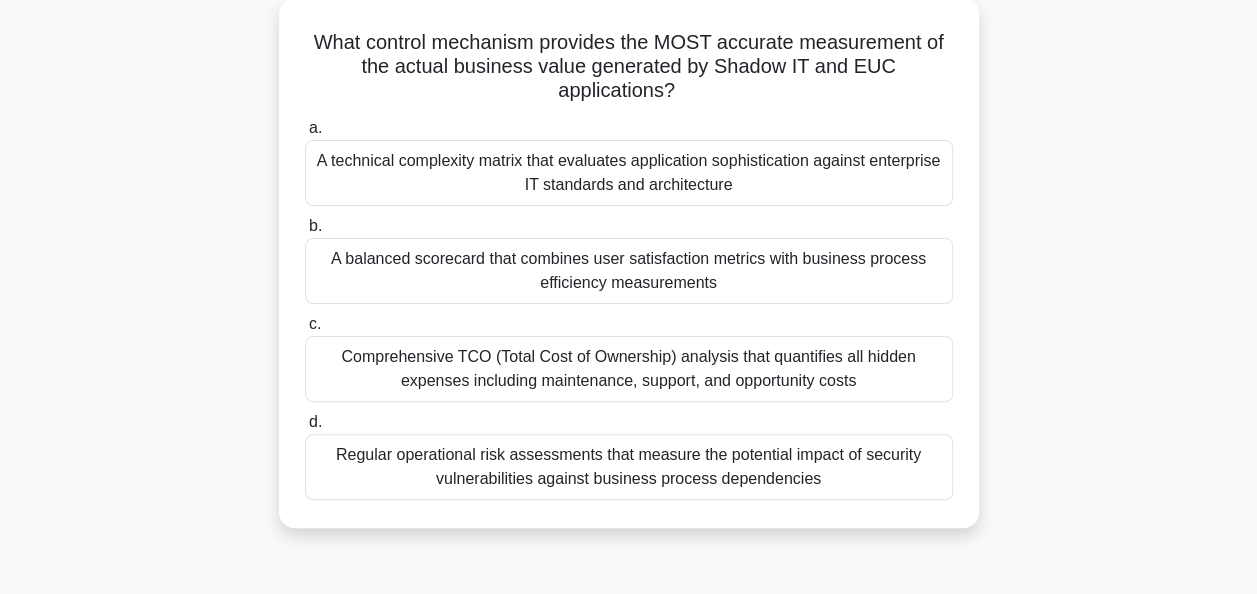 click on "A balanced scorecard that combines user satisfaction metrics with business process efficiency measurements" at bounding box center [629, 271] 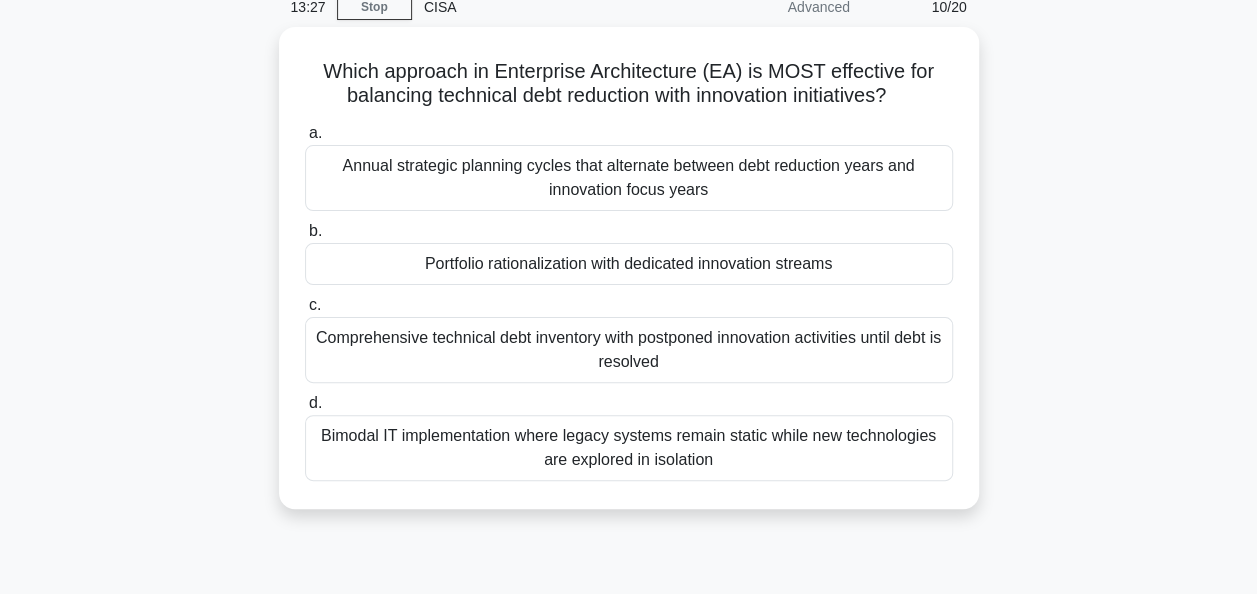 scroll, scrollTop: 102, scrollLeft: 0, axis: vertical 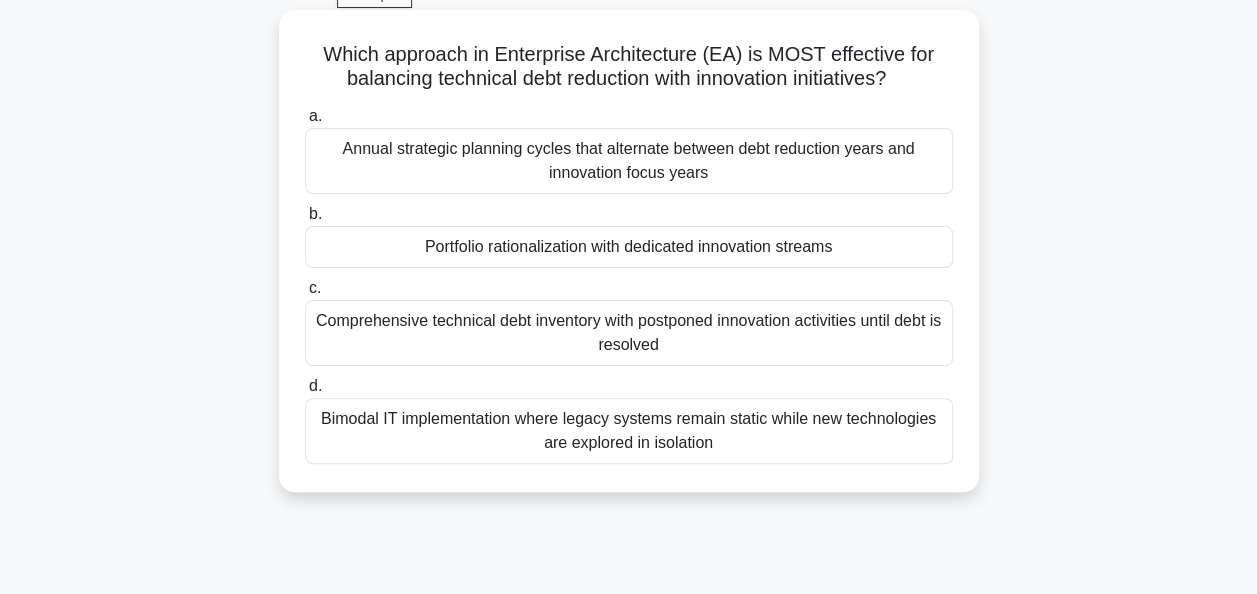 click on "Portfolio rationalization with dedicated innovation streams" at bounding box center [629, 247] 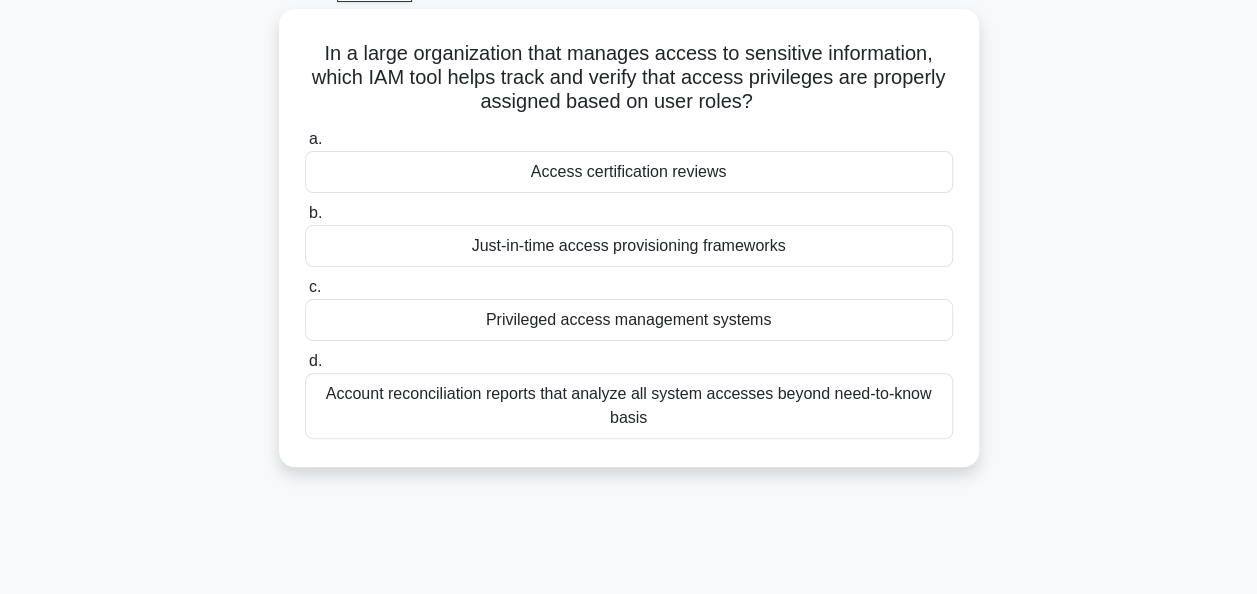 scroll, scrollTop: 110, scrollLeft: 0, axis: vertical 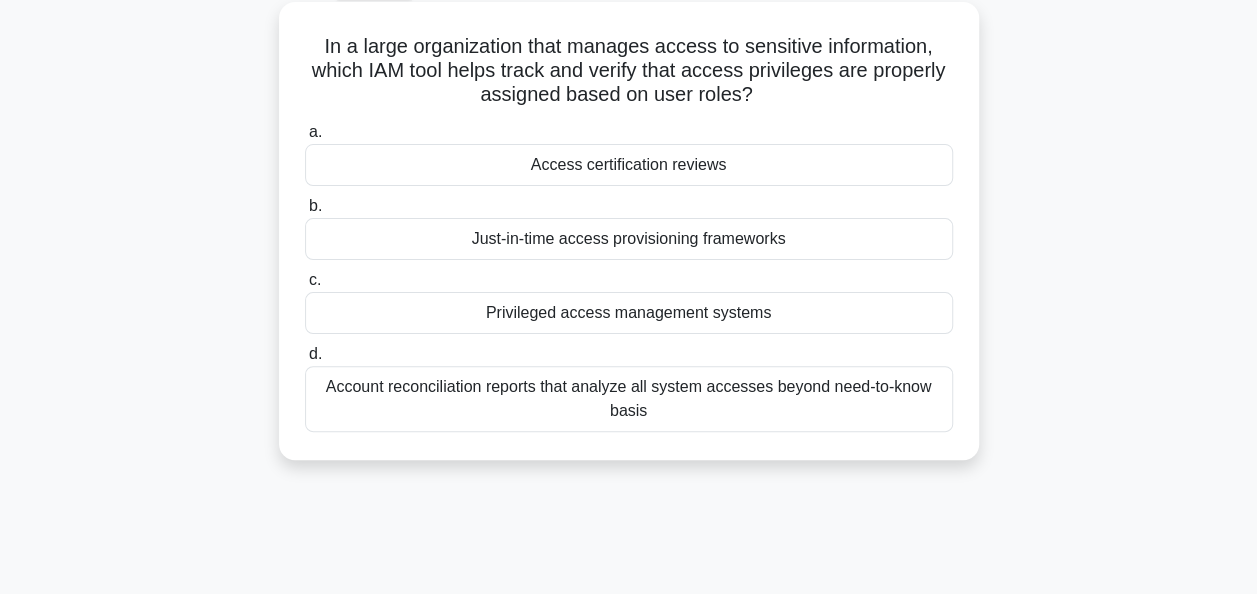 click on "Privileged access management systems" at bounding box center [629, 313] 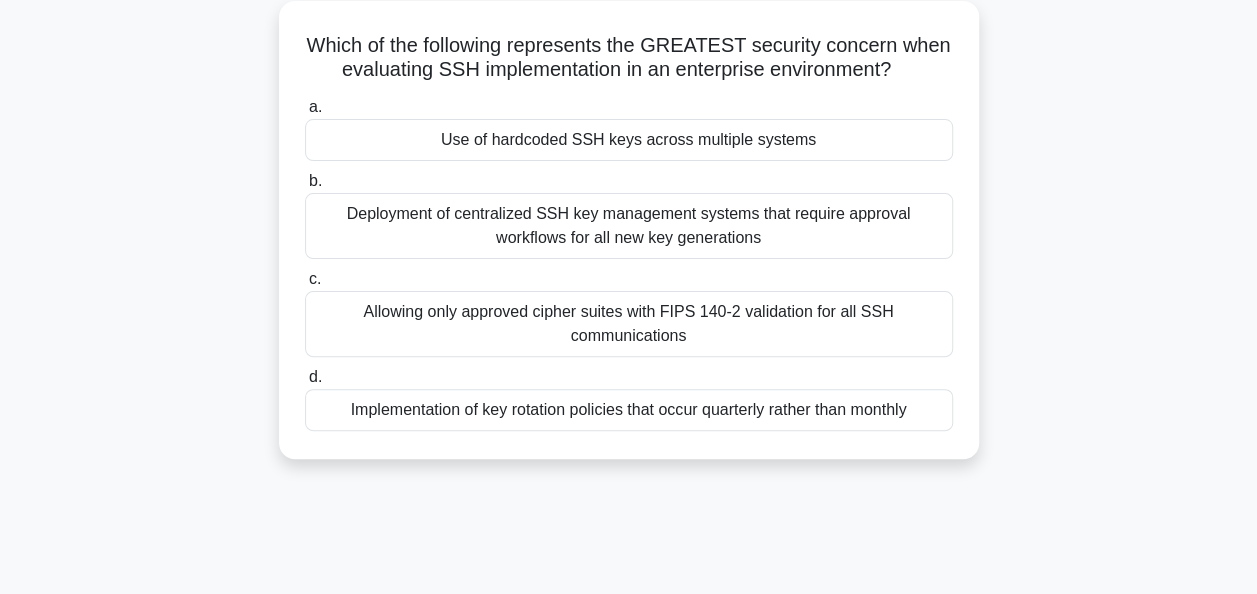 scroll, scrollTop: 117, scrollLeft: 0, axis: vertical 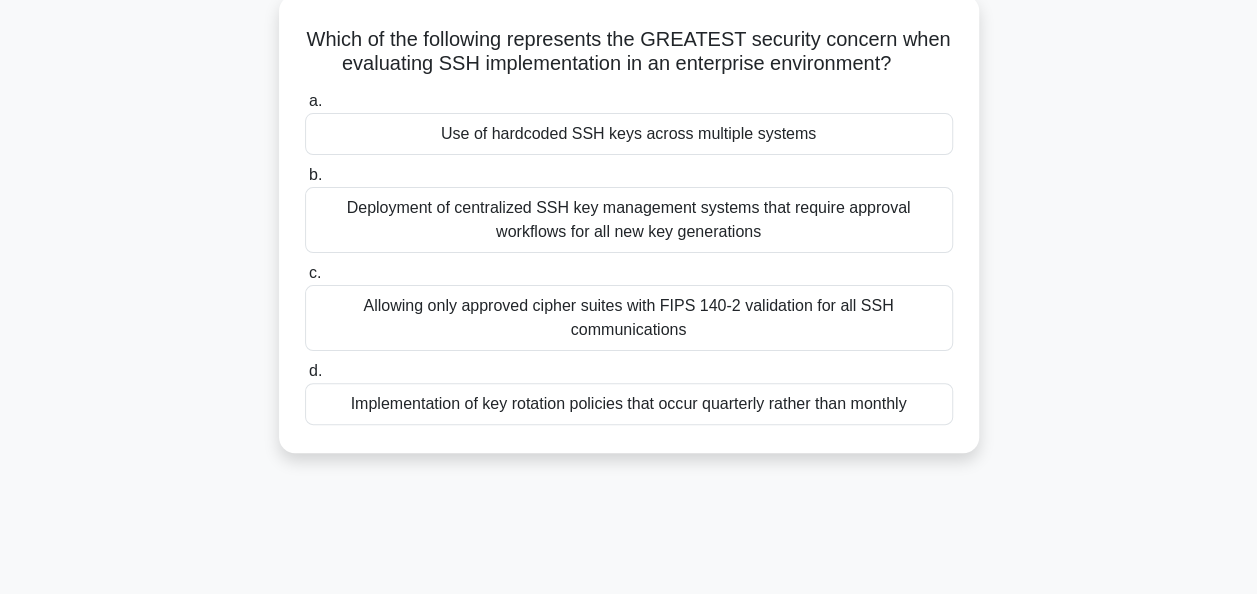 click on "Deployment of centralized SSH key management systems that require approval workflows for all new key generations" at bounding box center [629, 220] 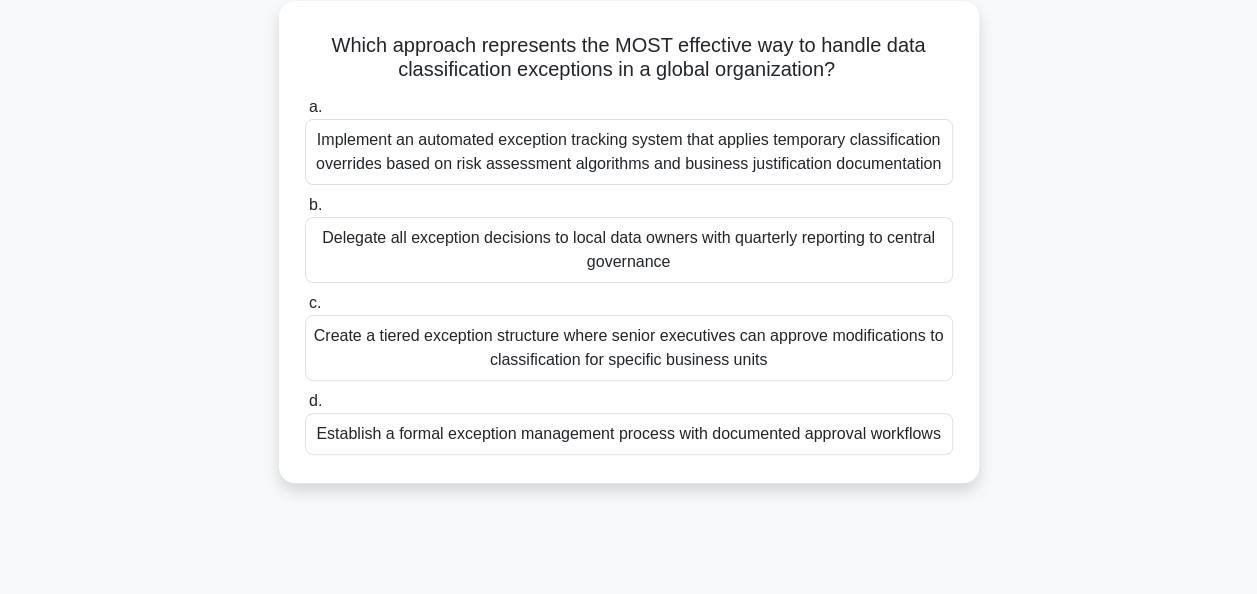scroll, scrollTop: 119, scrollLeft: 0, axis: vertical 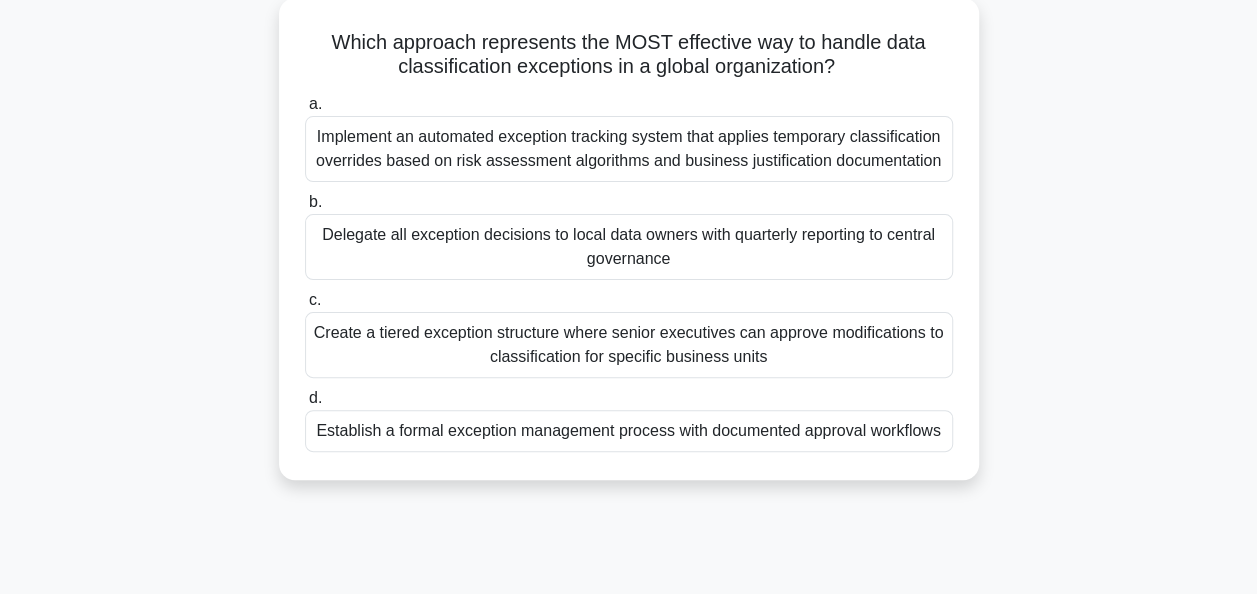 click on "Which approach represents the MOST effective way to handle data classification exceptions in a global organization?
.spinner_0XTQ{transform-origin:center;animation:spinner_y6GP .75s linear infinite}@keyframes spinner_y6GP{100%{transform:rotate(360deg)}}
a.
b.
c. d." at bounding box center (629, 251) 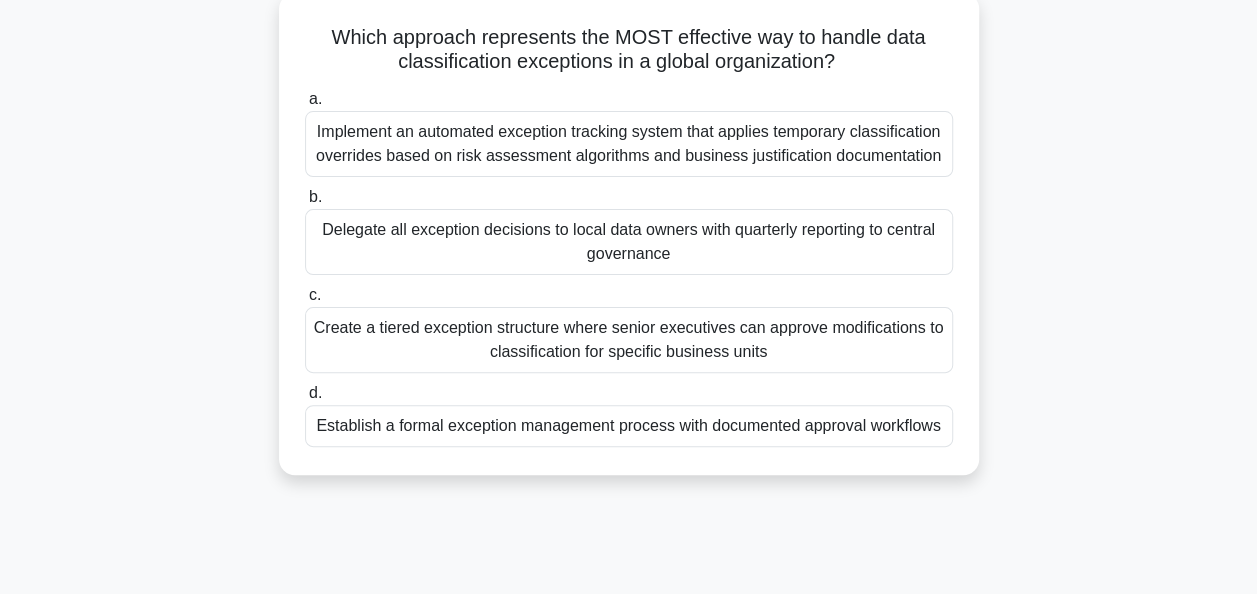click on "Establish a formal exception management process with documented approval workflows" at bounding box center (629, 426) 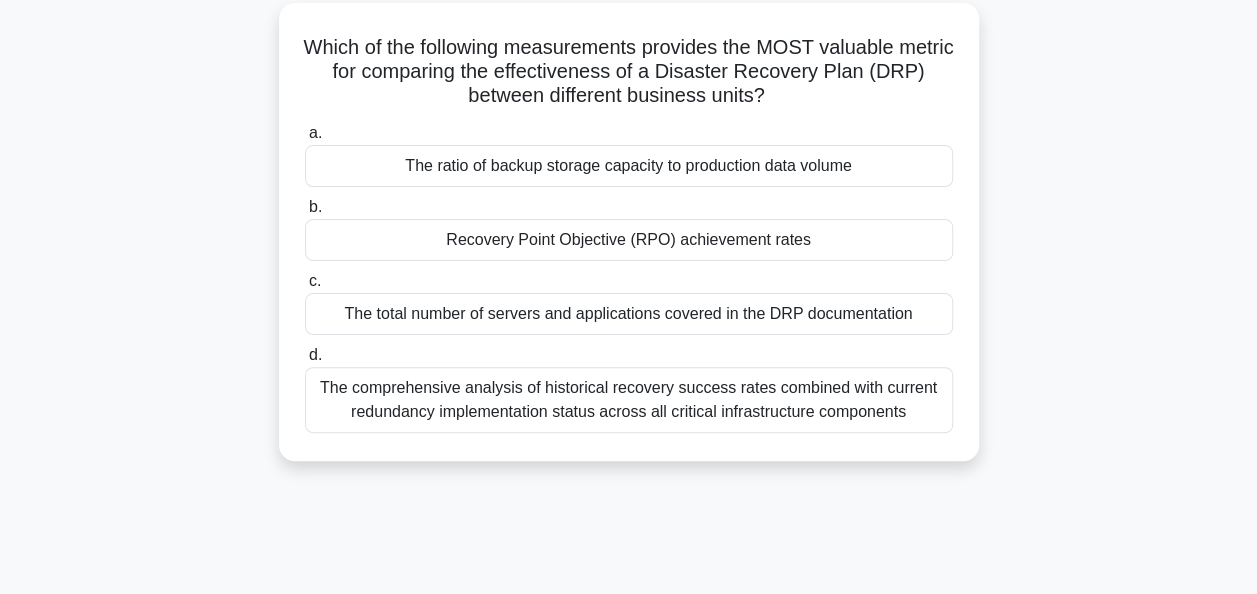 scroll, scrollTop: 118, scrollLeft: 0, axis: vertical 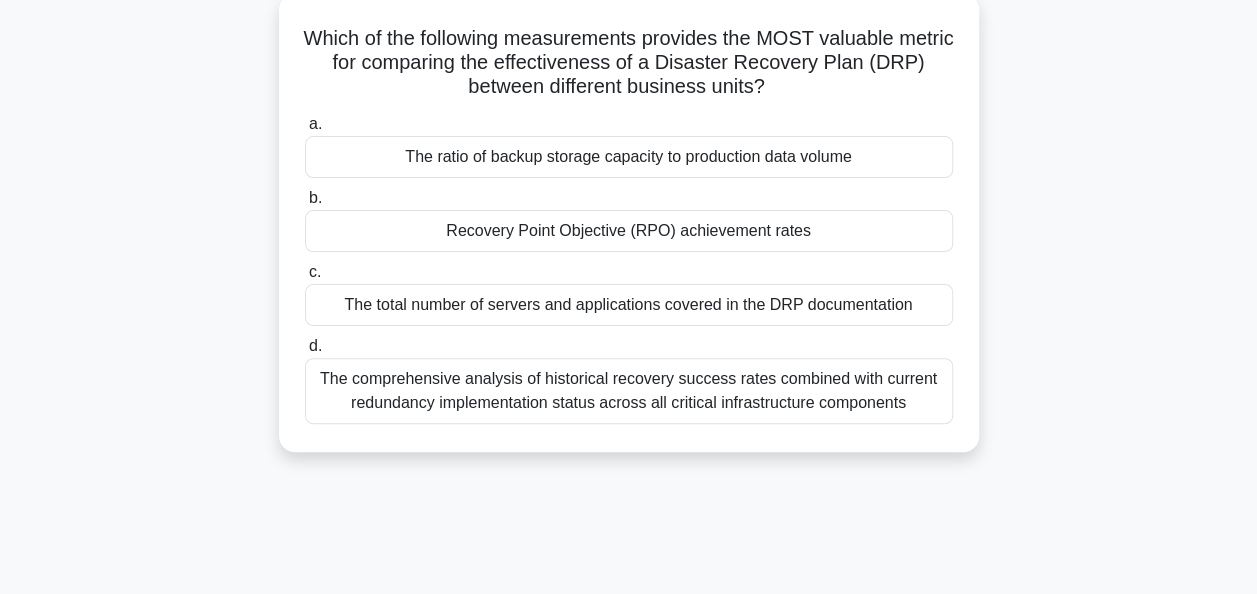 click on "Recovery Point Objective (RPO) achievement rates" at bounding box center (629, 231) 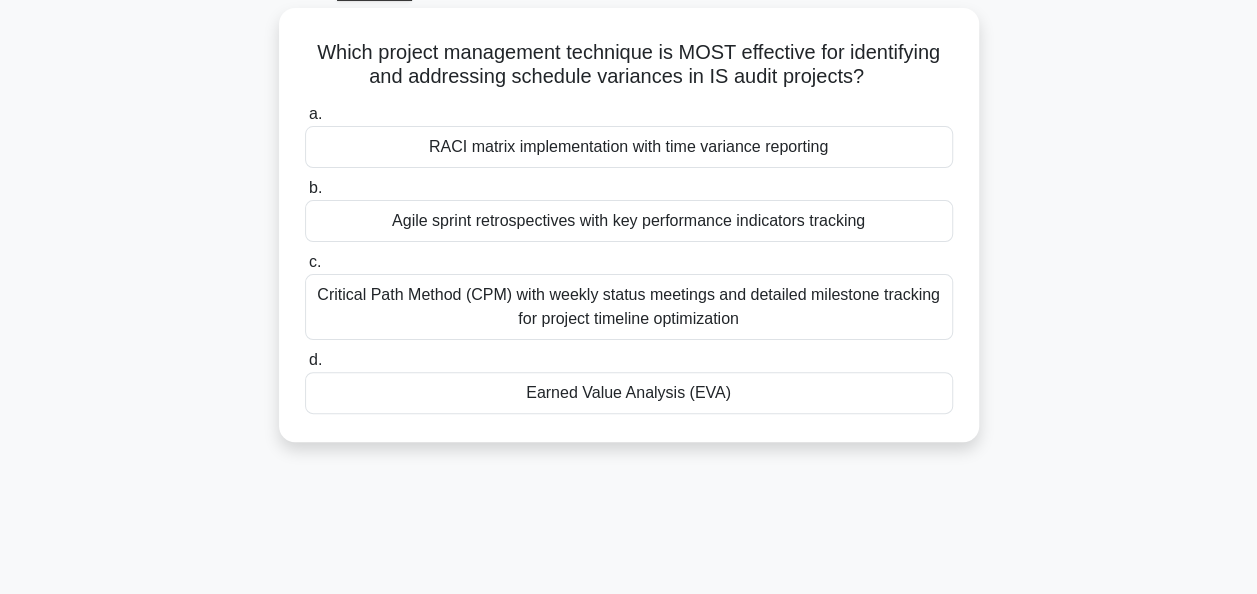 scroll, scrollTop: 110, scrollLeft: 0, axis: vertical 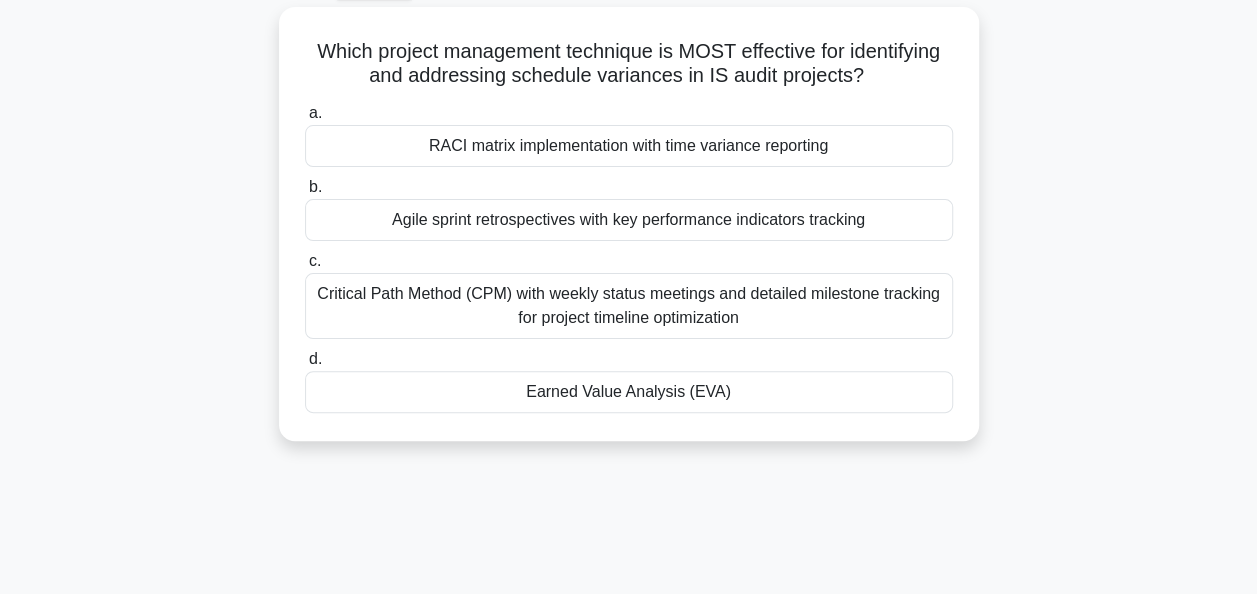 click on "Which project management technique is MOST effective for identifying and addressing schedule variances in IS audit projects?
.spinner_0XTQ{transform-origin:center;animation:spinner_y6GP .75s linear infinite}@keyframes spinner_y6GP{100%{transform:rotate(360deg)}}
a.
RACI matrix implementation with time variance reporting
b. c. d." at bounding box center (629, 236) 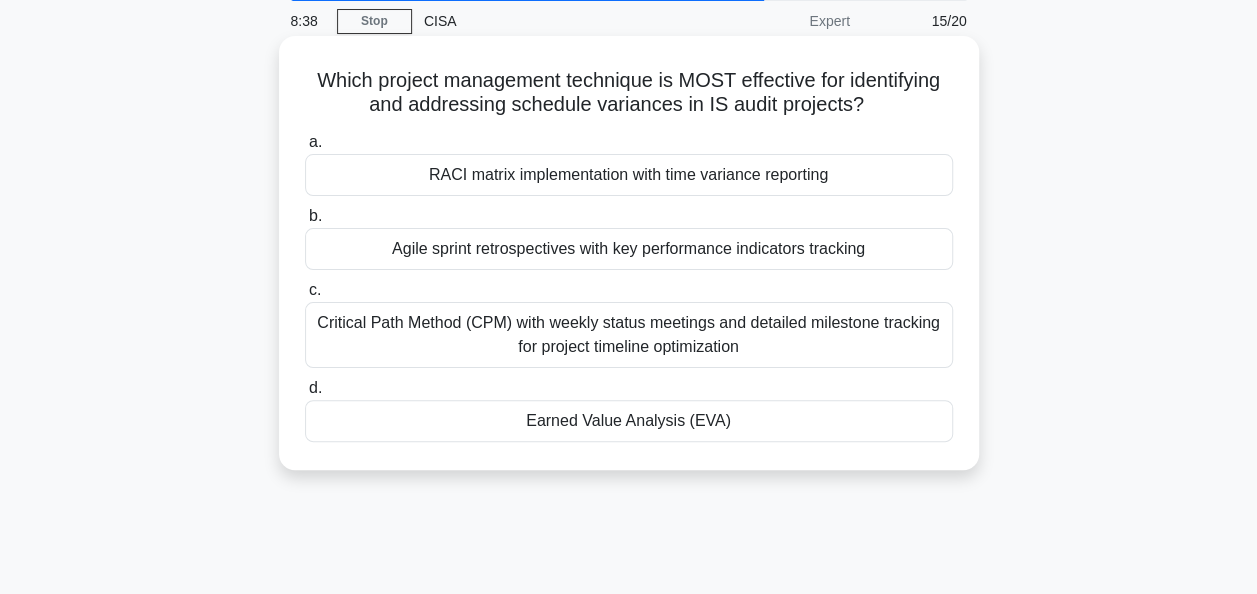 scroll, scrollTop: 80, scrollLeft: 0, axis: vertical 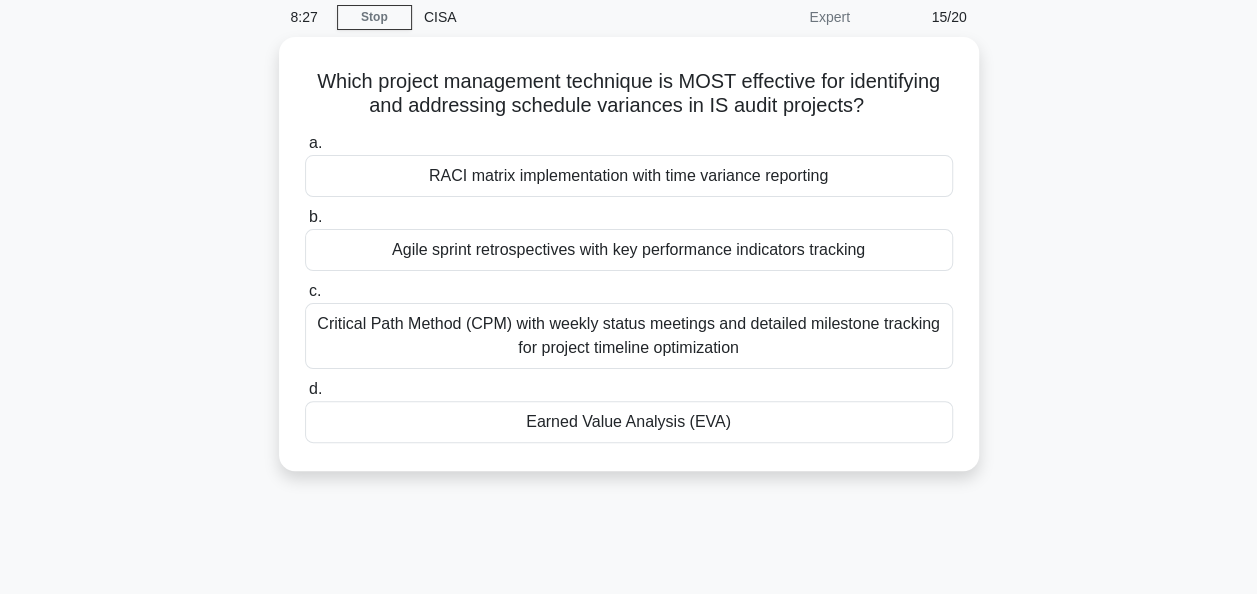 click on "Which project management technique is MOST effective for identifying and addressing schedule variances in IS audit projects?
.spinner_0XTQ{transform-origin:center;animation:spinner_y6GP .75s linear infinite}@keyframes spinner_y6GP{100%{transform:rotate(360deg)}}
a.
RACI matrix implementation with time variance reporting
b. c. d." at bounding box center (629, 266) 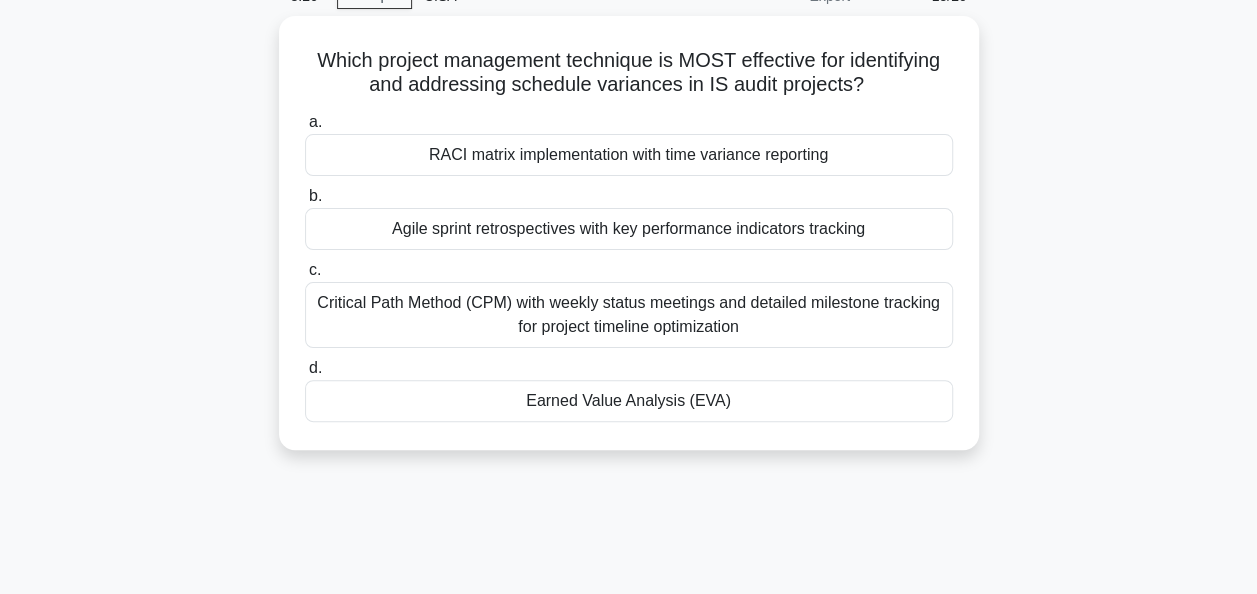 scroll, scrollTop: 102, scrollLeft: 0, axis: vertical 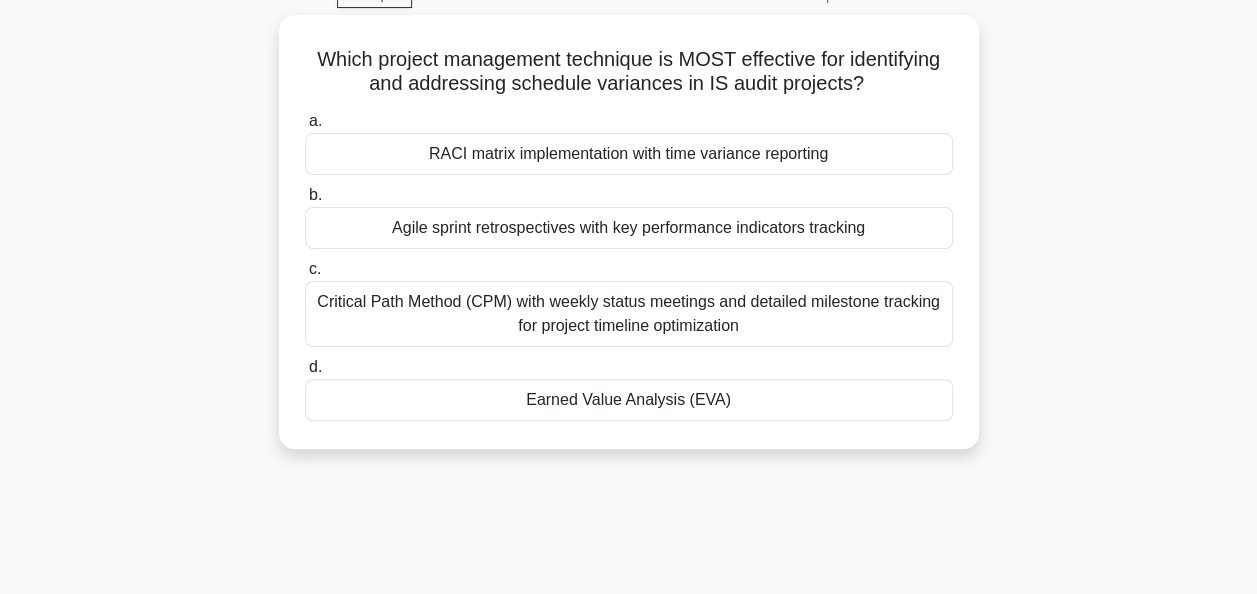 click on "Which project management technique is MOST effective for identifying and addressing schedule variances in IS audit projects?
.spinner_0XTQ{transform-origin:center;animation:spinner_y6GP .75s linear infinite}@keyframes spinner_y6GP{100%{transform:rotate(360deg)}}
a.
RACI matrix implementation with time variance reporting
b. c. d." at bounding box center [629, 244] 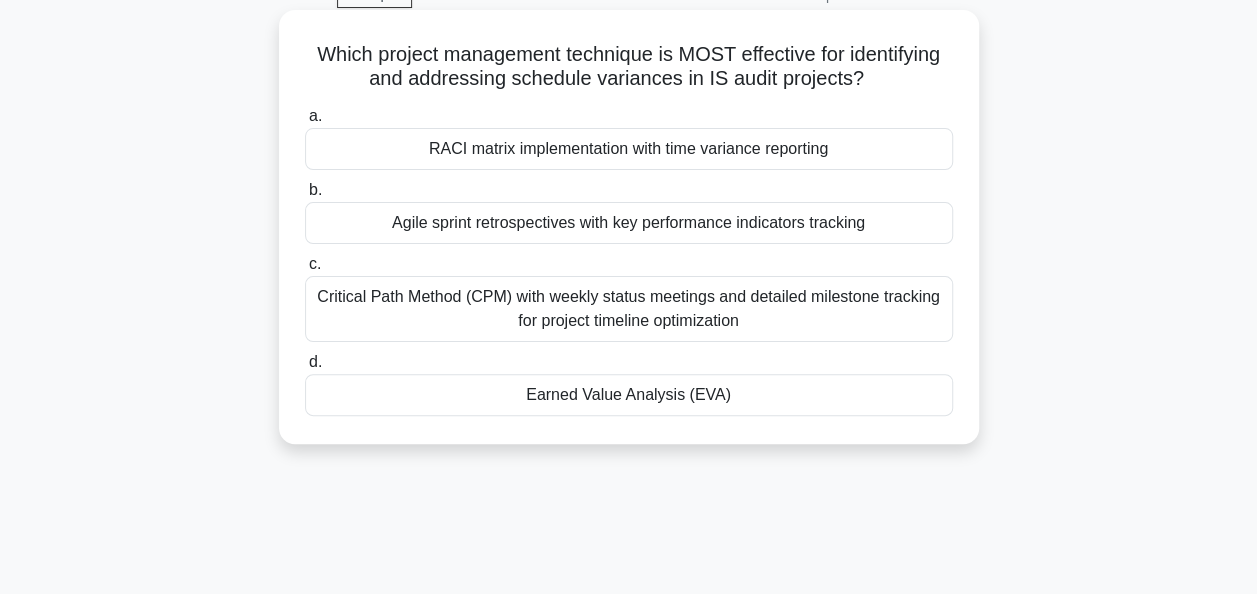 click on "RACI matrix implementation with time variance reporting" at bounding box center (629, 149) 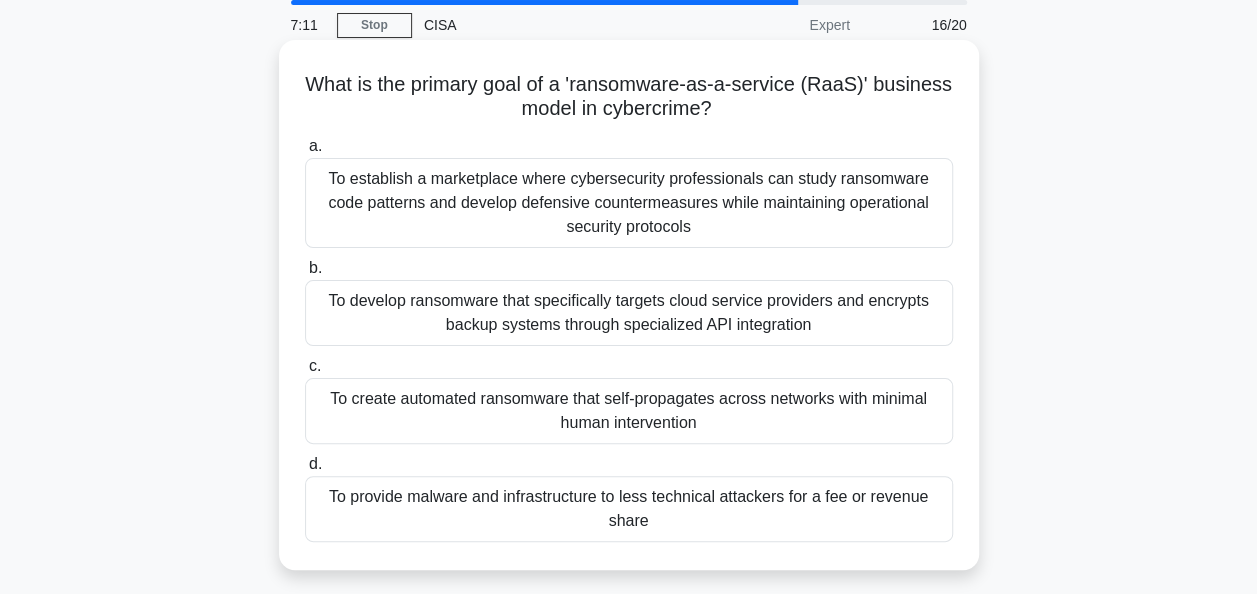 scroll, scrollTop: 80, scrollLeft: 0, axis: vertical 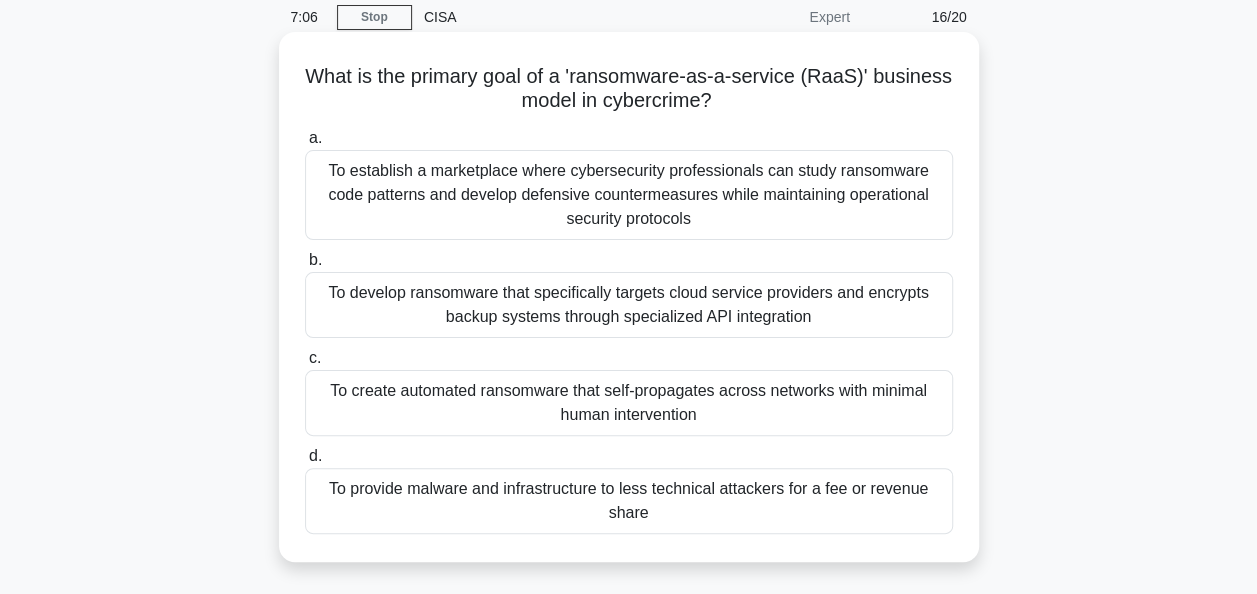 click on "To develop ransomware that specifically targets cloud service providers and encrypts backup systems through specialized API integration" at bounding box center [629, 305] 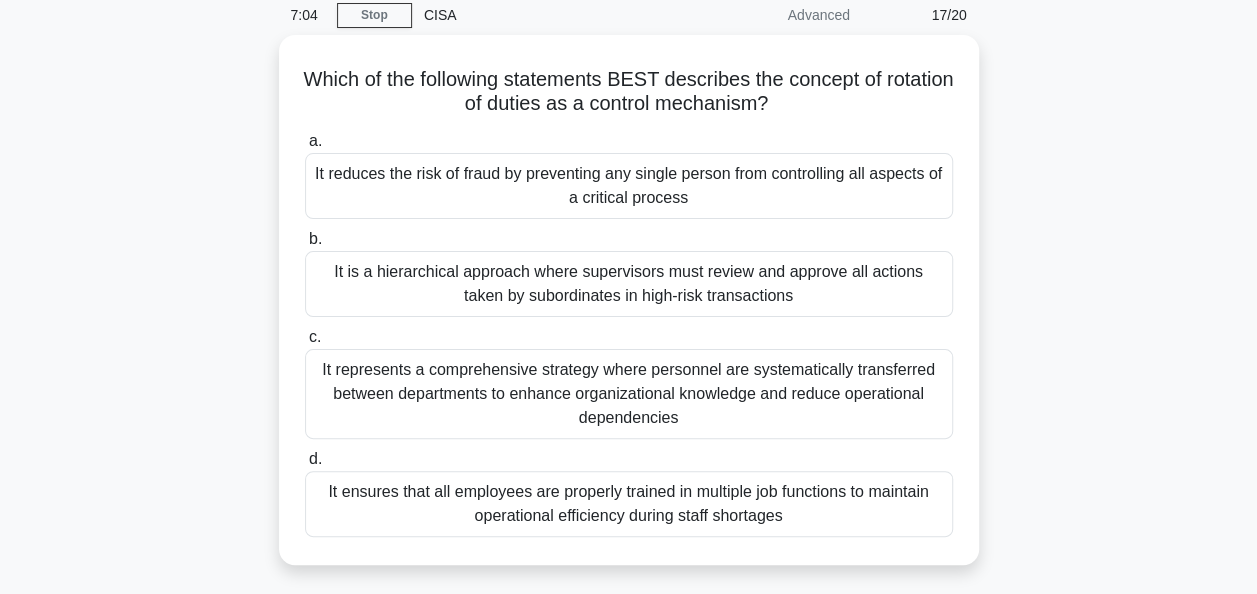 scroll, scrollTop: 95, scrollLeft: 0, axis: vertical 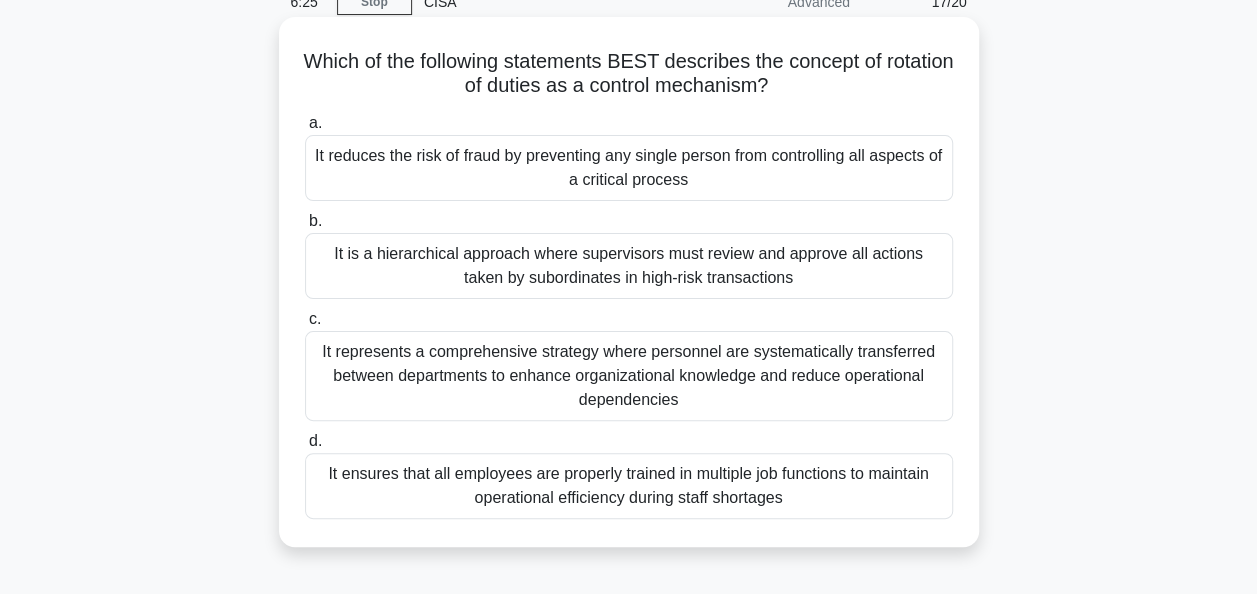click on "It reduces the risk of fraud by preventing any single person from controlling all aspects of a critical process" at bounding box center (629, 168) 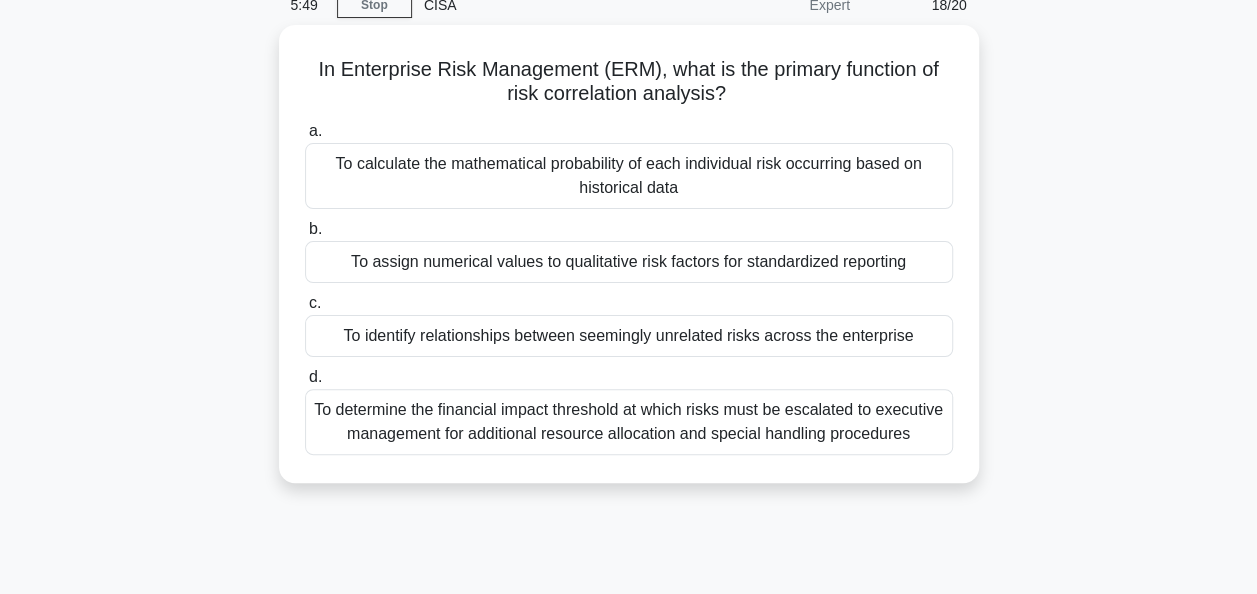 scroll, scrollTop: 94, scrollLeft: 0, axis: vertical 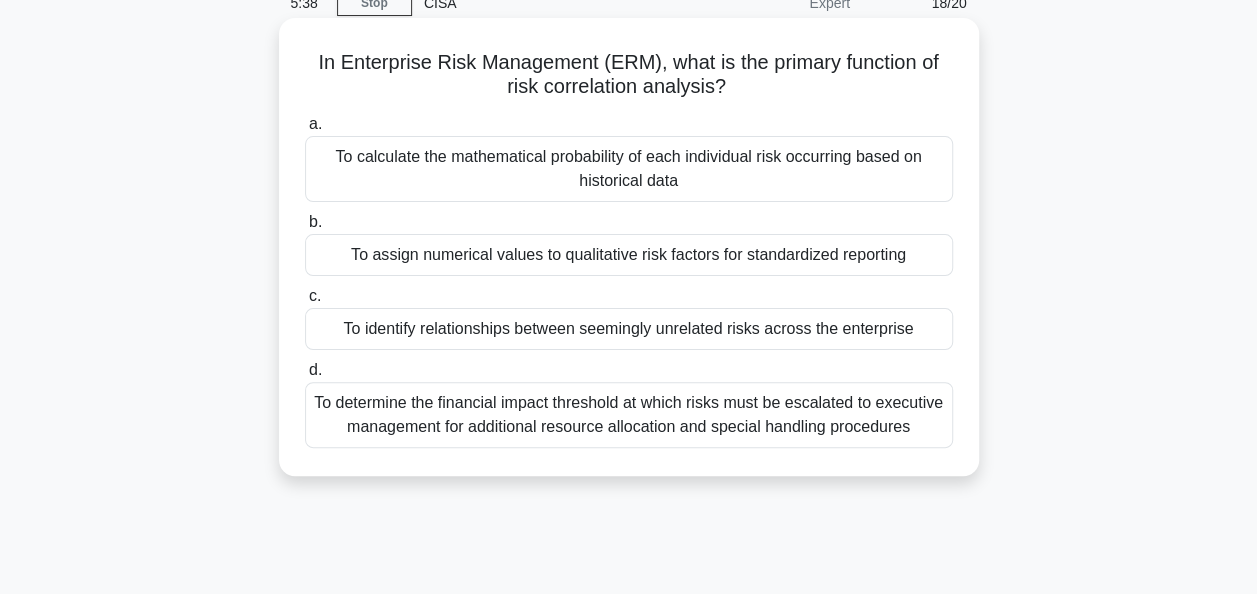 click on "To identify relationships between seemingly unrelated risks across the enterprise" at bounding box center (629, 329) 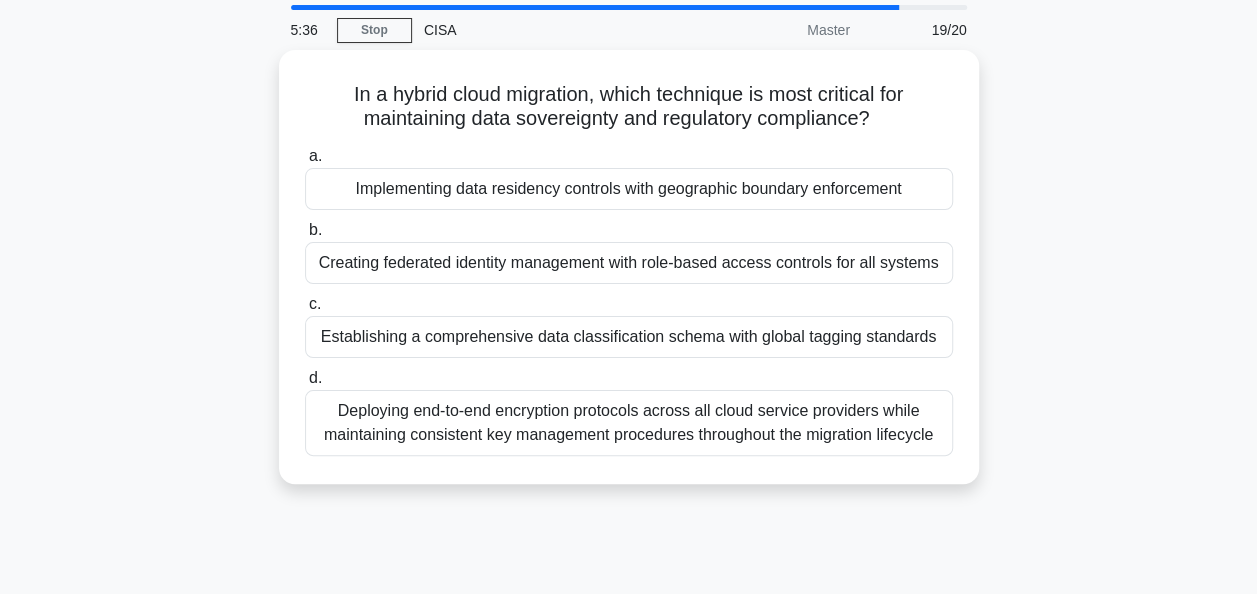 scroll, scrollTop: 72, scrollLeft: 0, axis: vertical 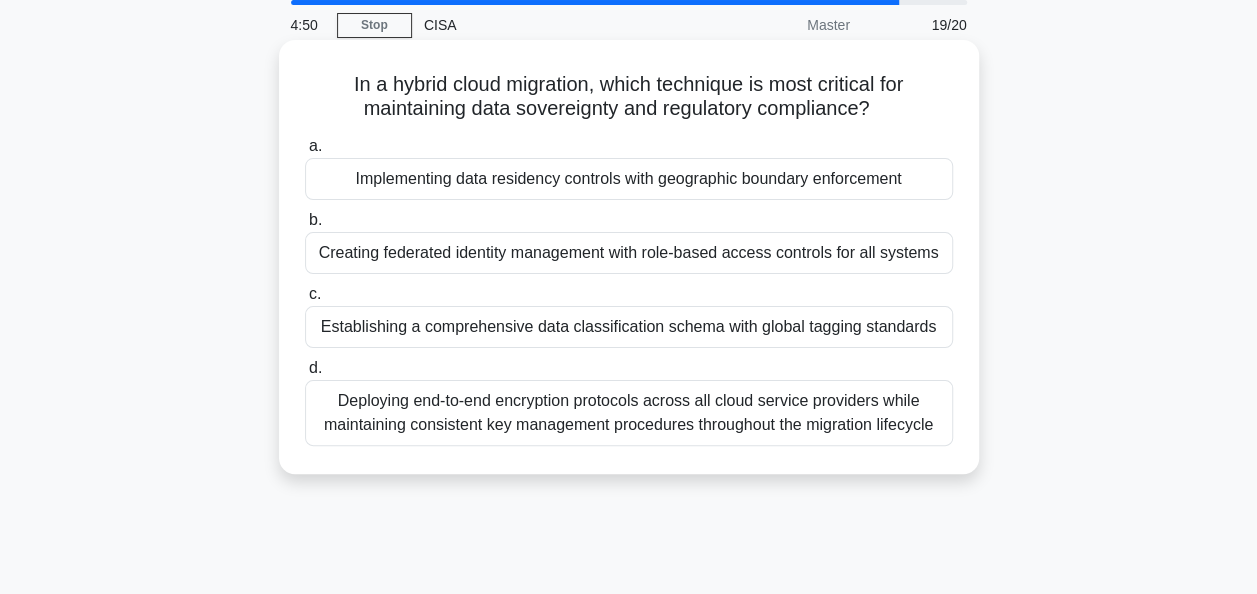 click on "Establishing a comprehensive data classification schema with global tagging standards" at bounding box center (629, 327) 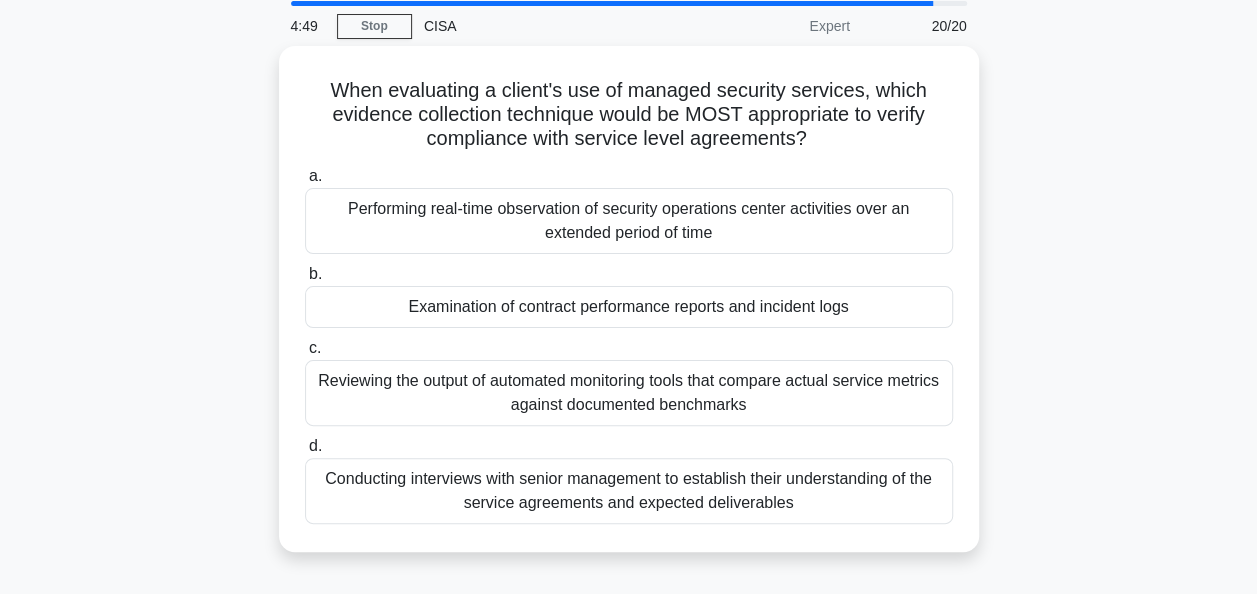 scroll, scrollTop: 76, scrollLeft: 0, axis: vertical 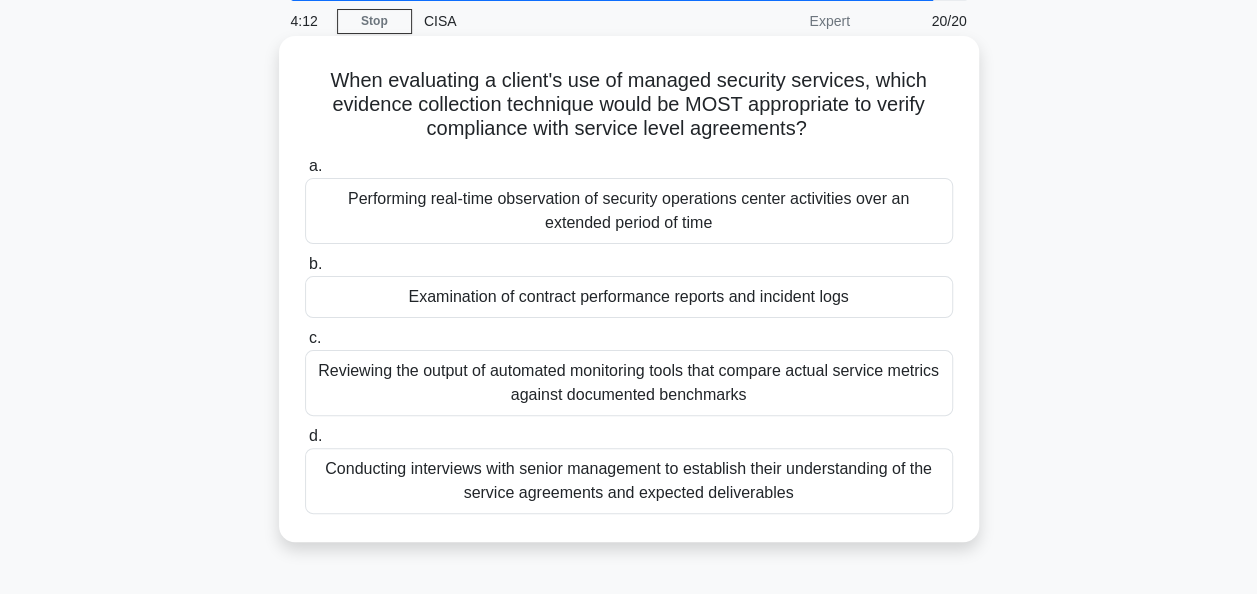 click on "Reviewing the output of automated monitoring tools that compare actual service metrics against documented benchmarks" at bounding box center (629, 383) 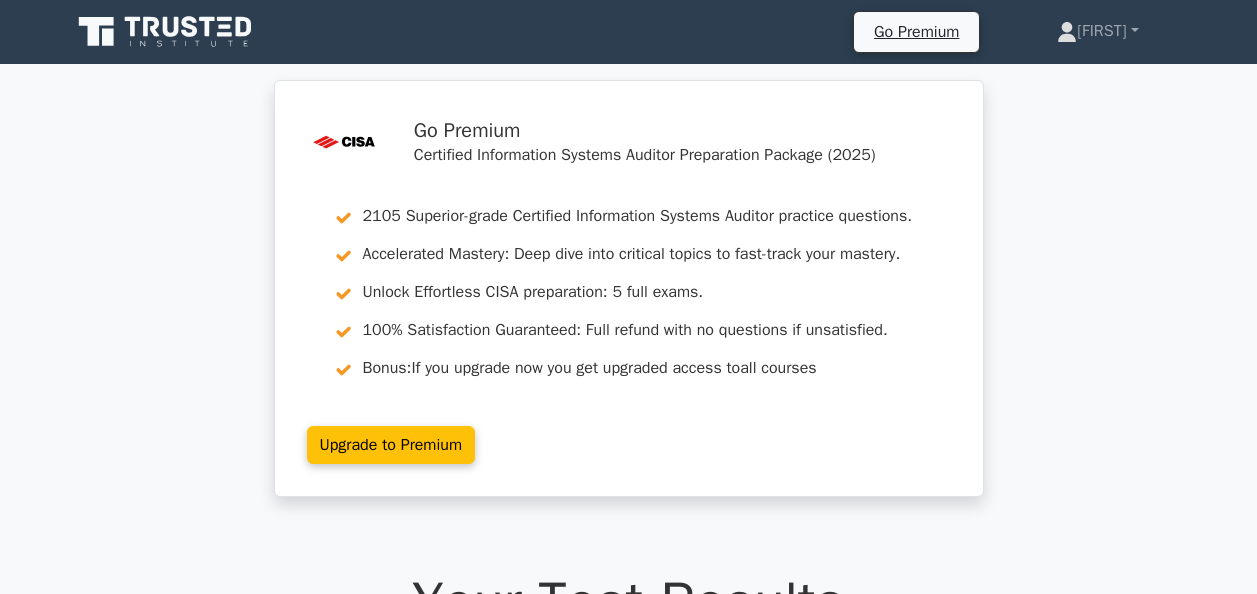 scroll, scrollTop: 0, scrollLeft: 0, axis: both 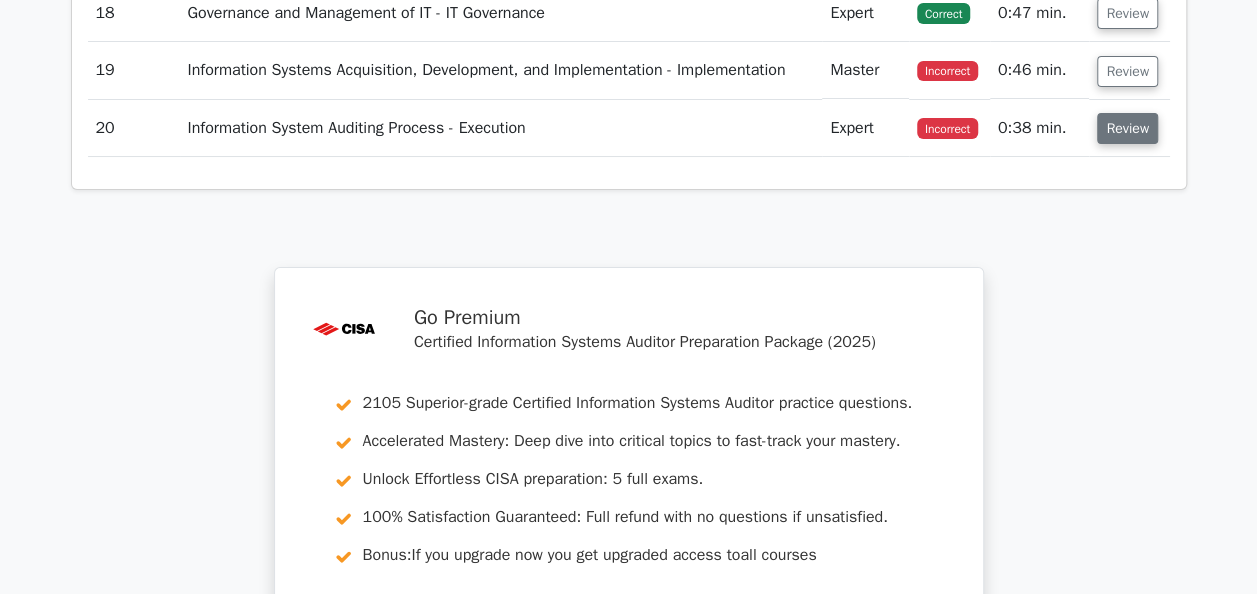 click on "Review" at bounding box center [1127, 128] 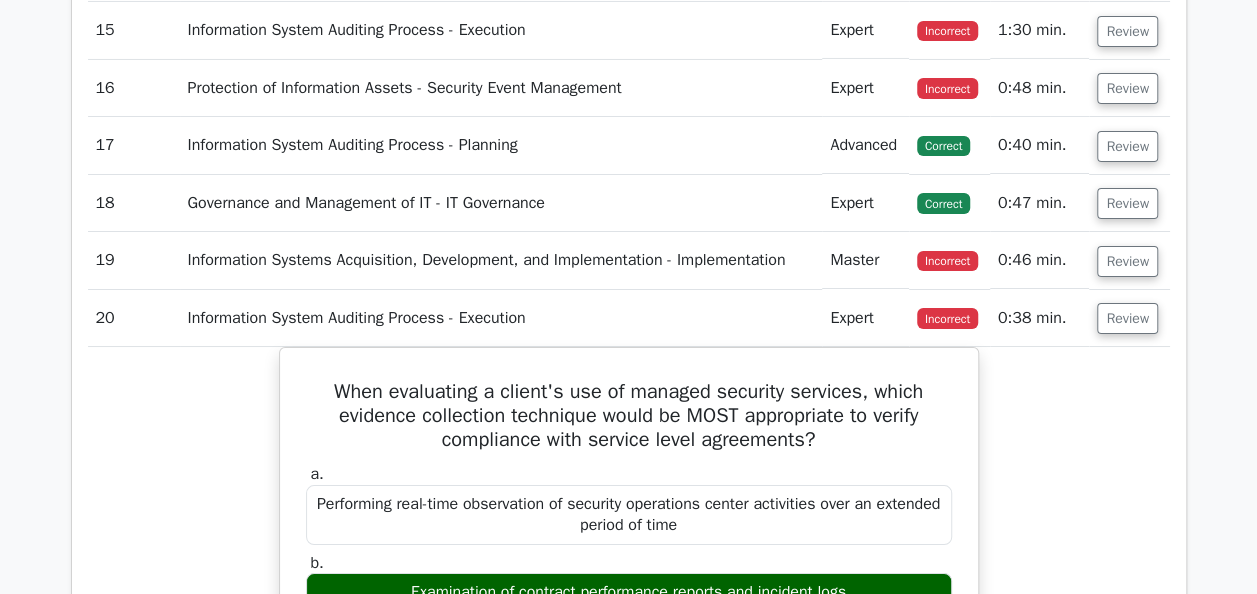 scroll, scrollTop: 3560, scrollLeft: 0, axis: vertical 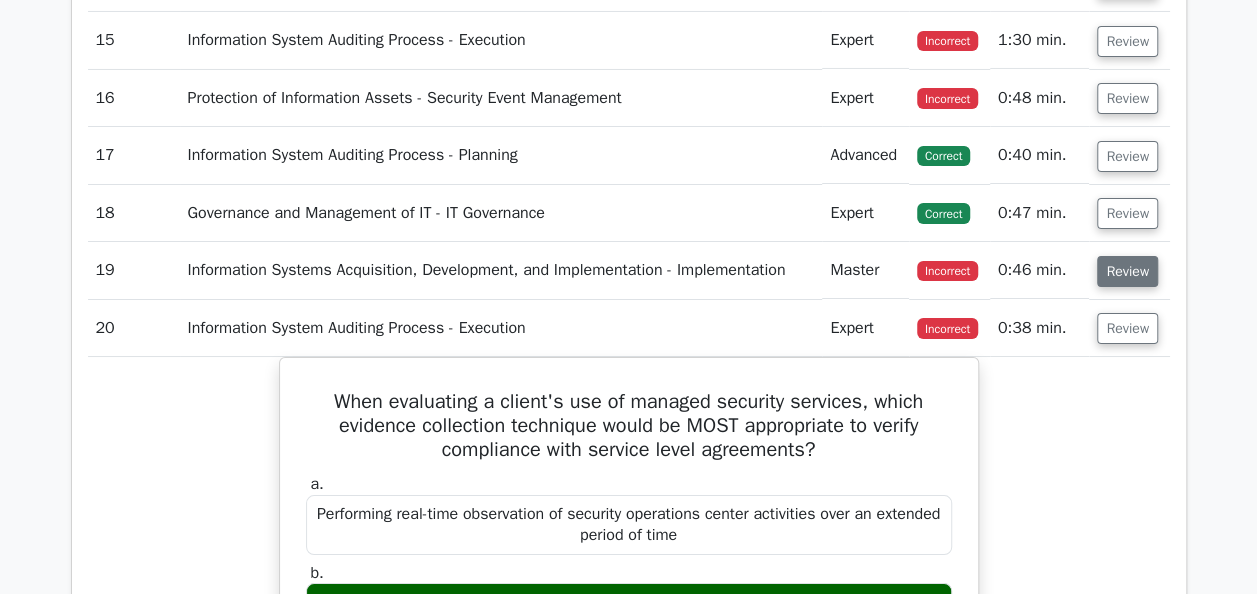 click on "Review" at bounding box center (1127, 271) 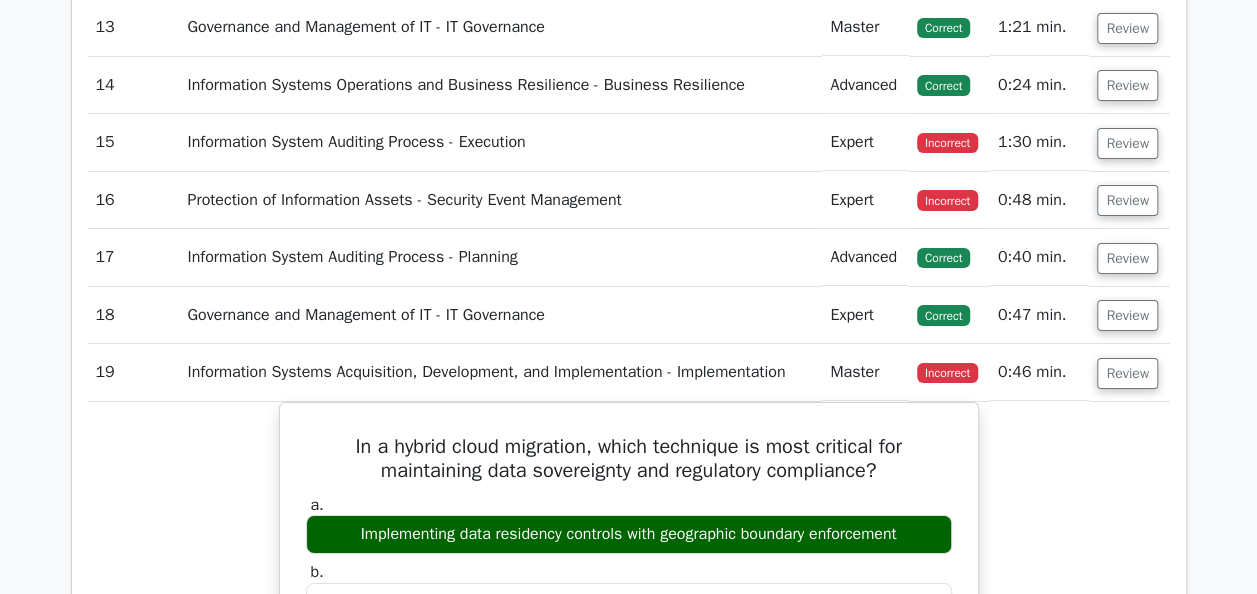 scroll, scrollTop: 3378, scrollLeft: 0, axis: vertical 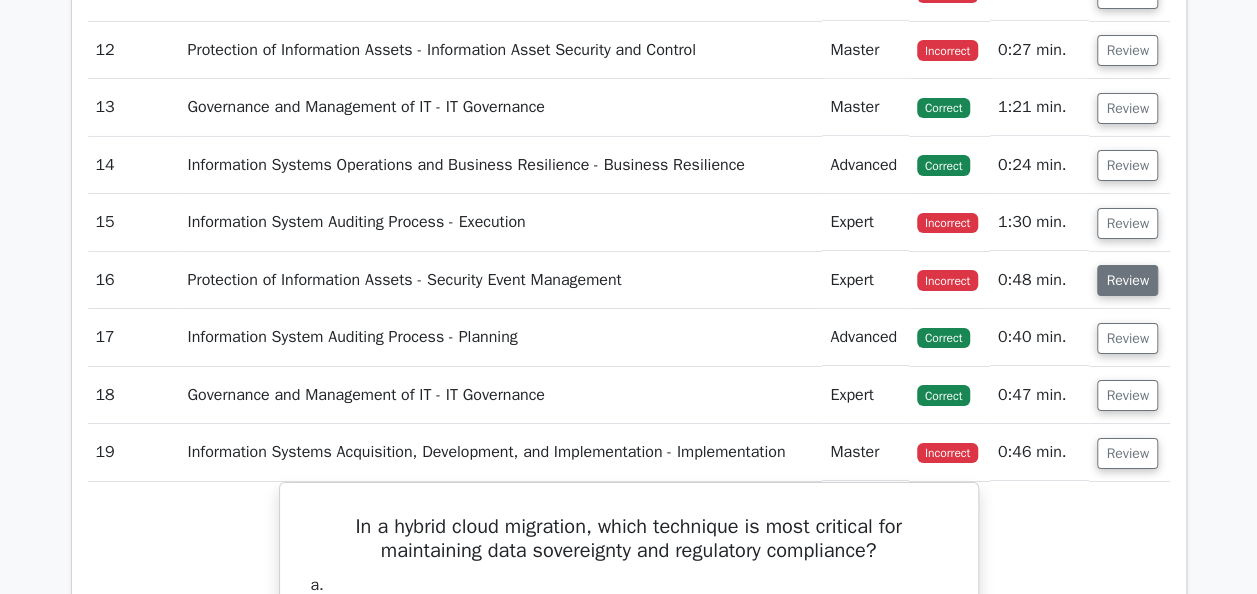 click on "Review" at bounding box center [1127, 280] 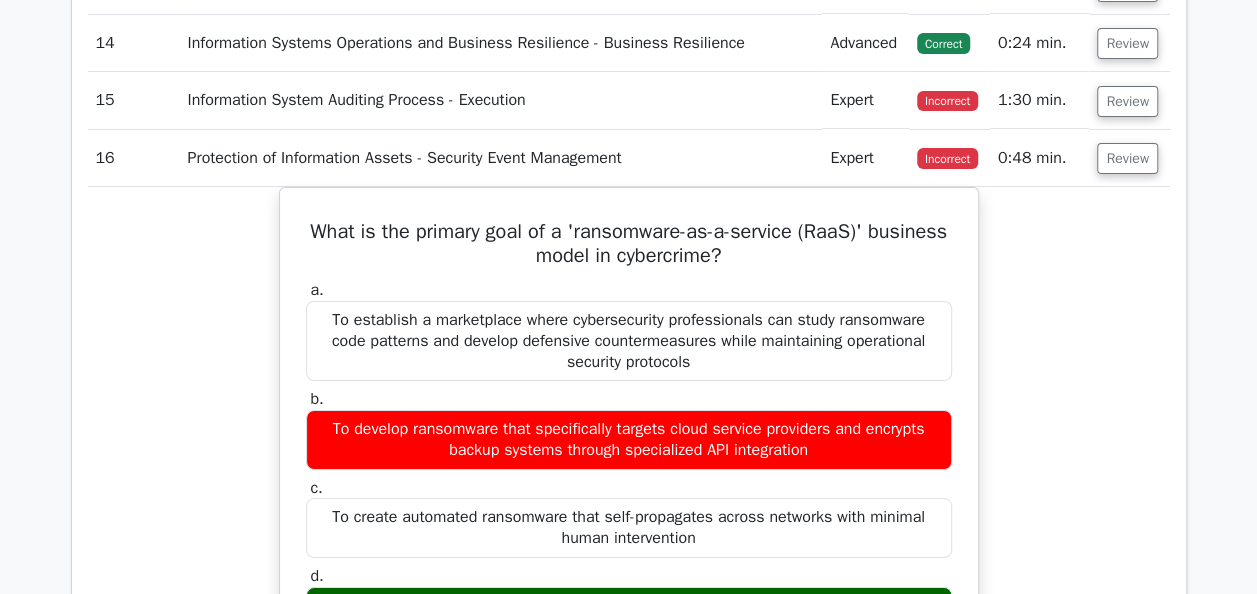 scroll, scrollTop: 3412, scrollLeft: 0, axis: vertical 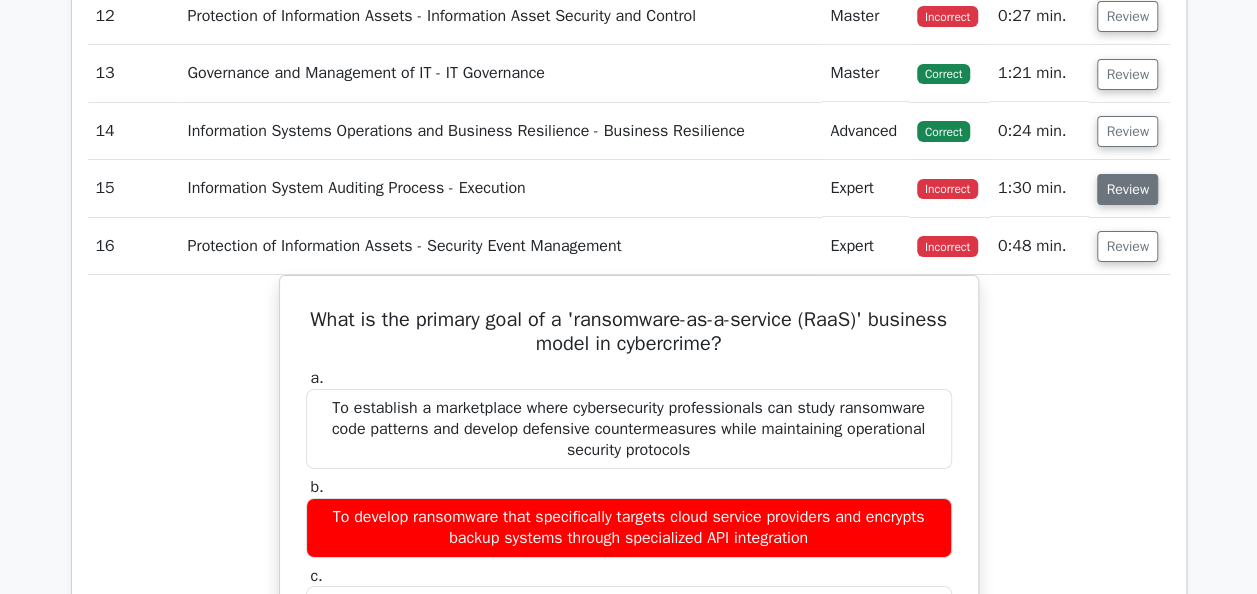 click on "Review" at bounding box center [1127, 189] 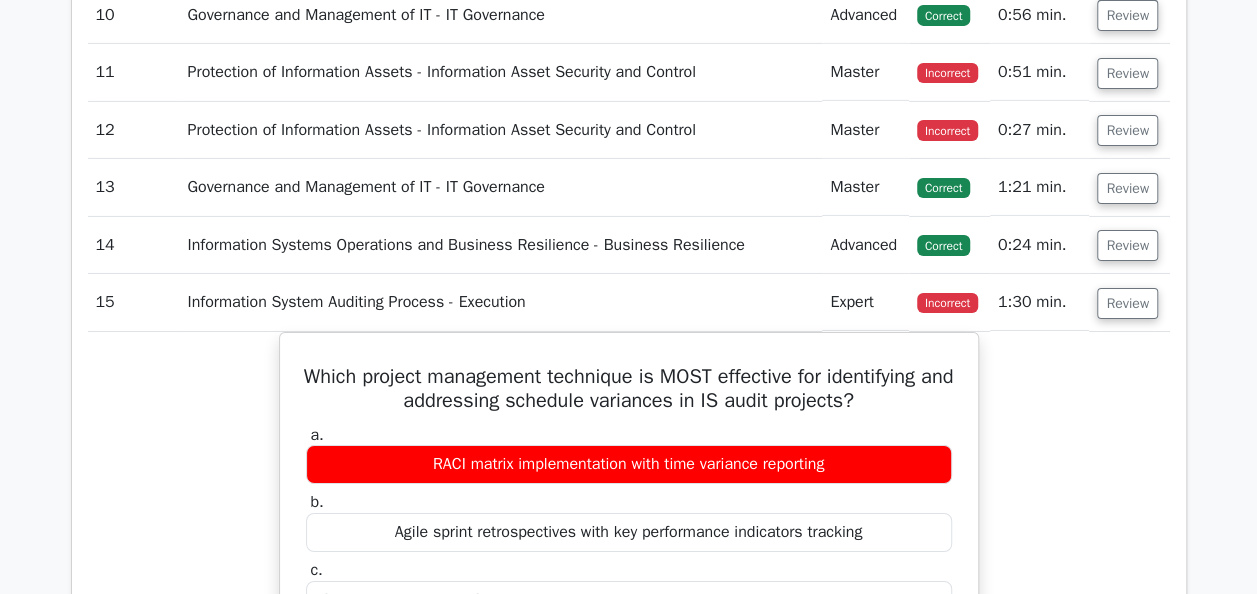 scroll, scrollTop: 3296, scrollLeft: 0, axis: vertical 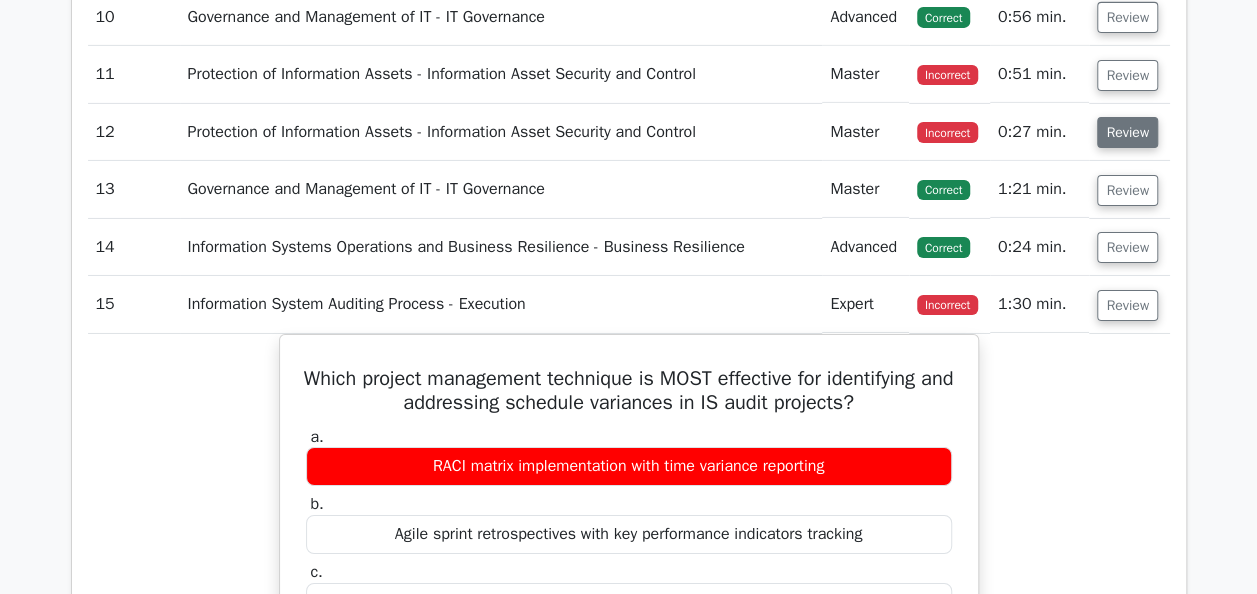 click on "Review" at bounding box center (1127, 132) 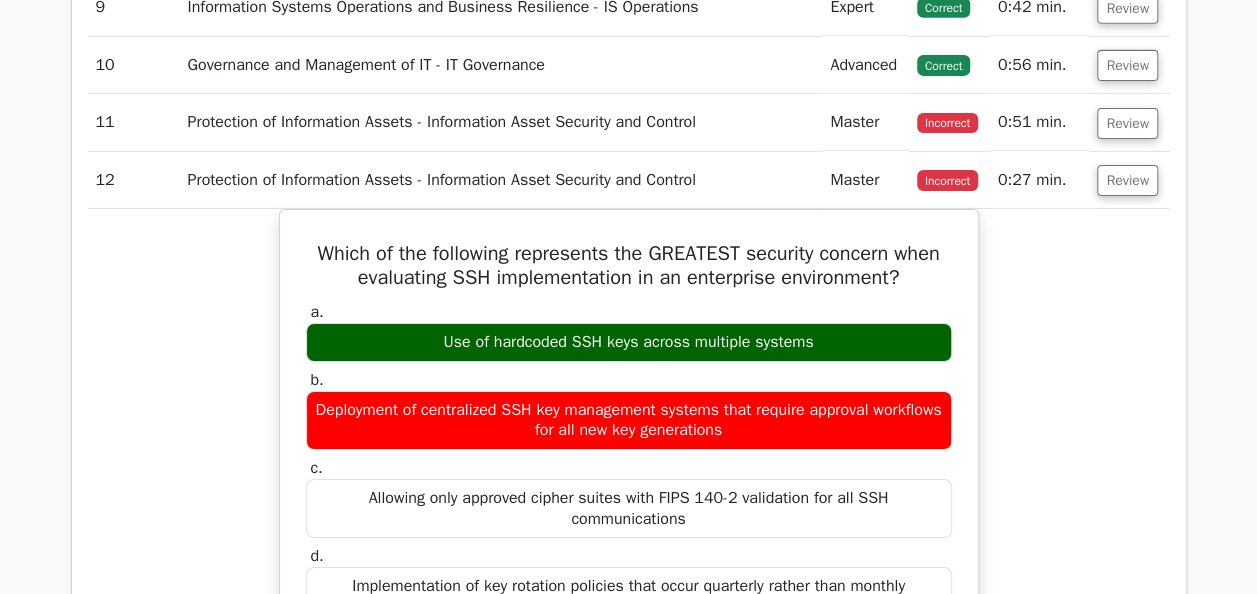 scroll, scrollTop: 3238, scrollLeft: 0, axis: vertical 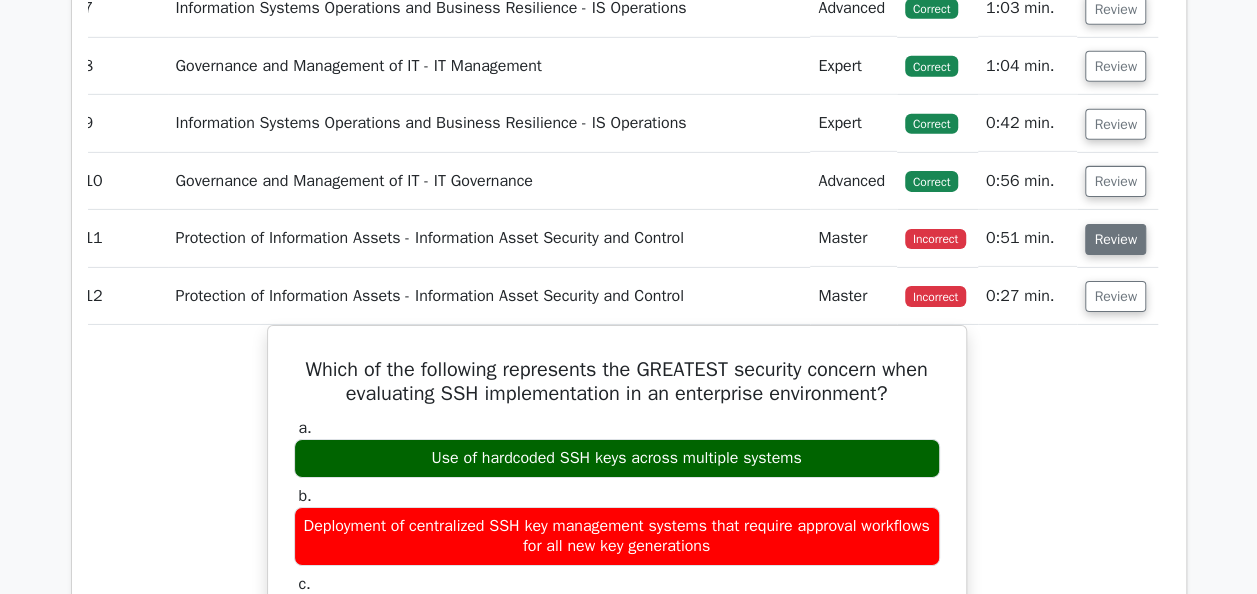 click on "Review" at bounding box center (1115, 239) 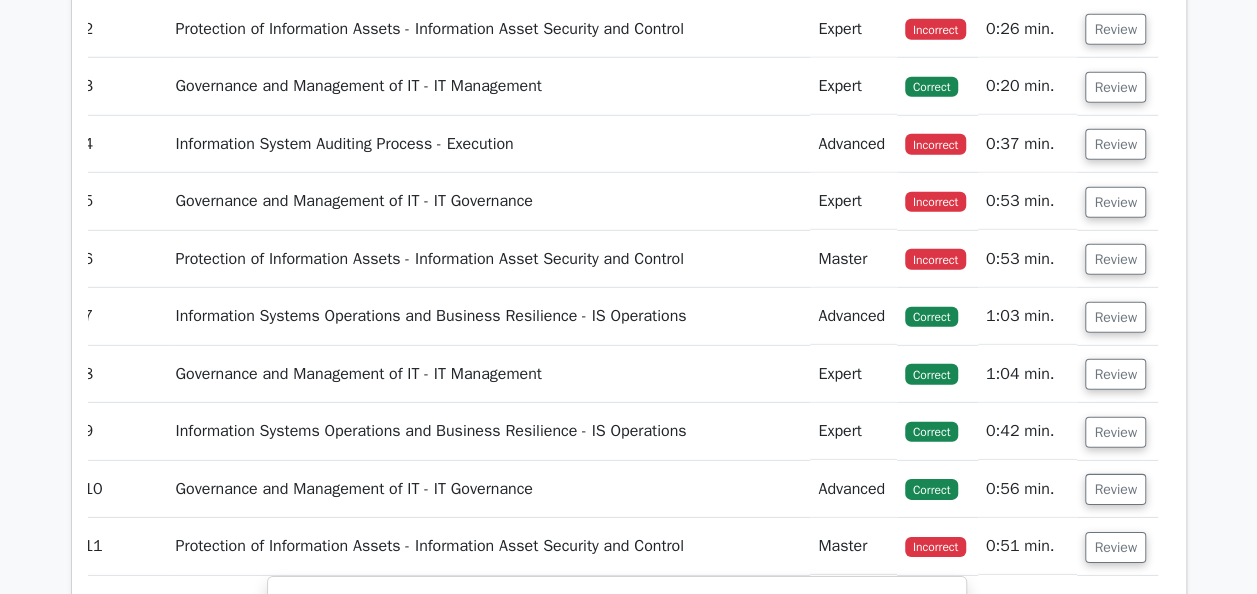 scroll, scrollTop: 2750, scrollLeft: 0, axis: vertical 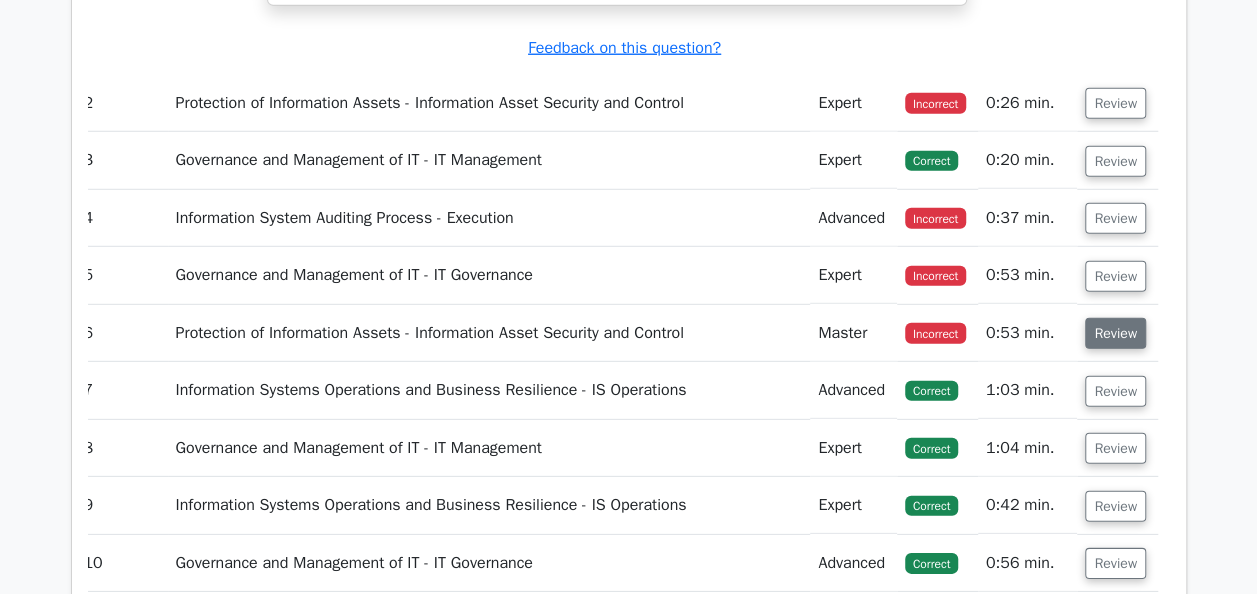 click on "Review" at bounding box center [1115, 333] 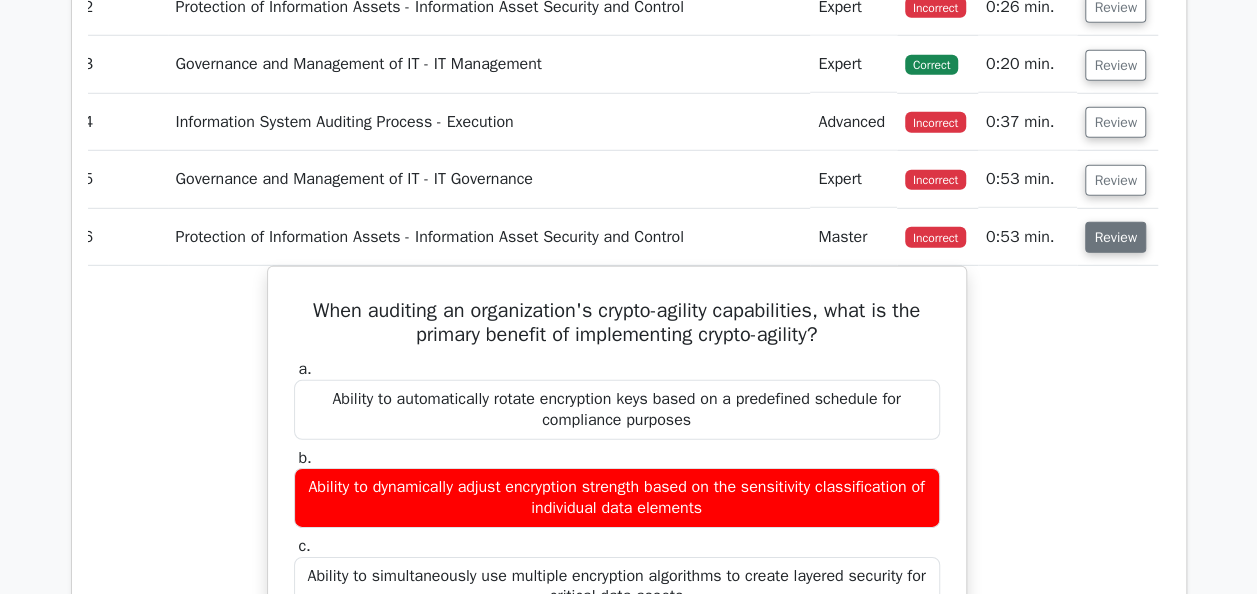 scroll, scrollTop: 2846, scrollLeft: 0, axis: vertical 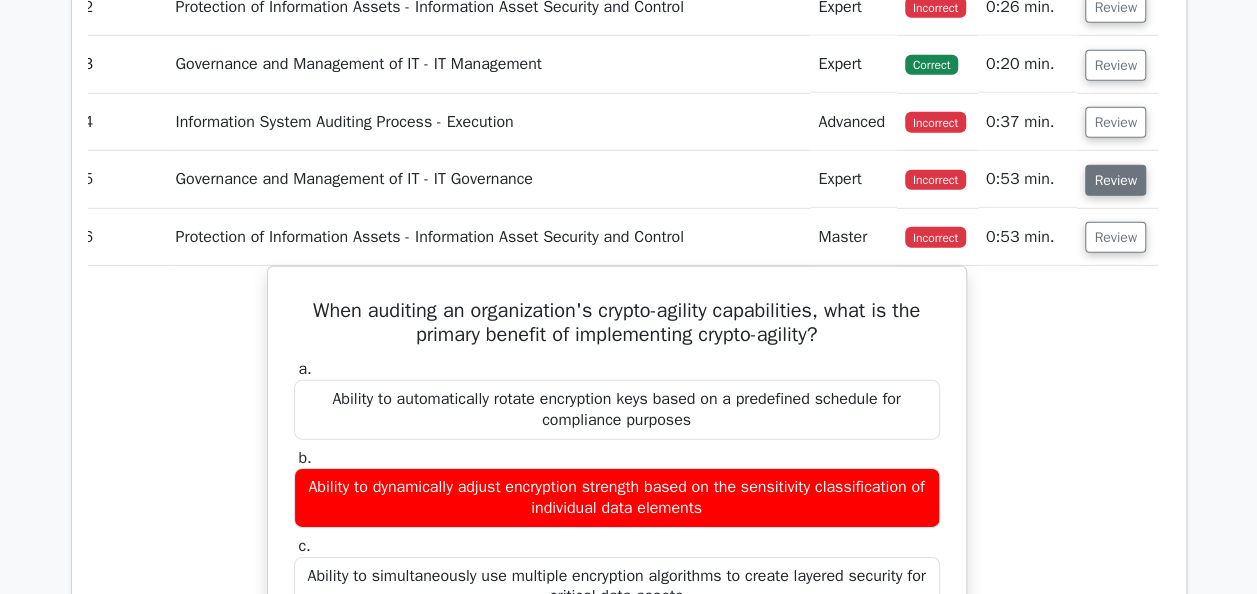 click on "Review" at bounding box center [1115, 180] 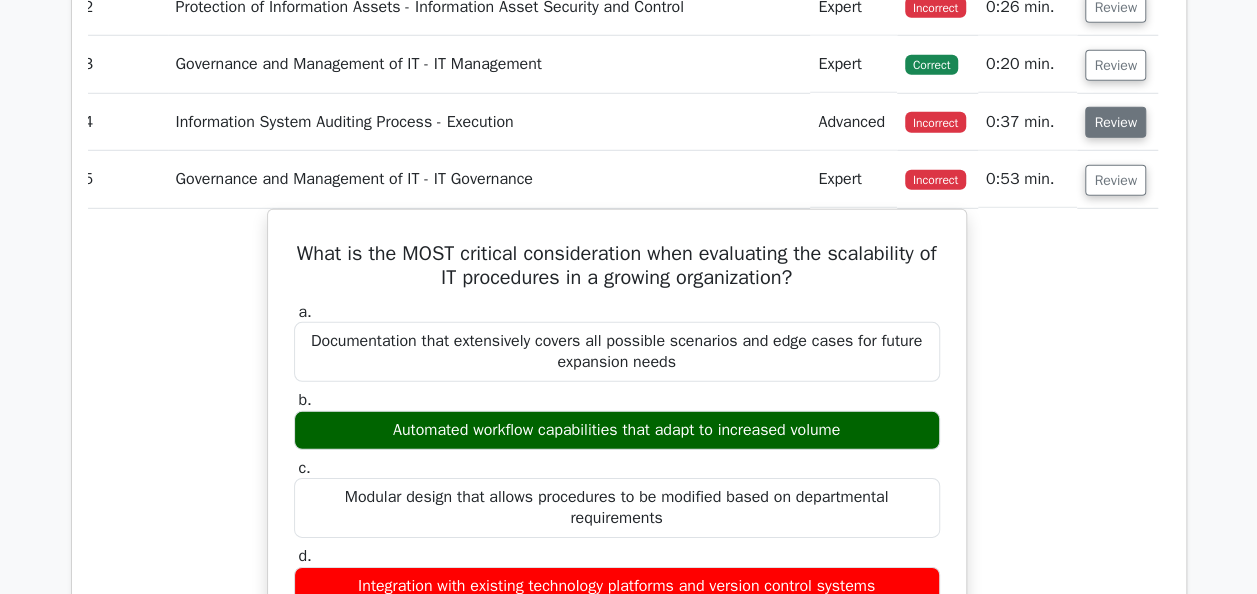 click on "Review" at bounding box center (1115, 122) 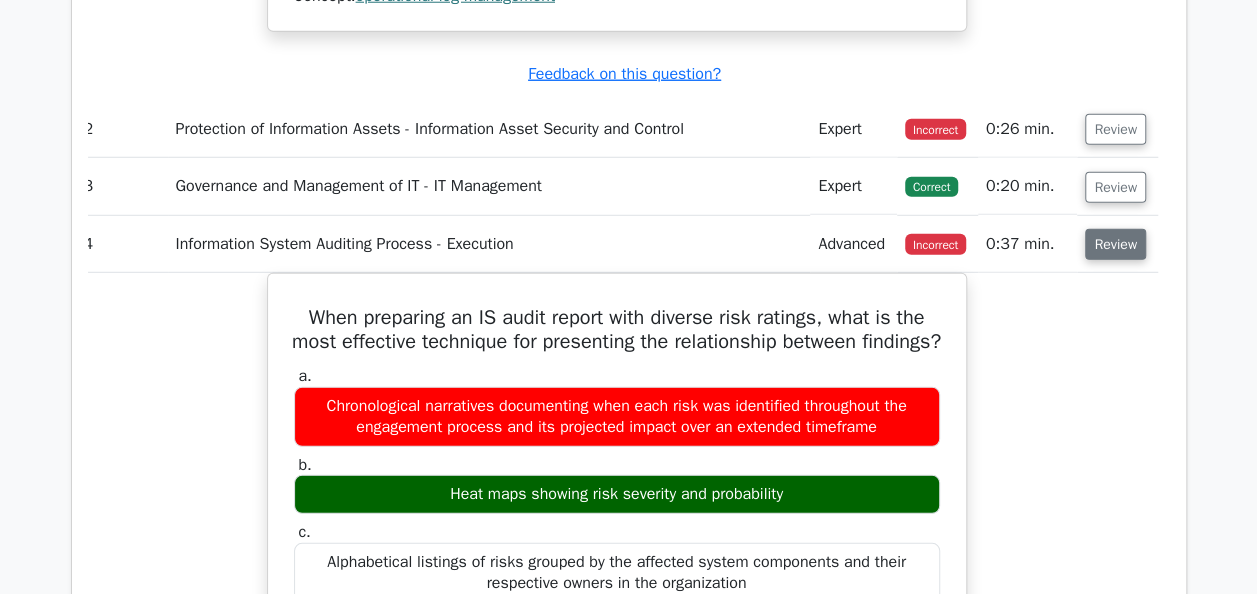 scroll, scrollTop: 2702, scrollLeft: 0, axis: vertical 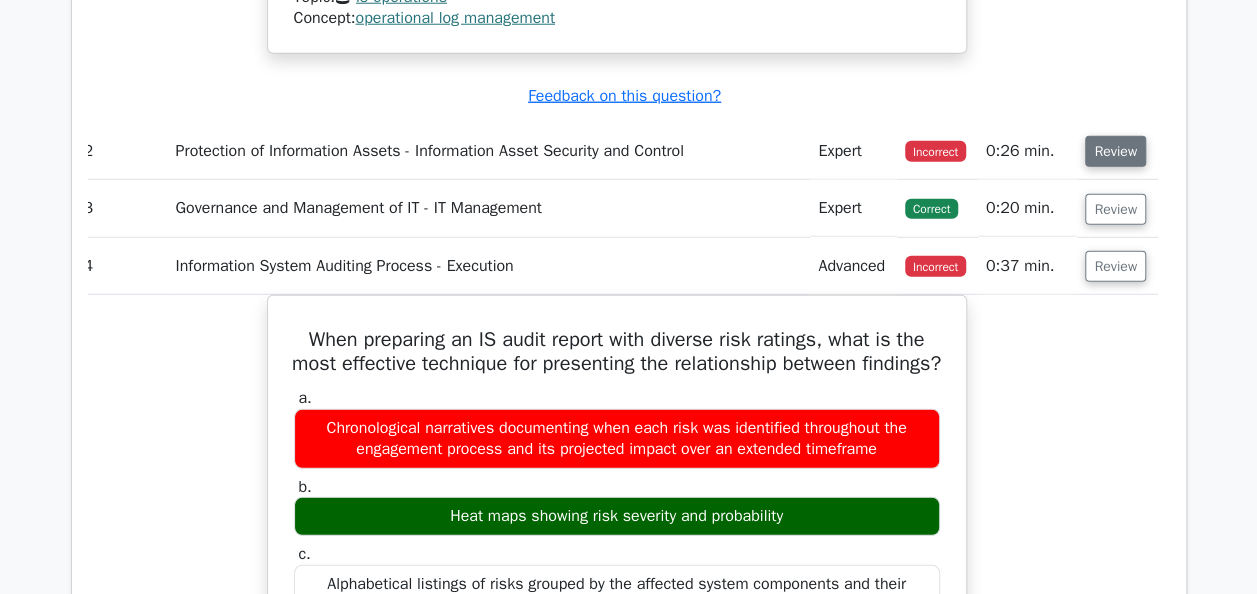 click on "Review" at bounding box center (1115, 151) 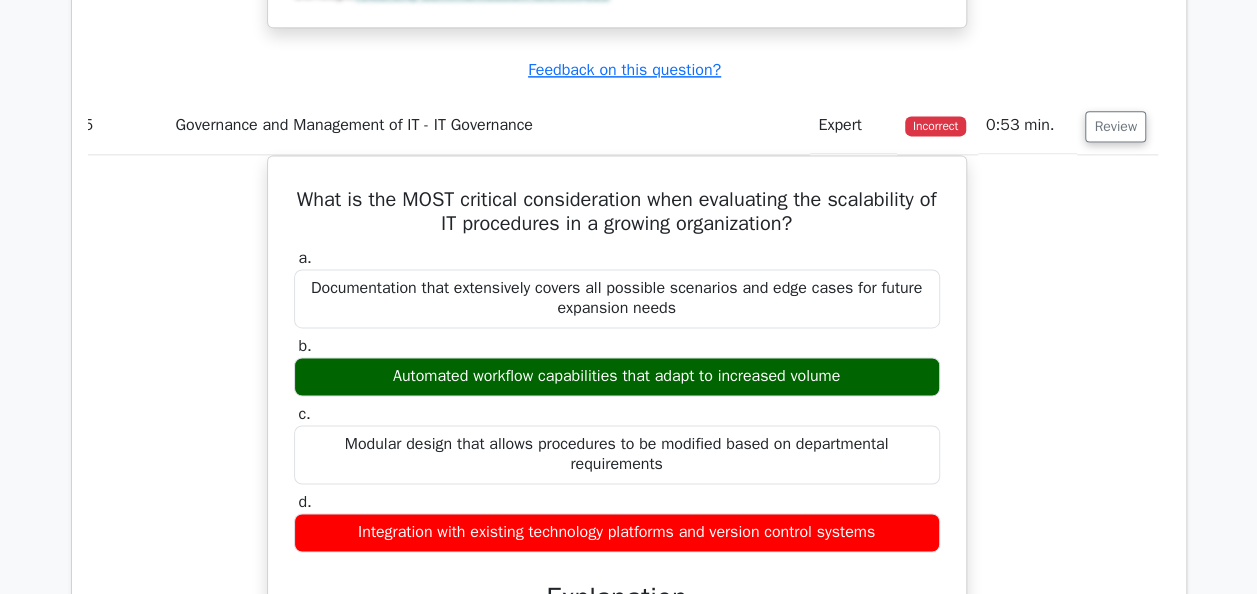 scroll, scrollTop: 5072, scrollLeft: 0, axis: vertical 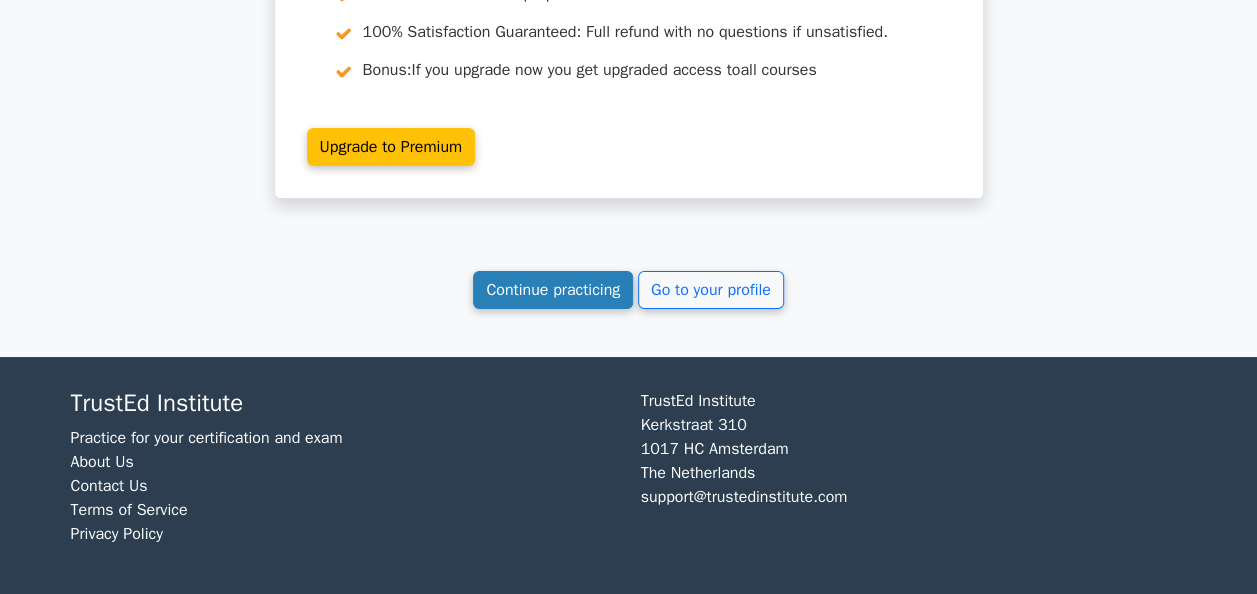 click on "Continue practicing" at bounding box center (553, 290) 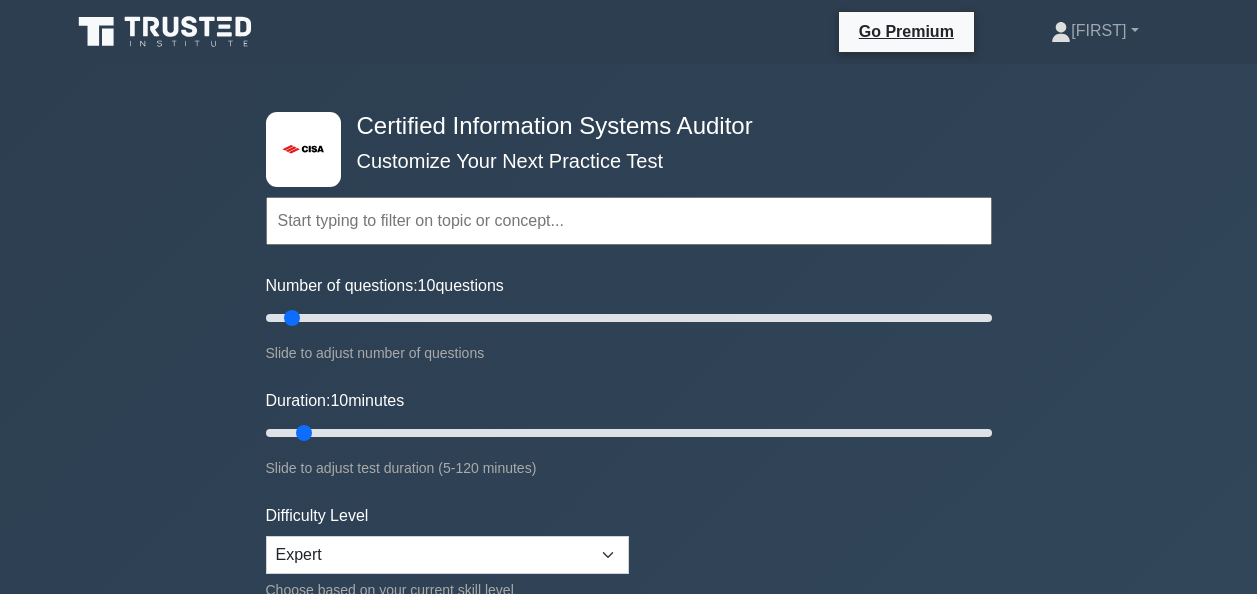 scroll, scrollTop: 185, scrollLeft: 0, axis: vertical 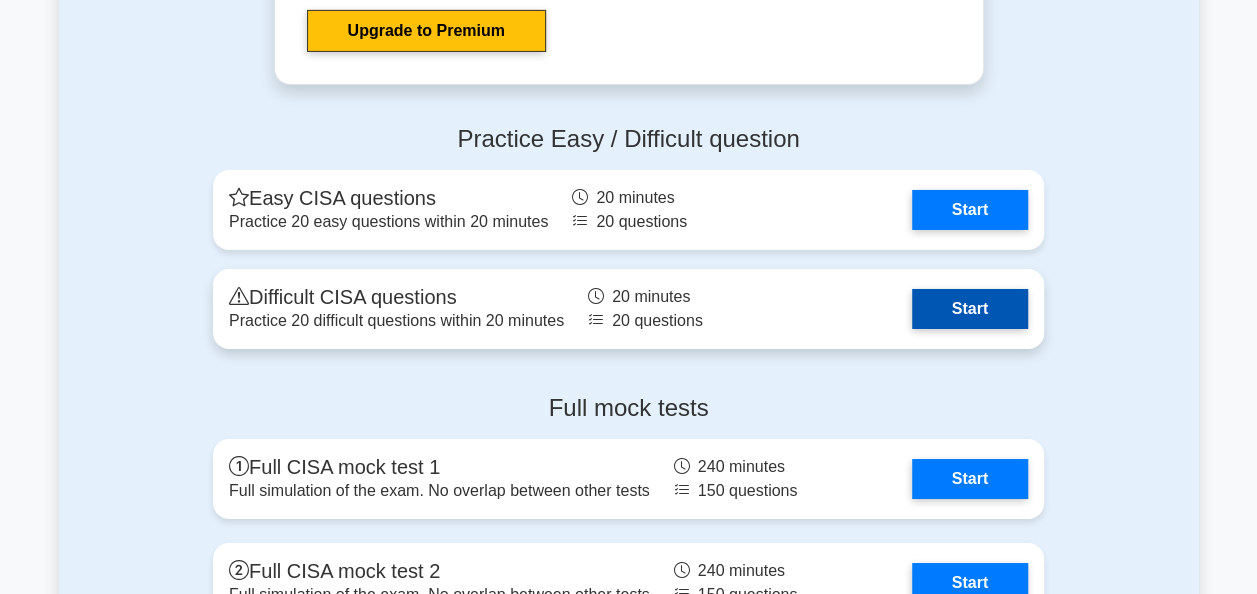 click on "Start" at bounding box center [970, 309] 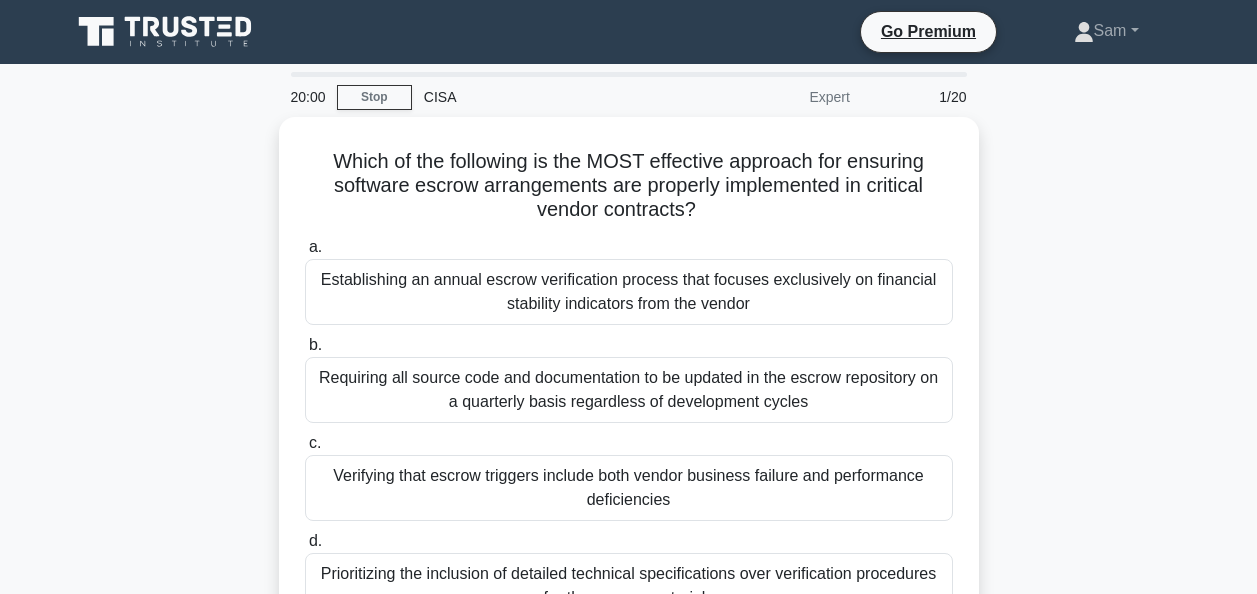 scroll, scrollTop: 0, scrollLeft: 0, axis: both 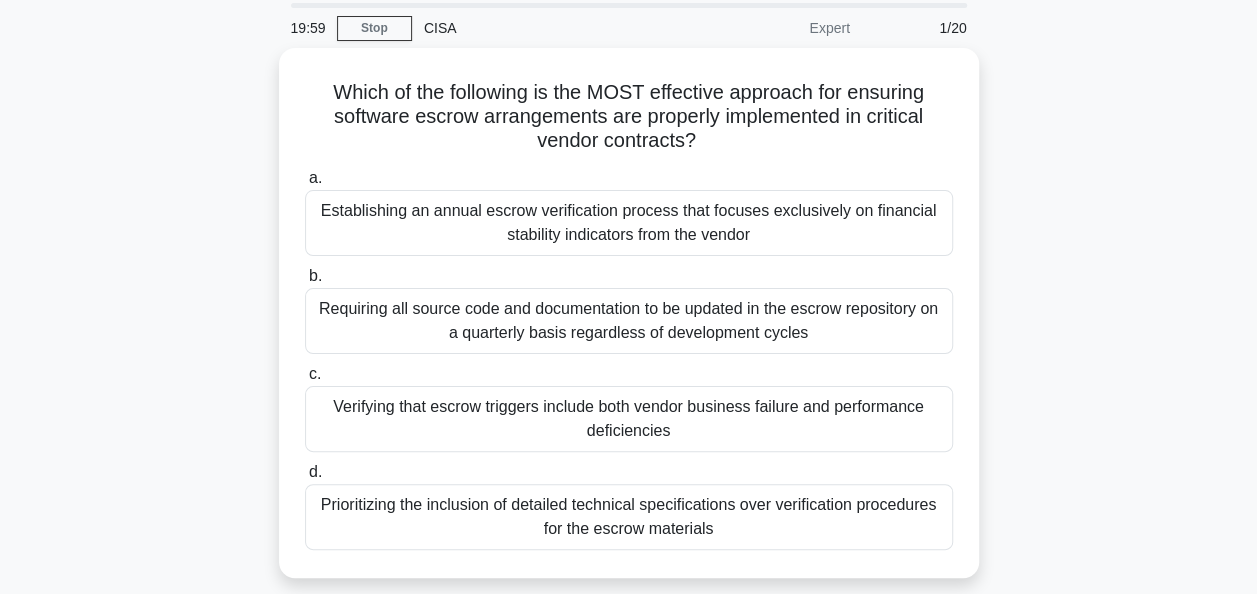 click on "Which of the following is the MOST effective approach for ensuring software escrow arrangements are properly implemented in critical vendor contracts?
.spinner_0XTQ{transform-origin:center;animation:spinner_y6GP .75s linear infinite}@keyframes spinner_y6GP{100%{transform:rotate(360deg)}}
a.
b.
c. d." at bounding box center (629, 325) 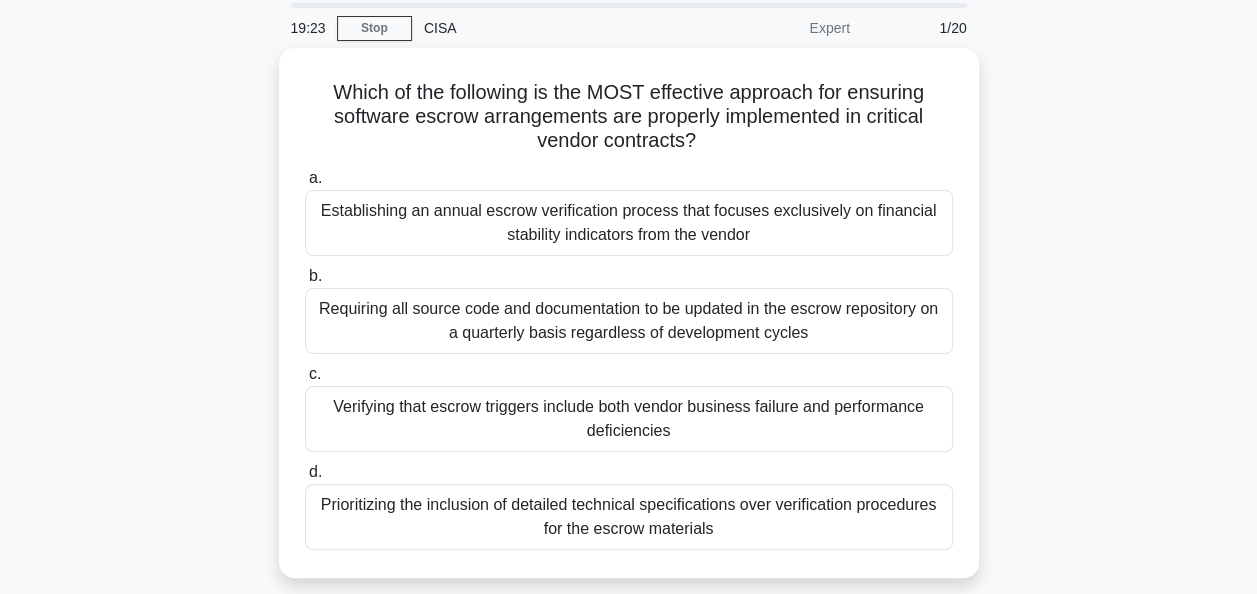 click on "Which of the following is the MOST effective approach for ensuring software escrow arrangements are properly implemented in critical vendor contracts?
.spinner_0XTQ{transform-origin:center;animation:spinner_y6GP .75s linear infinite}@keyframes spinner_y6GP{100%{transform:rotate(360deg)}}
a.
b.
c. d." at bounding box center [629, 325] 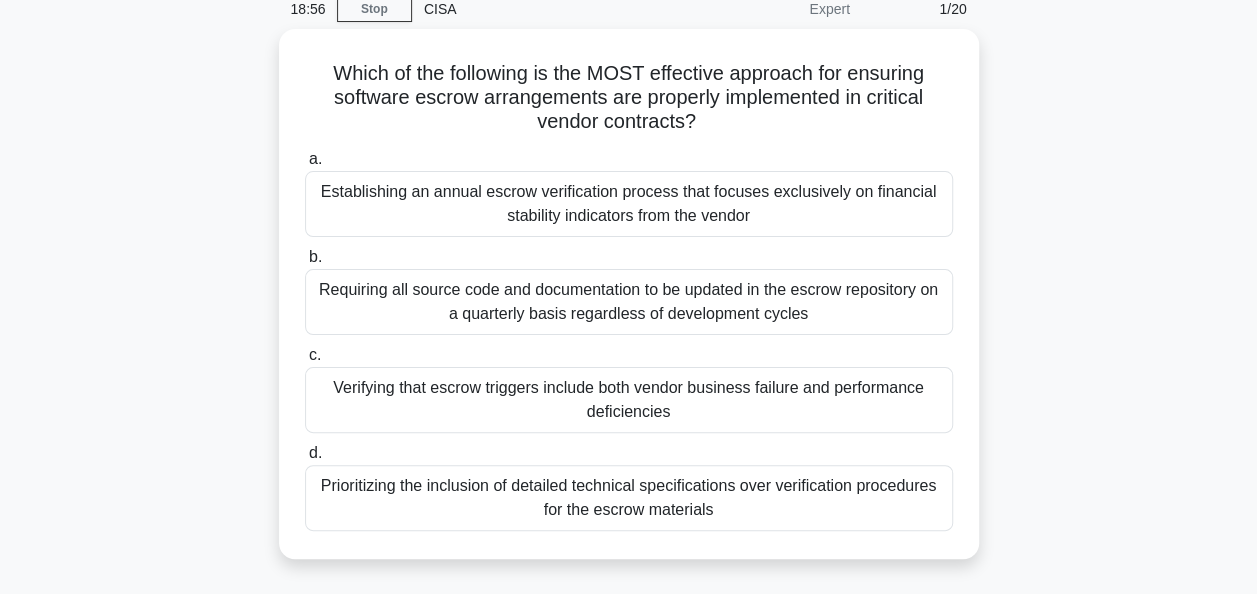 scroll, scrollTop: 87, scrollLeft: 0, axis: vertical 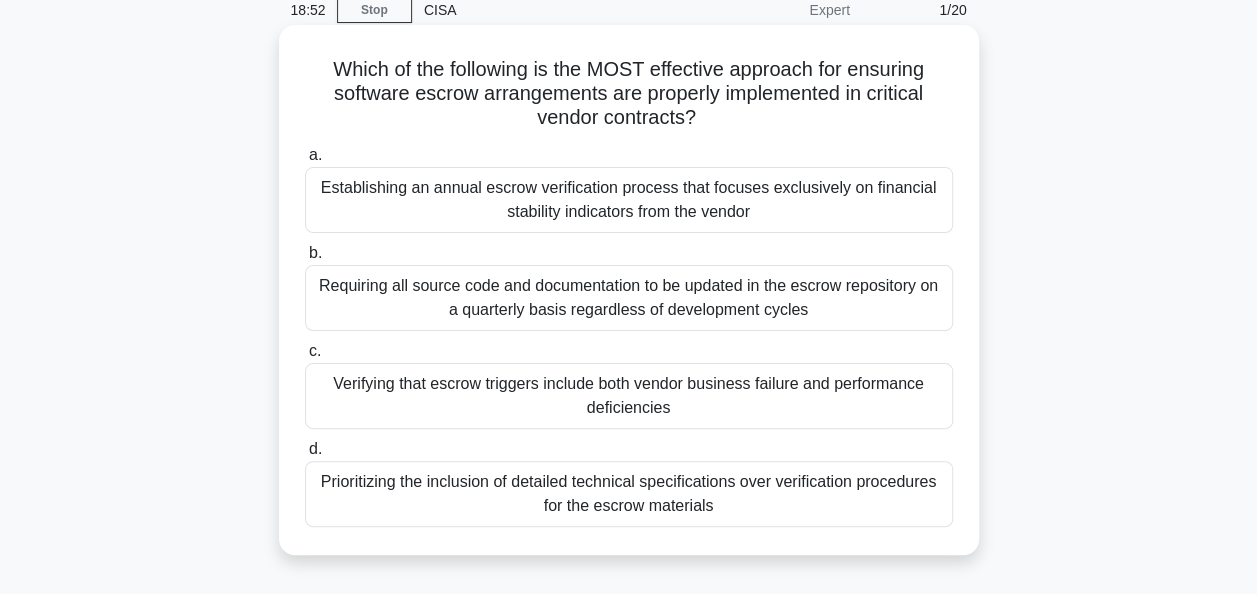 click on "Requiring all source code and documentation to be updated in the escrow repository on a quarterly basis regardless of development cycles" at bounding box center [629, 298] 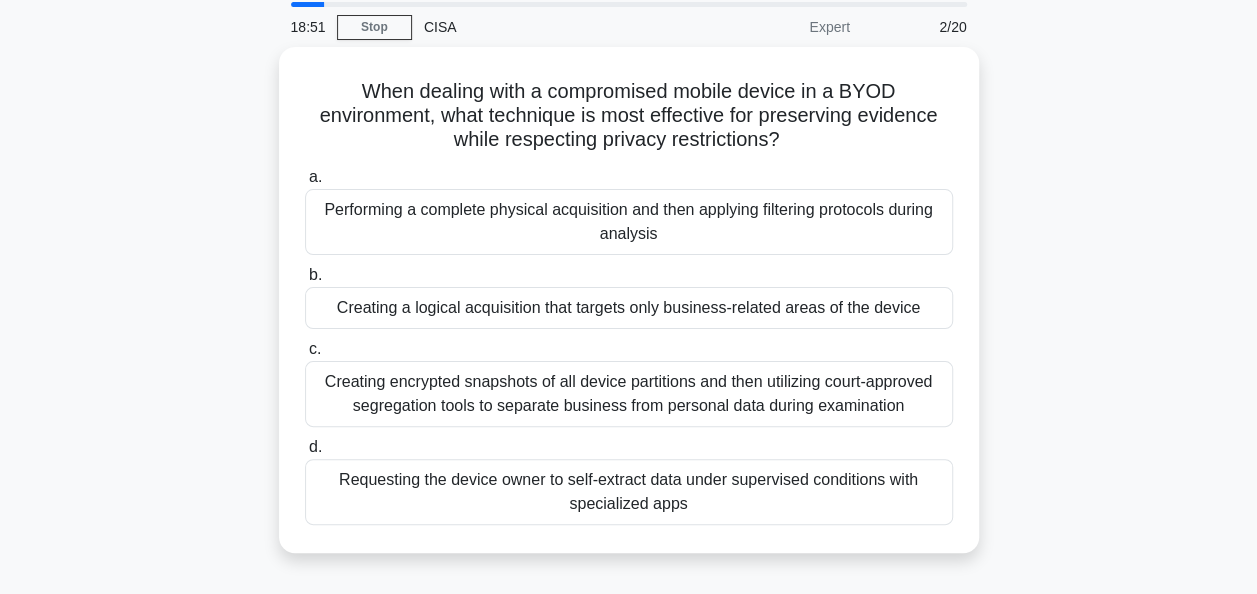 scroll, scrollTop: 110, scrollLeft: 0, axis: vertical 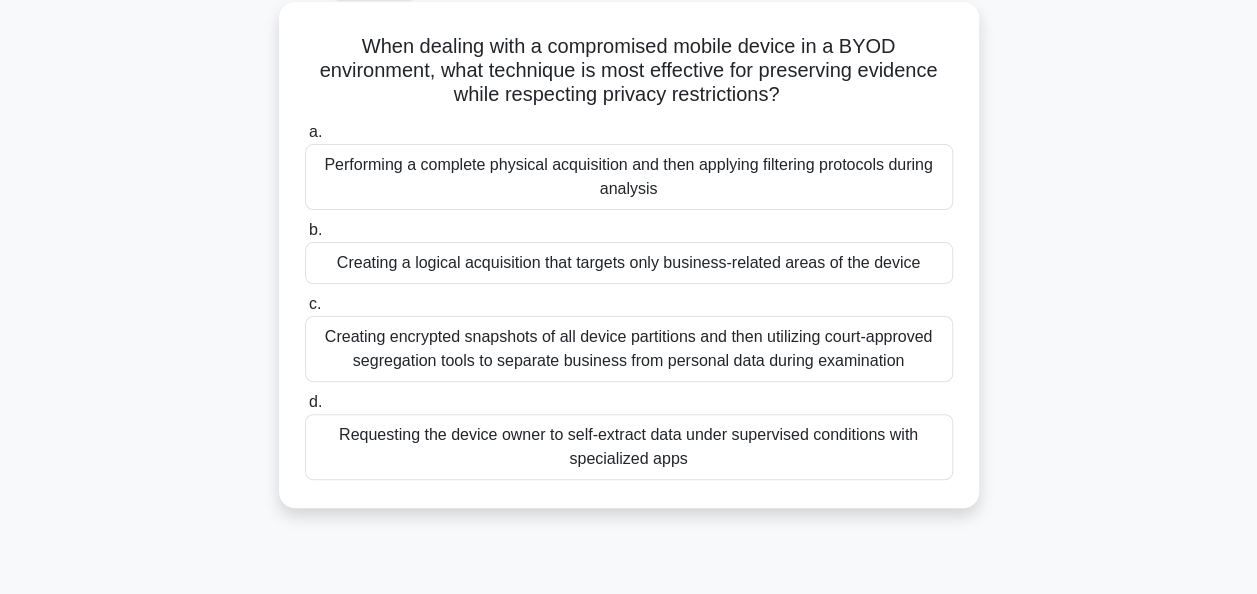 click on "Creating encrypted snapshots of all device partitions and then utilizing court-approved segregation tools to separate business from personal data during examination" at bounding box center [629, 349] 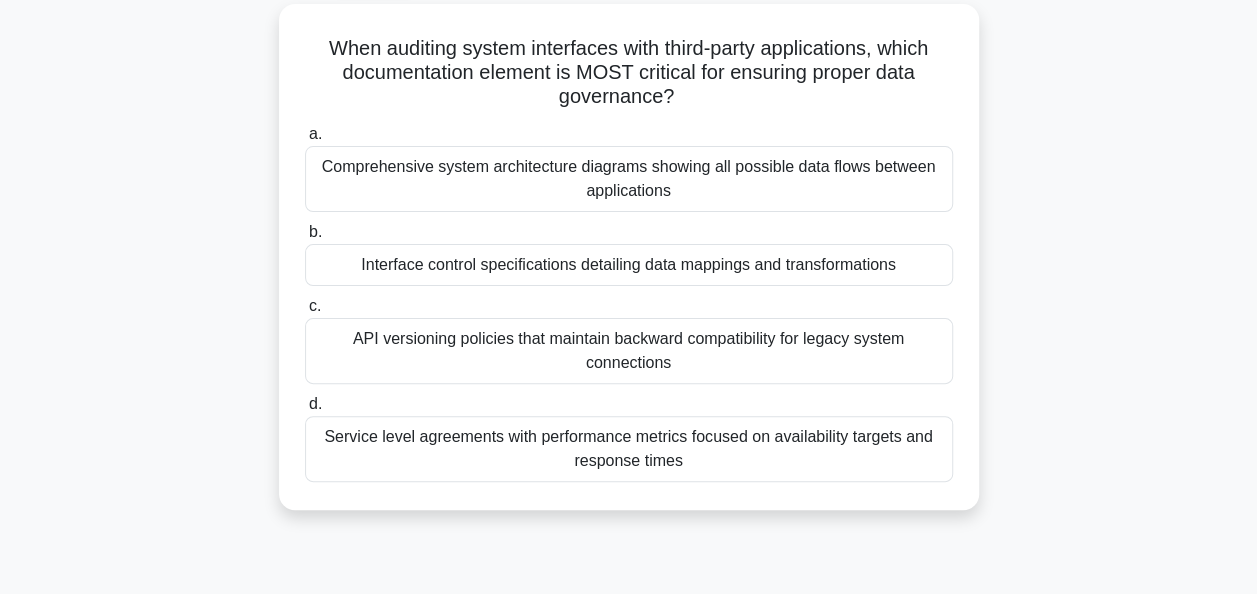 scroll, scrollTop: 112, scrollLeft: 0, axis: vertical 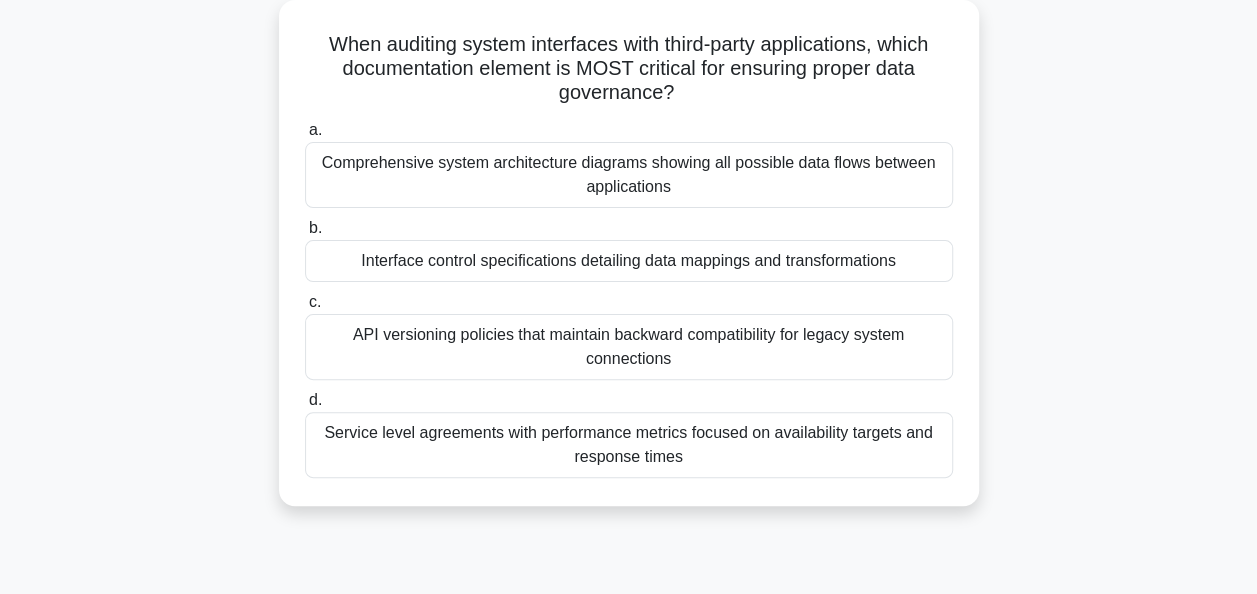 click on "Comprehensive system architecture diagrams showing all possible data flows between applications" at bounding box center [629, 175] 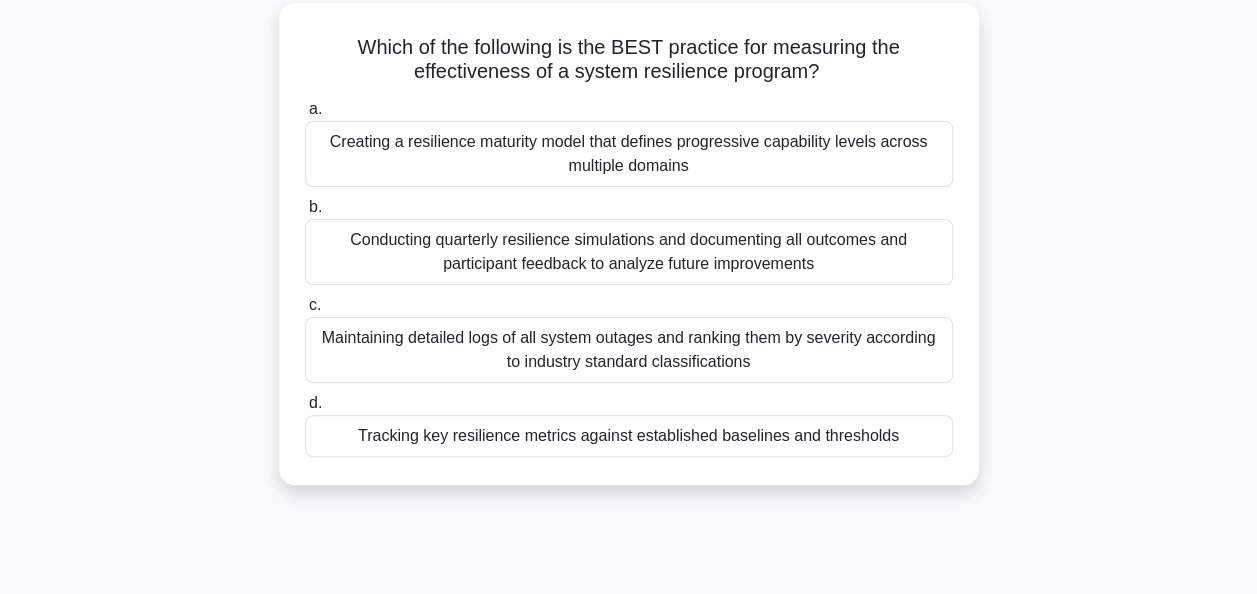 scroll, scrollTop: 115, scrollLeft: 0, axis: vertical 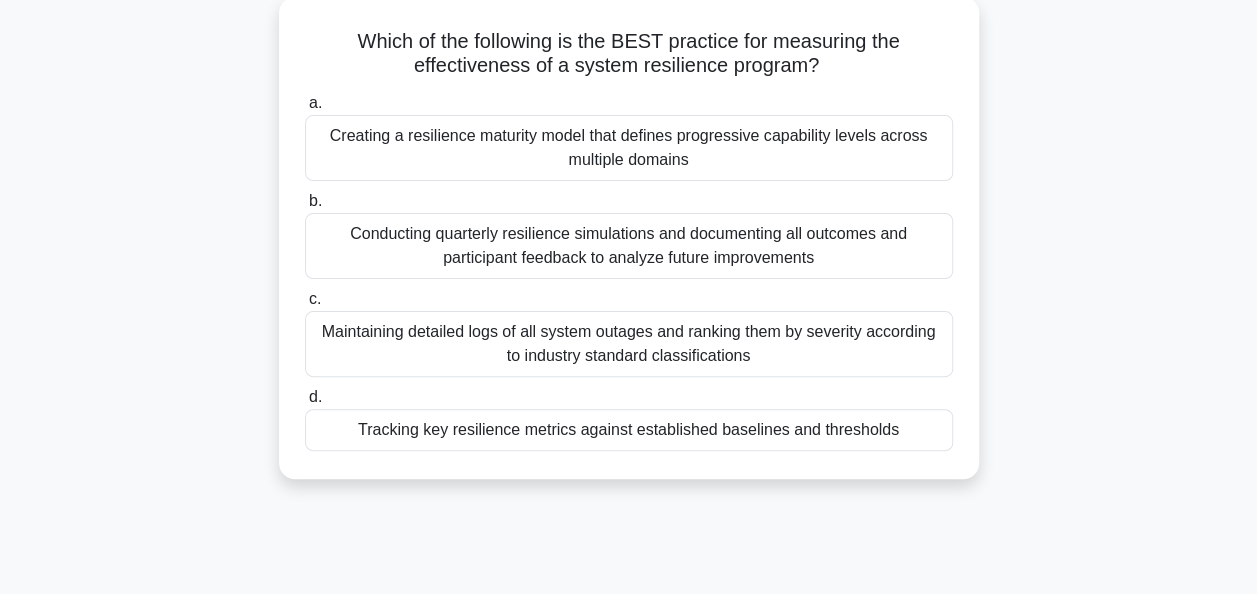 click on "Tracking key resilience metrics against established baselines and thresholds" at bounding box center (629, 430) 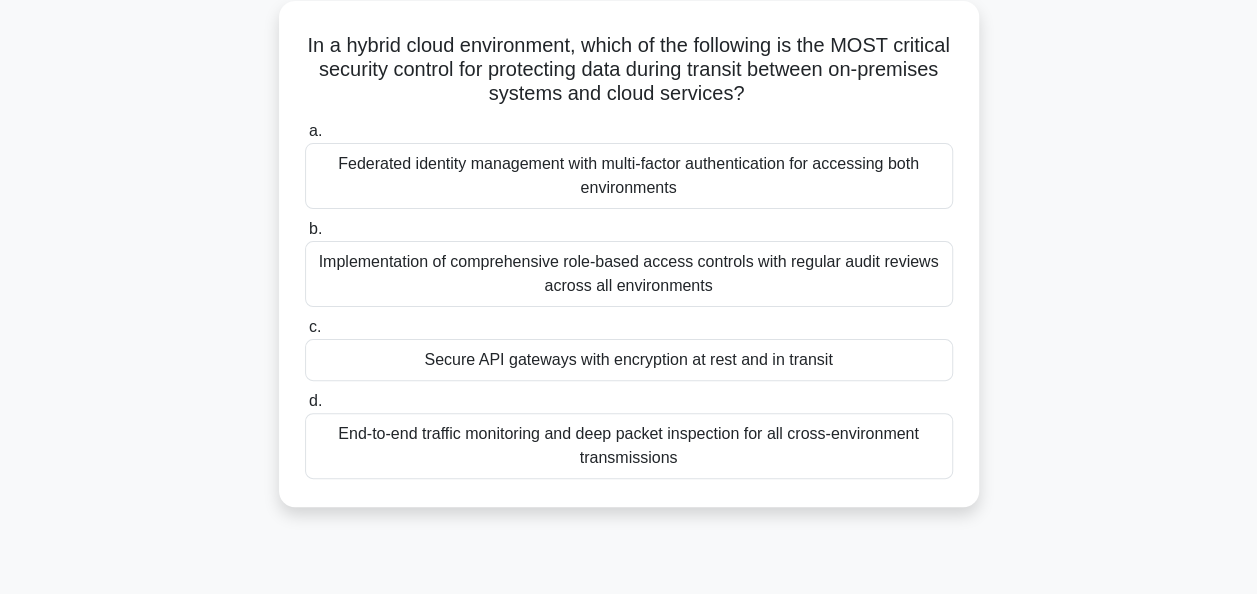 scroll, scrollTop: 124, scrollLeft: 0, axis: vertical 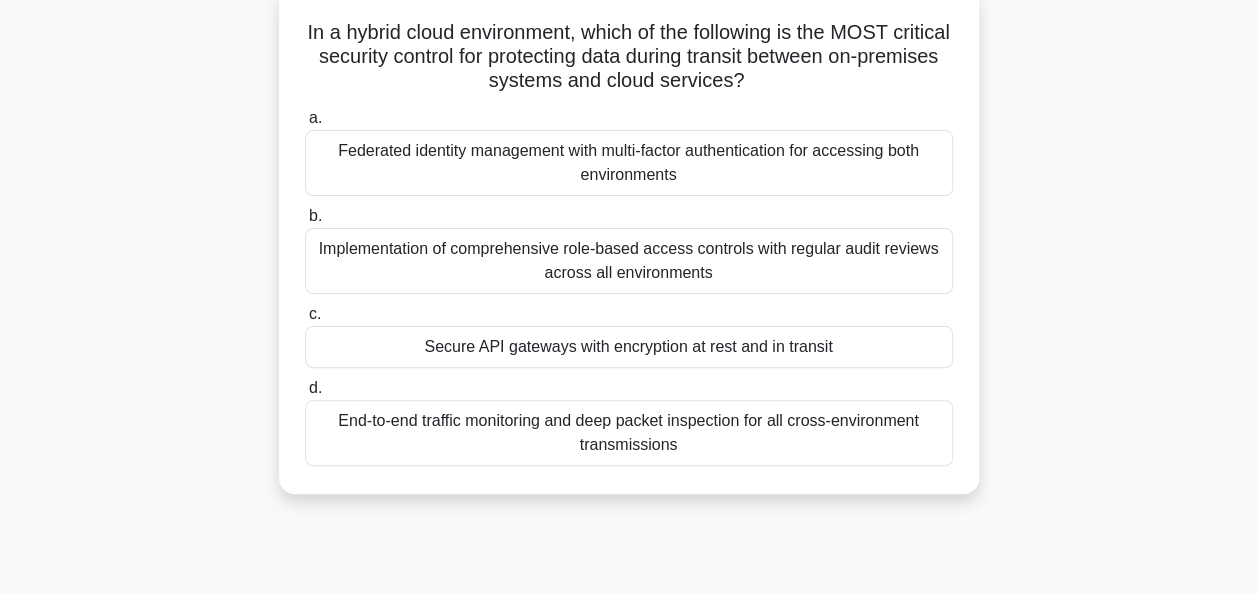 click on "Secure API gateways with encryption at rest and in transit" at bounding box center [629, 347] 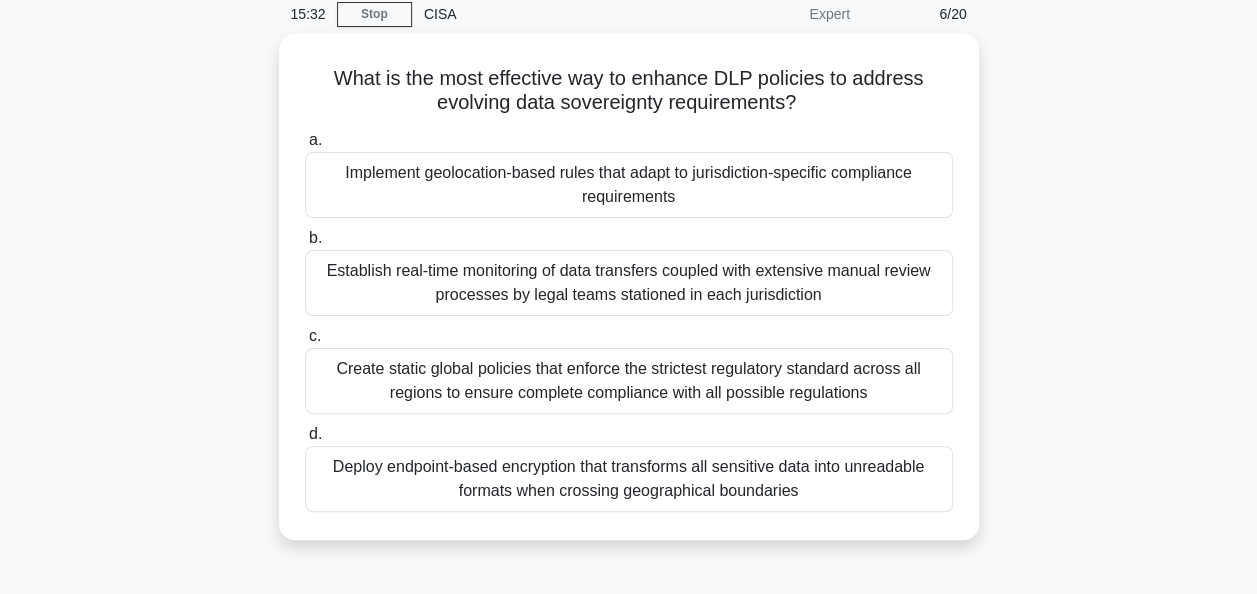 scroll, scrollTop: 88, scrollLeft: 0, axis: vertical 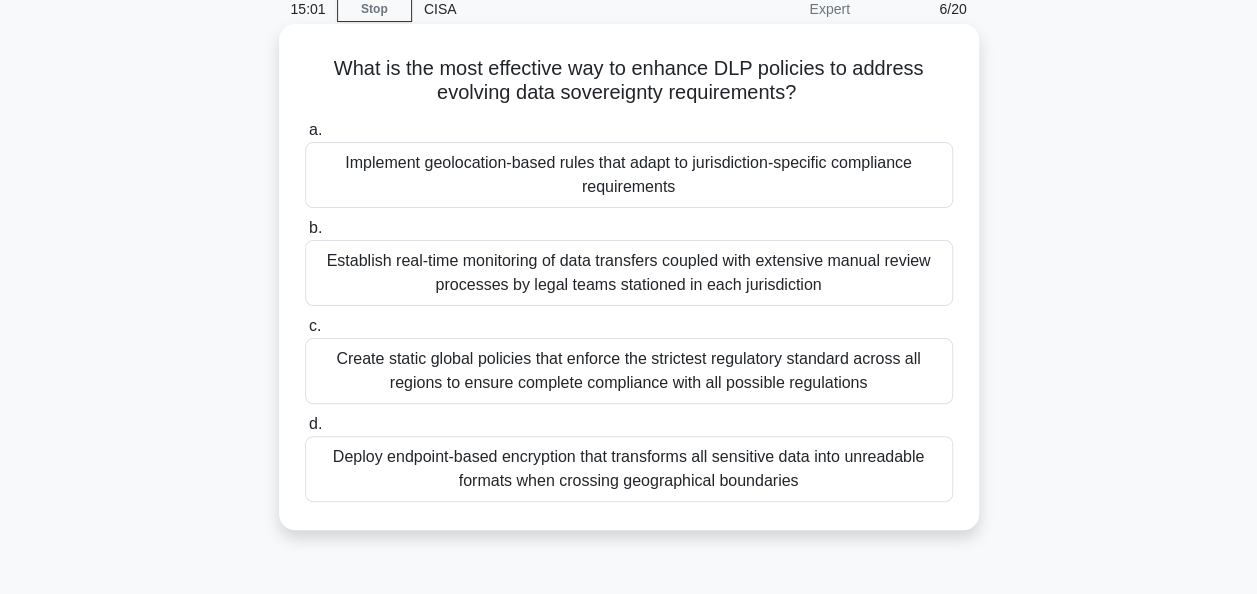 click on "Implement geolocation-based rules that adapt to jurisdiction-specific compliance requirements" at bounding box center [629, 175] 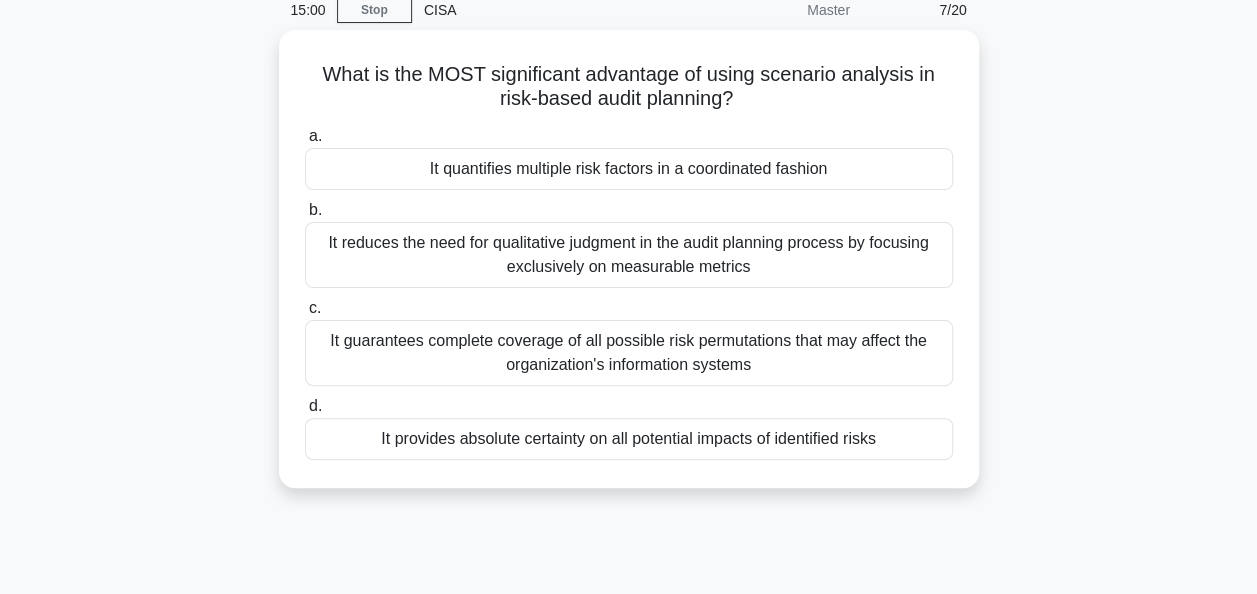 scroll, scrollTop: 88, scrollLeft: 0, axis: vertical 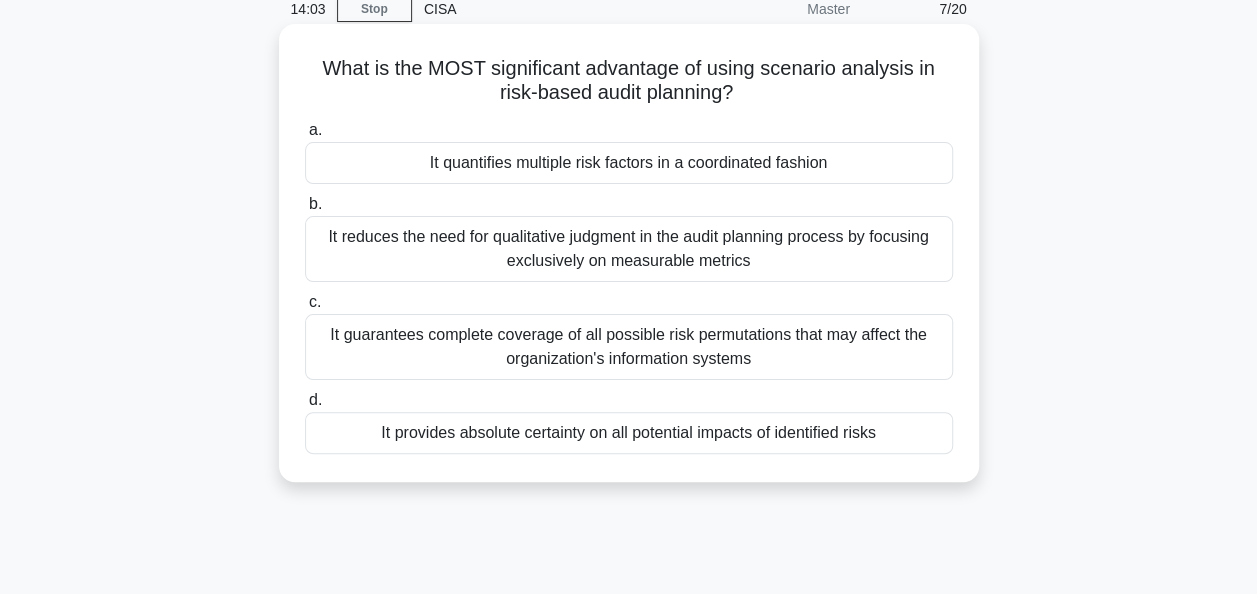 click on "It quantifies multiple risk factors in a coordinated fashion" at bounding box center (629, 163) 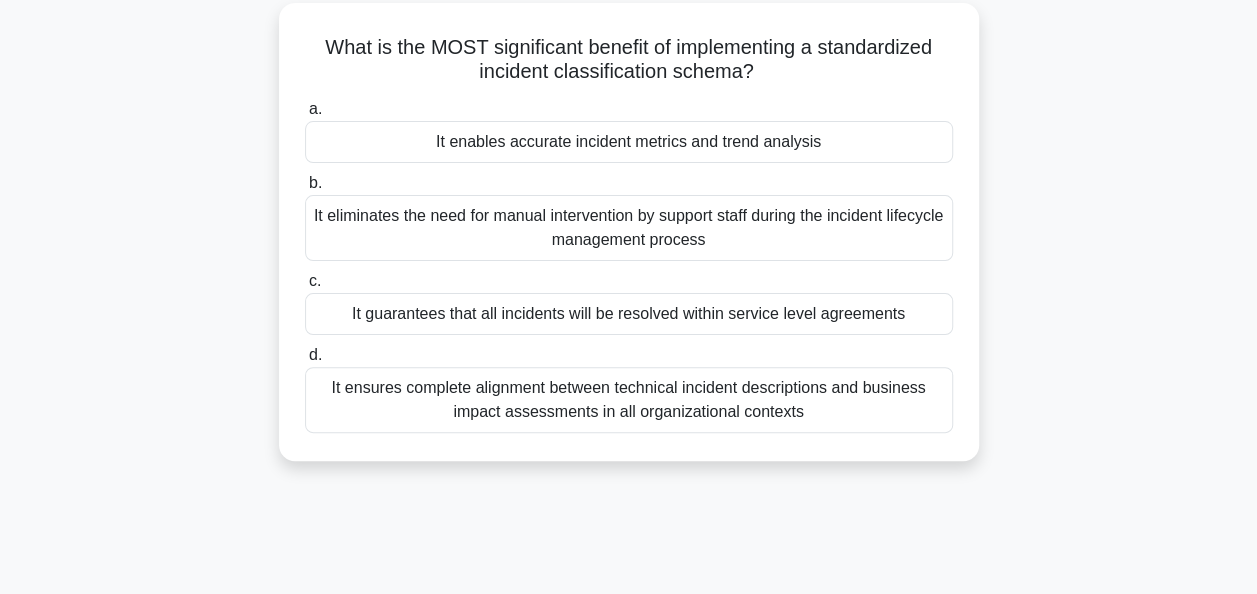 scroll, scrollTop: 113, scrollLeft: 0, axis: vertical 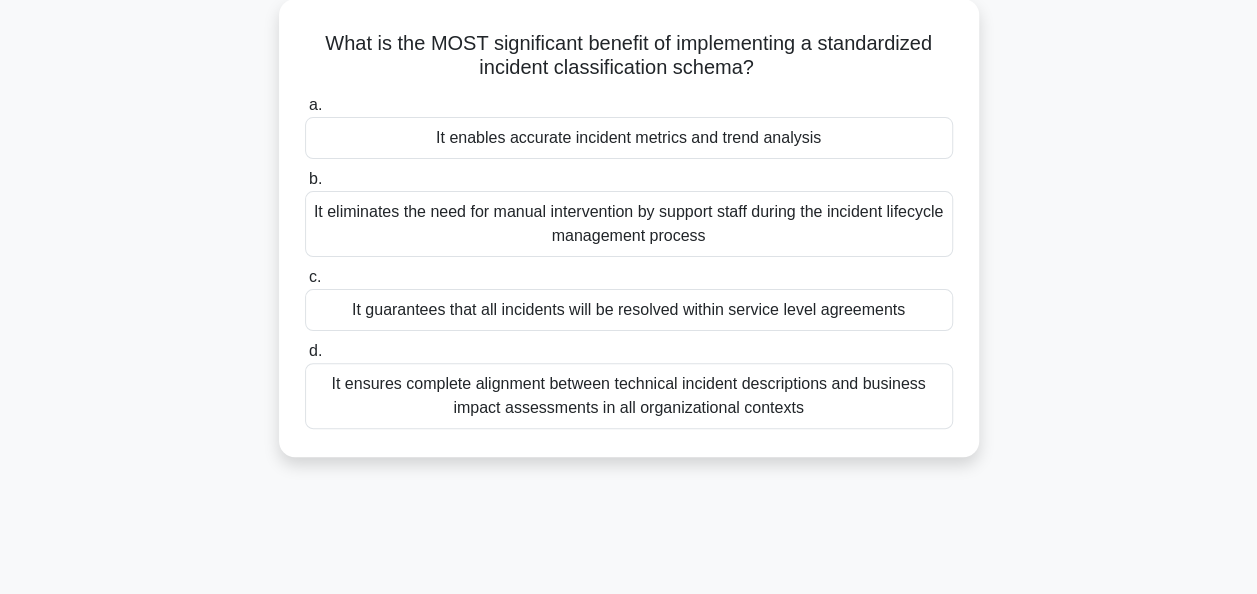 click on "It enables accurate incident metrics and trend analysis" at bounding box center [629, 138] 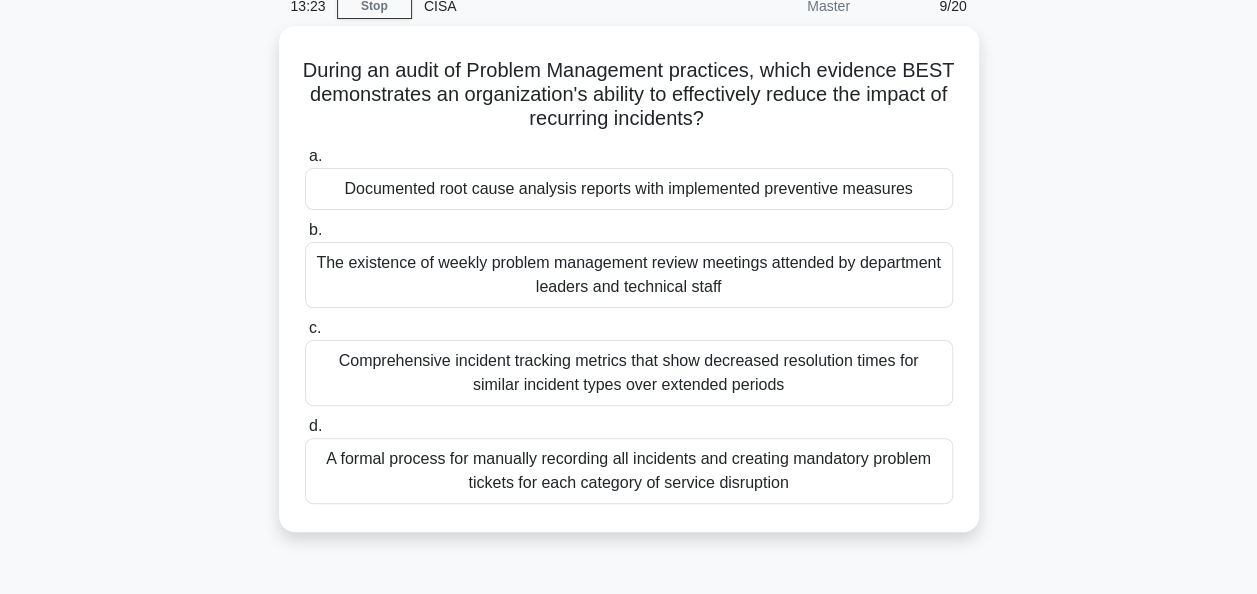 scroll, scrollTop: 93, scrollLeft: 0, axis: vertical 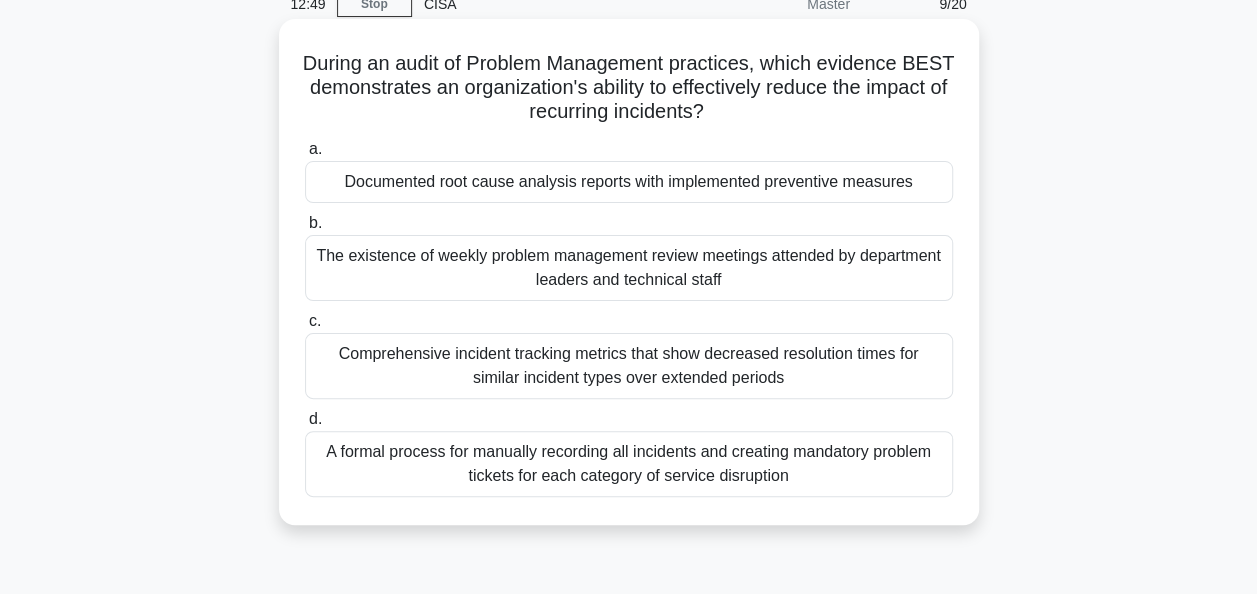 click on "Comprehensive incident tracking metrics that show decreased resolution times for similar incident types over extended periods" at bounding box center (629, 366) 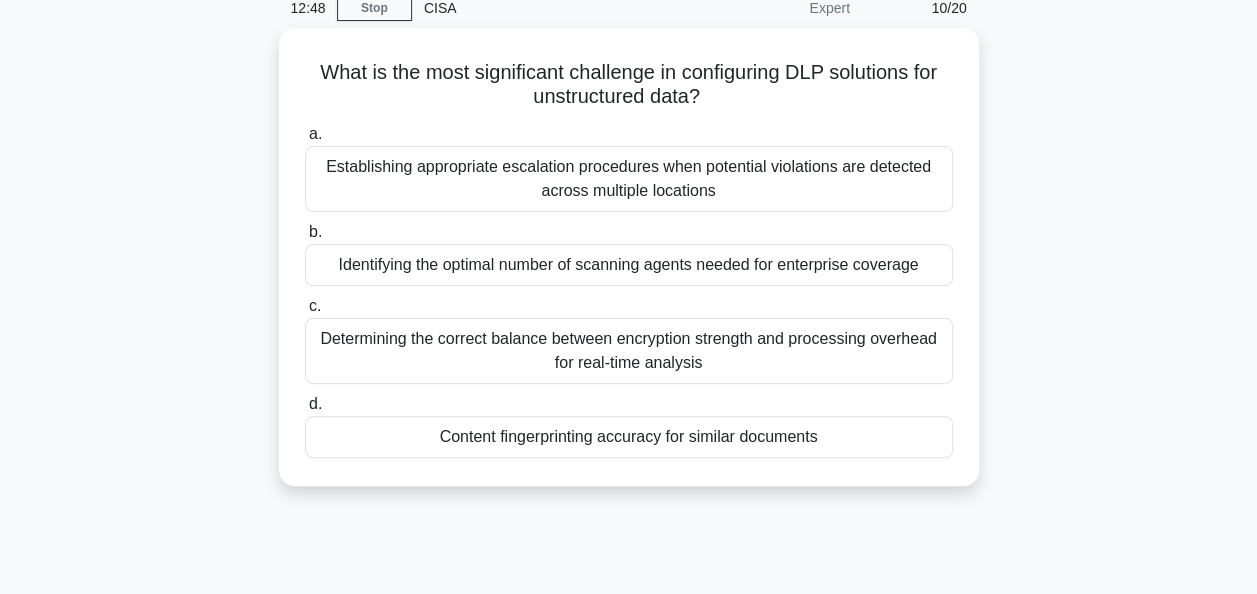 scroll, scrollTop: 96, scrollLeft: 0, axis: vertical 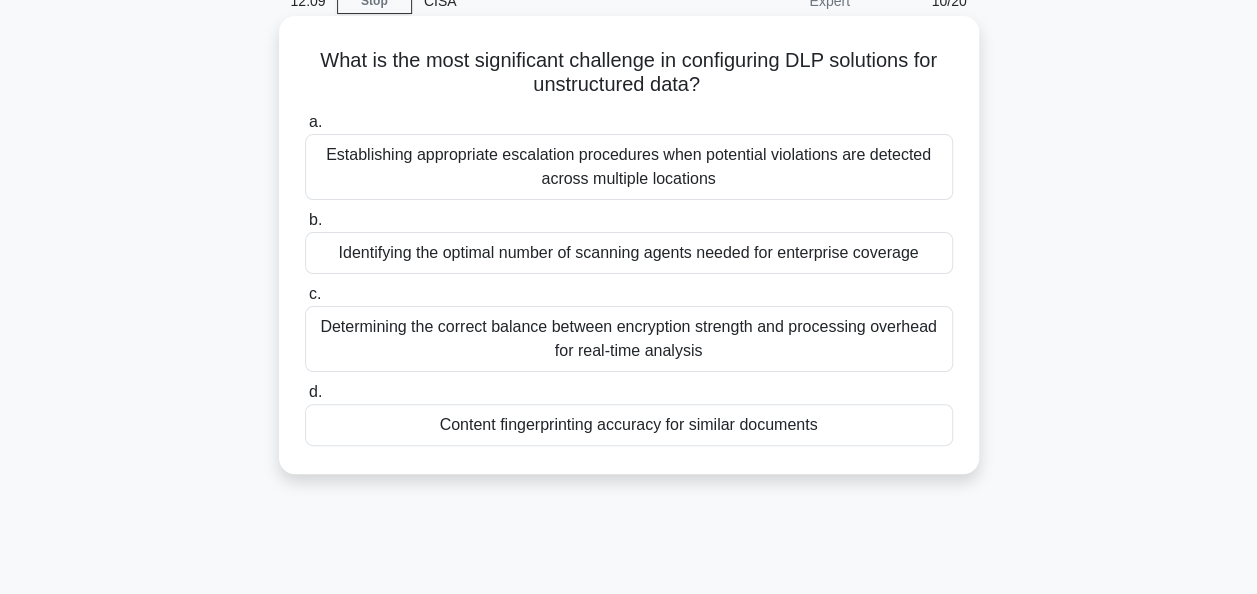 click on "Content fingerprinting accuracy for similar documents" at bounding box center [629, 425] 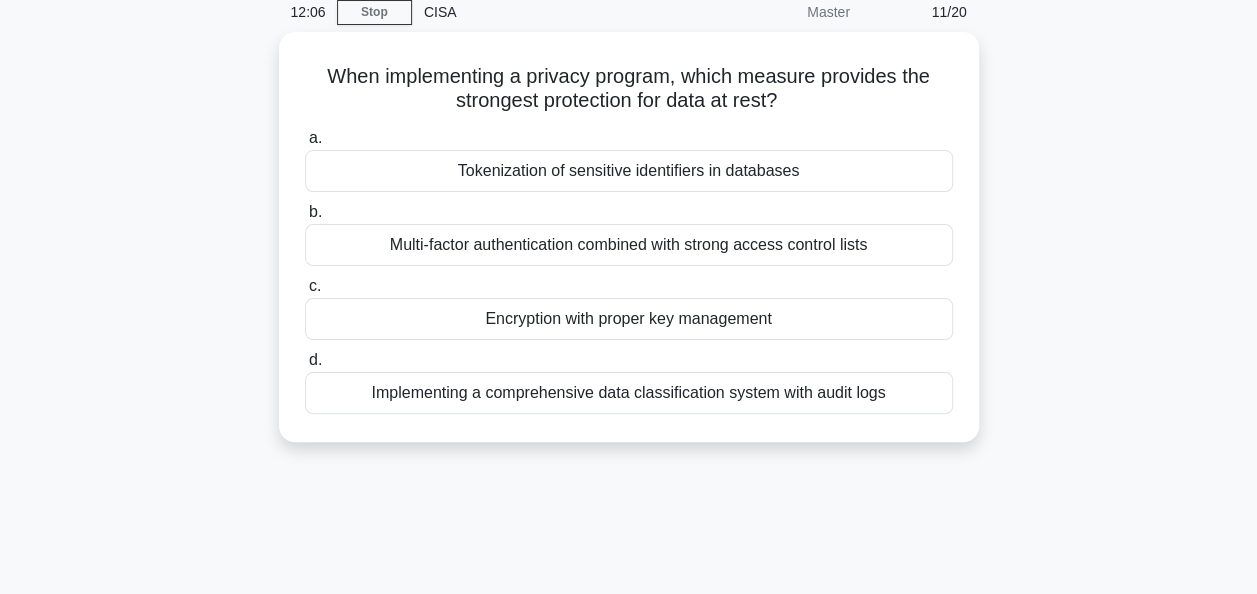 scroll, scrollTop: 86, scrollLeft: 0, axis: vertical 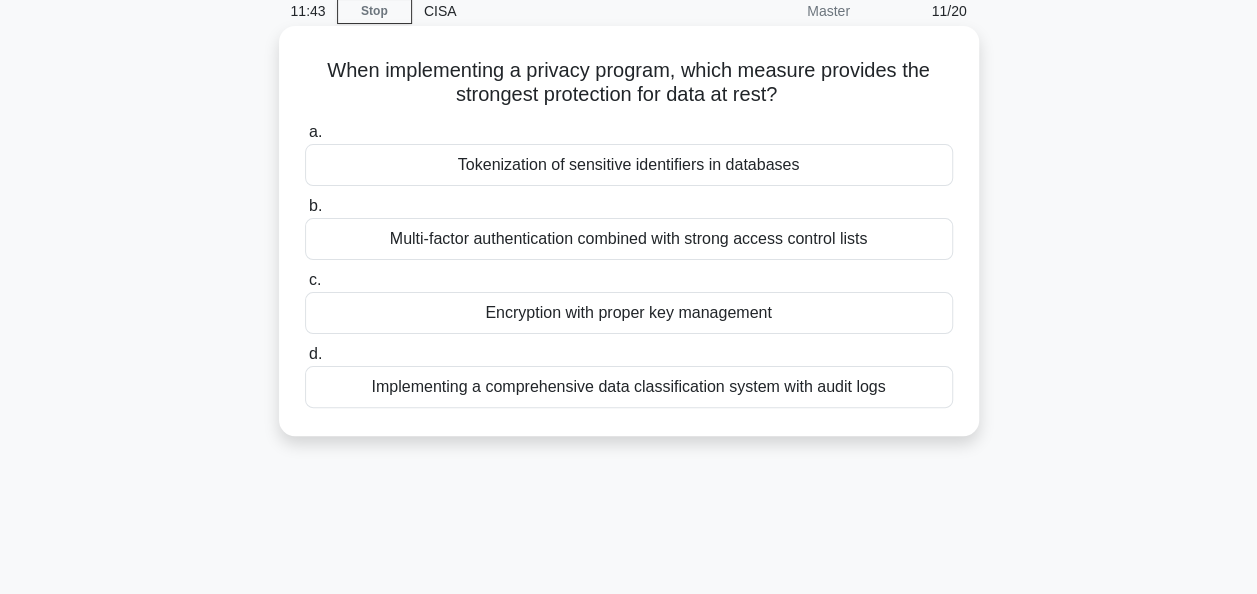 click on "Implementing a comprehensive data classification system with audit logs" at bounding box center (629, 387) 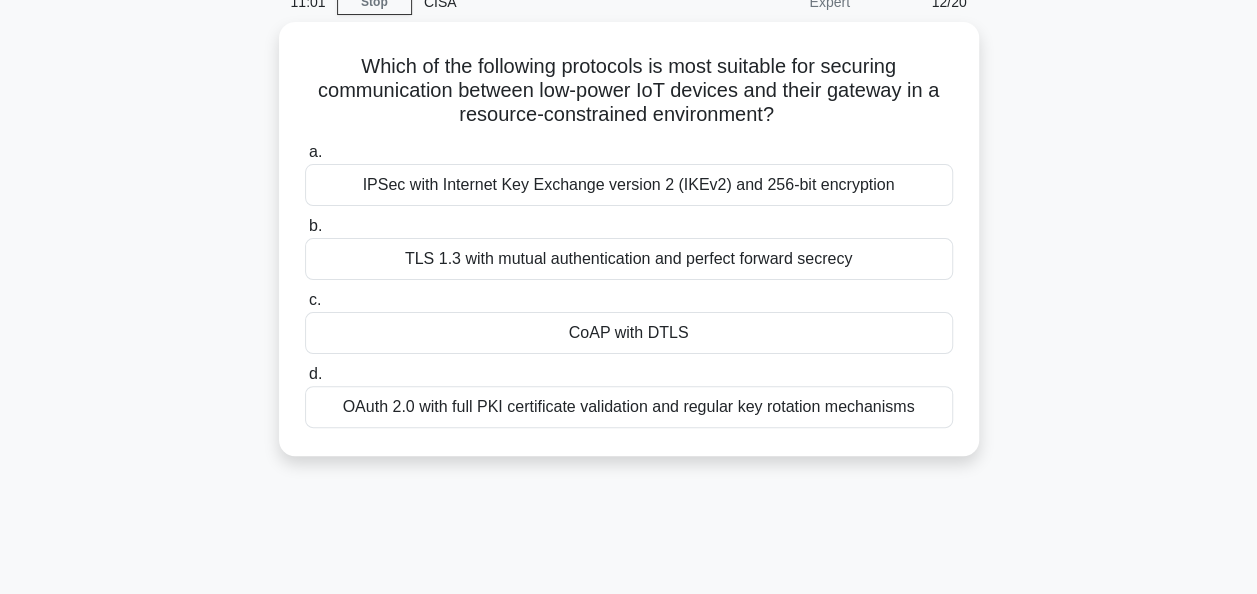 scroll, scrollTop: 103, scrollLeft: 0, axis: vertical 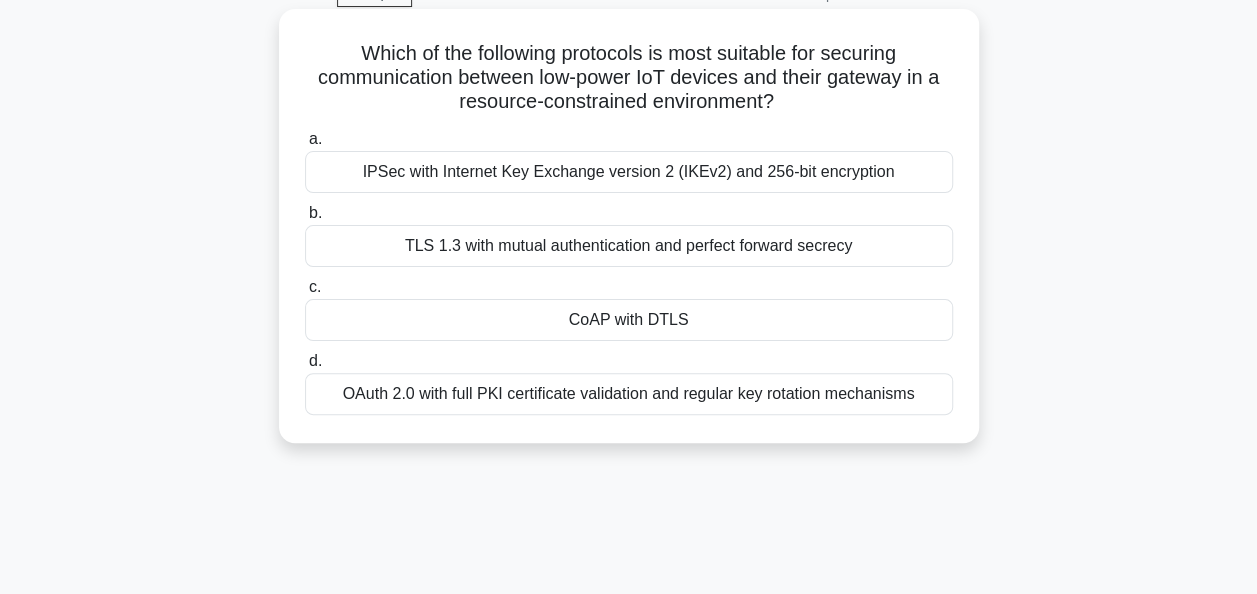 click on "IPSec with Internet Key Exchange version 2 (IKEv2) and 256-bit encryption" at bounding box center [629, 172] 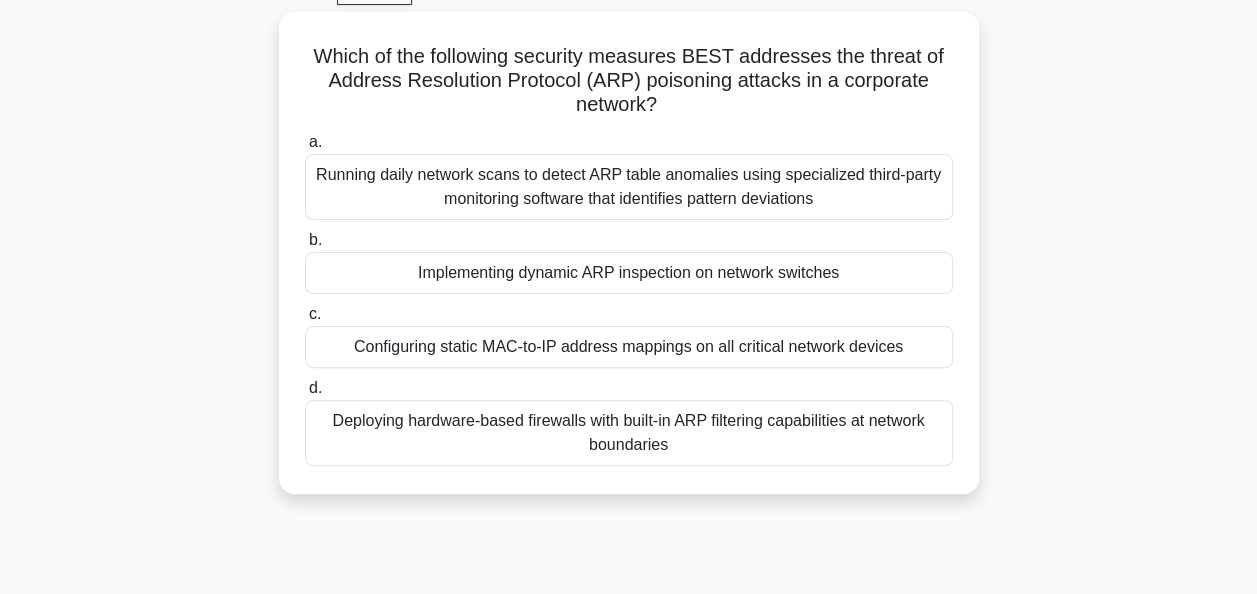 scroll, scrollTop: 106, scrollLeft: 0, axis: vertical 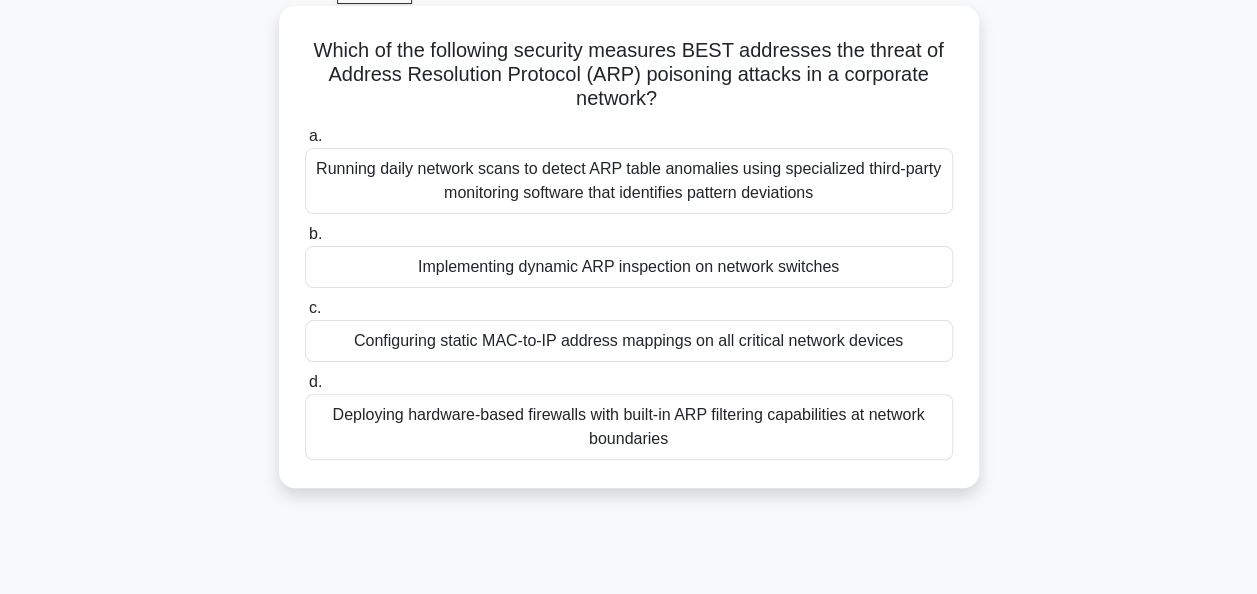 click on "Implementing dynamic ARP inspection on network switches" at bounding box center (629, 267) 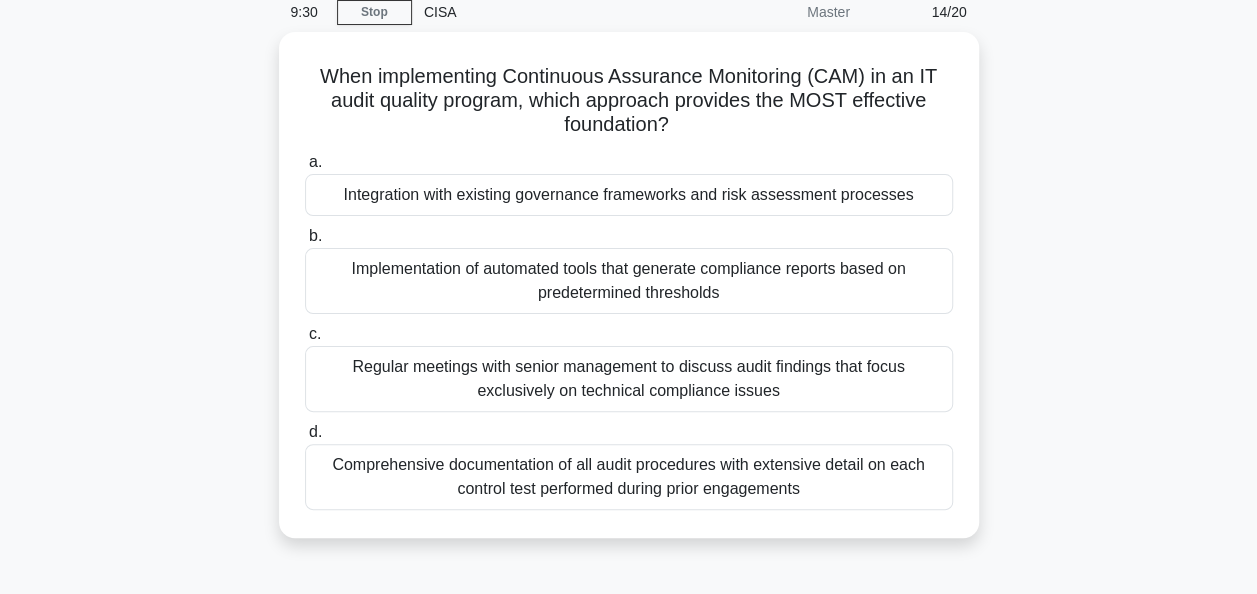scroll, scrollTop: 86, scrollLeft: 0, axis: vertical 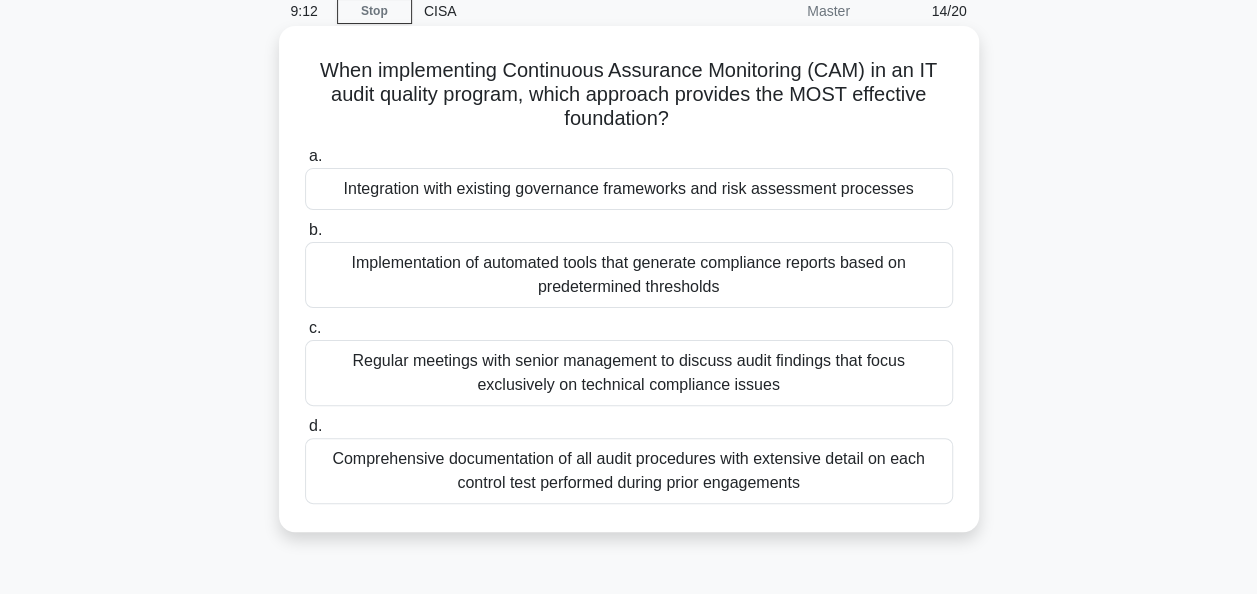 click on "Integration with existing governance frameworks and risk assessment processes" at bounding box center (629, 189) 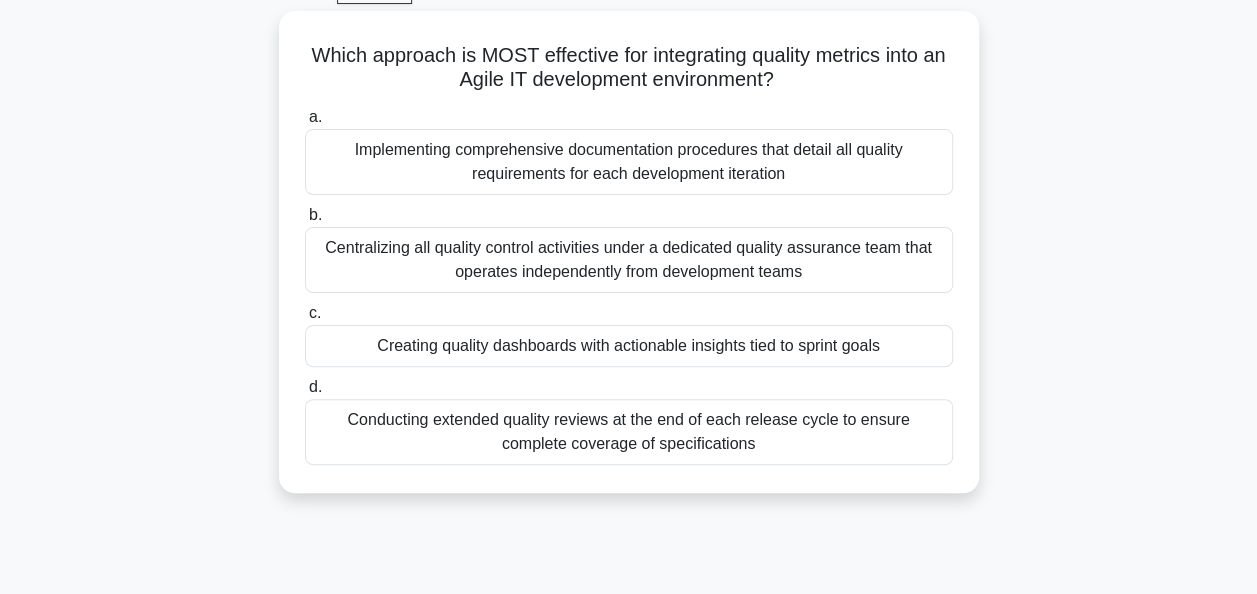 scroll, scrollTop: 111, scrollLeft: 0, axis: vertical 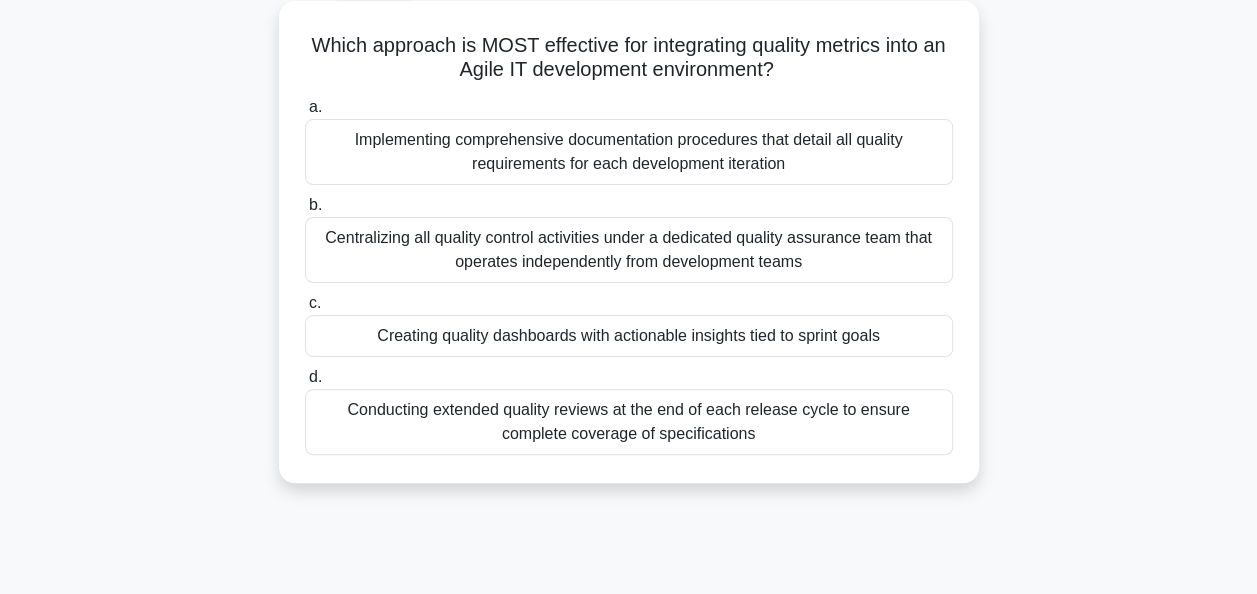 click on "Centralizing all quality control activities under a dedicated quality assurance team that operates independently from development teams" at bounding box center (629, 250) 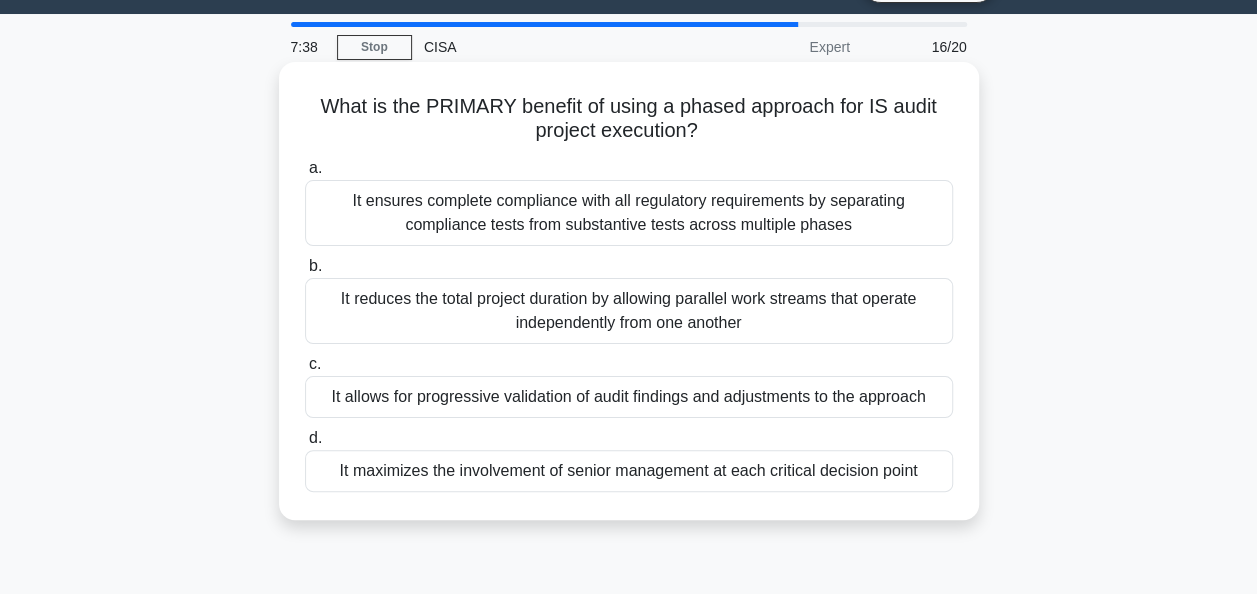 scroll, scrollTop: 64, scrollLeft: 0, axis: vertical 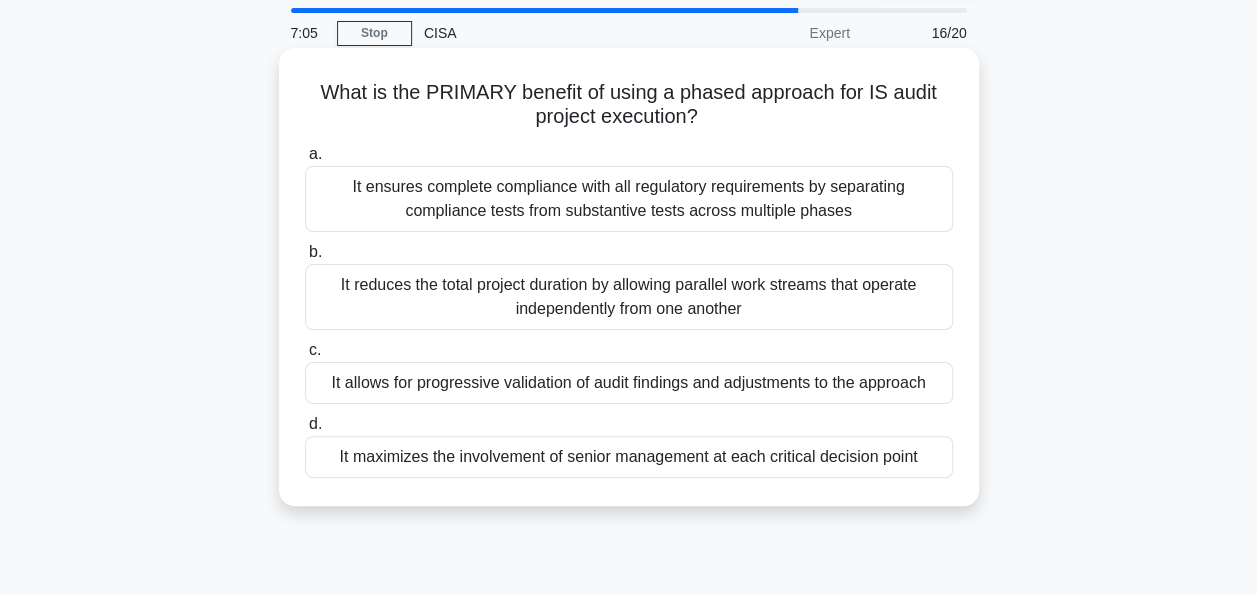 click on "It allows for progressive validation of audit findings and adjustments to the approach" at bounding box center (629, 383) 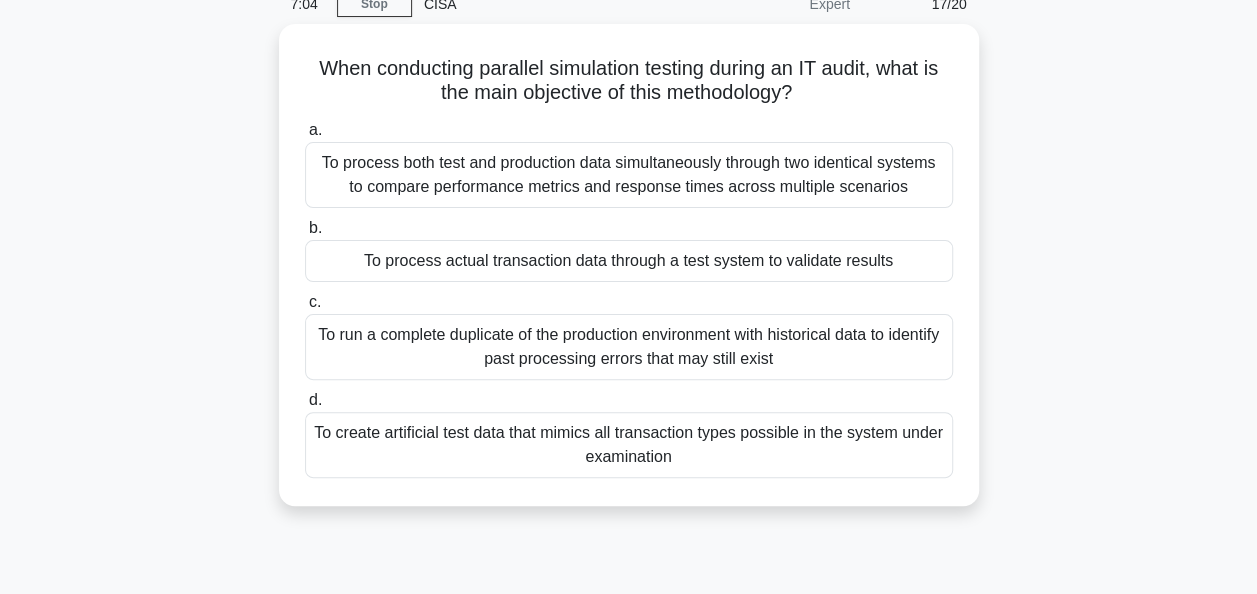 scroll, scrollTop: 94, scrollLeft: 0, axis: vertical 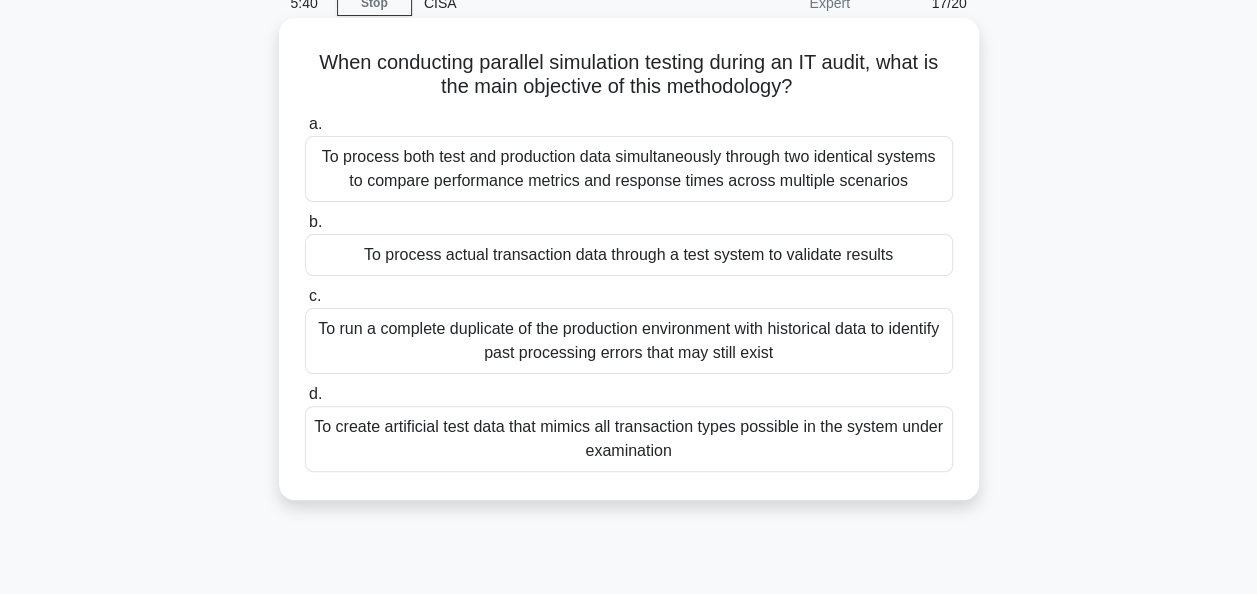 click on "To process actual transaction data through a test system to validate results" at bounding box center [629, 255] 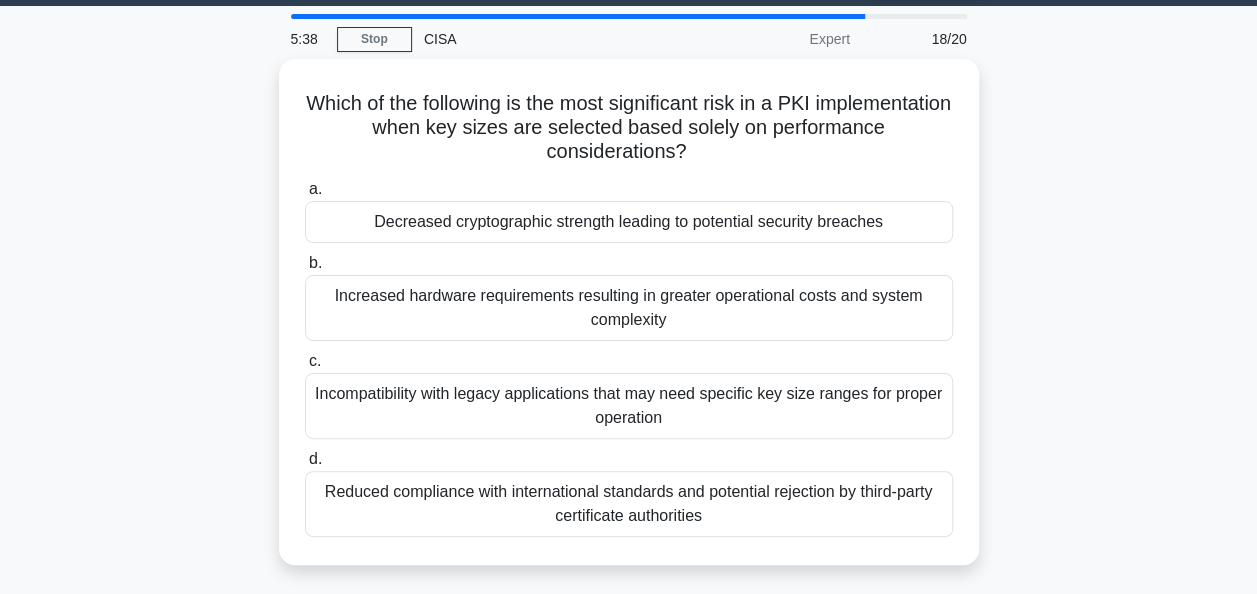 scroll, scrollTop: 92, scrollLeft: 0, axis: vertical 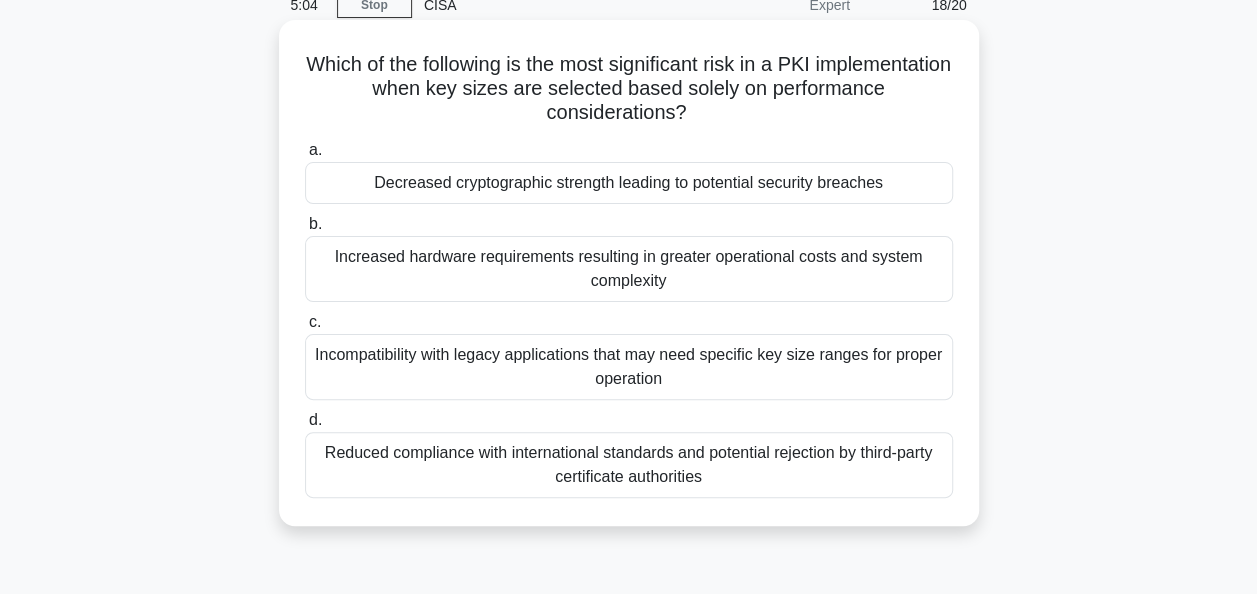 click on "Decreased cryptographic strength leading to potential security breaches" at bounding box center [629, 183] 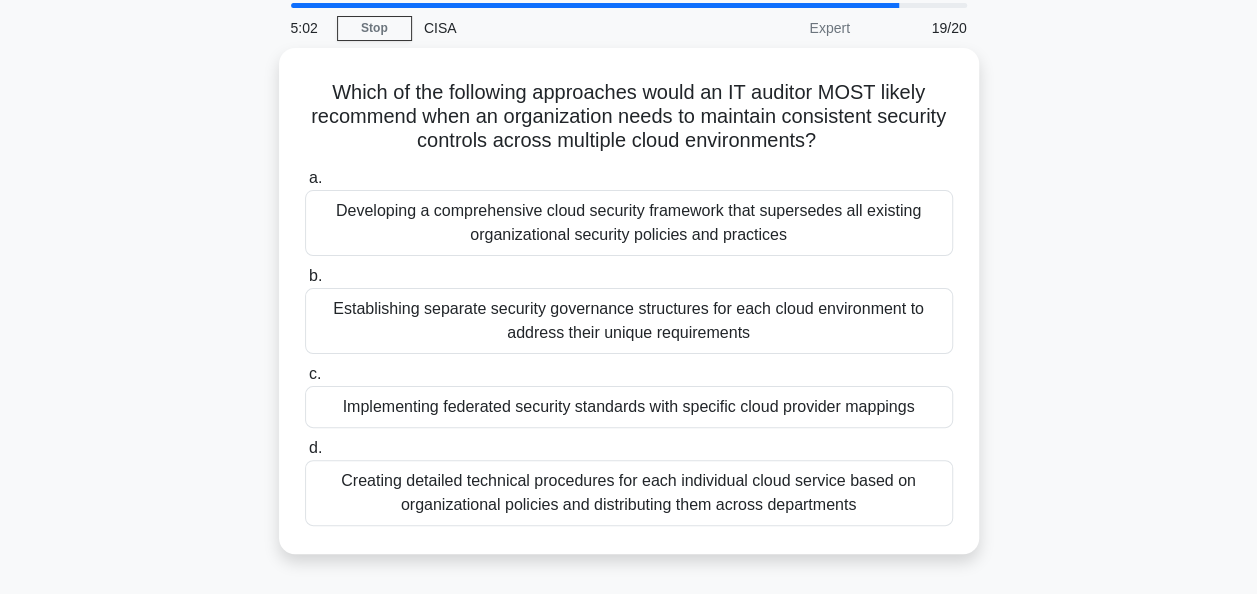 scroll, scrollTop: 71, scrollLeft: 0, axis: vertical 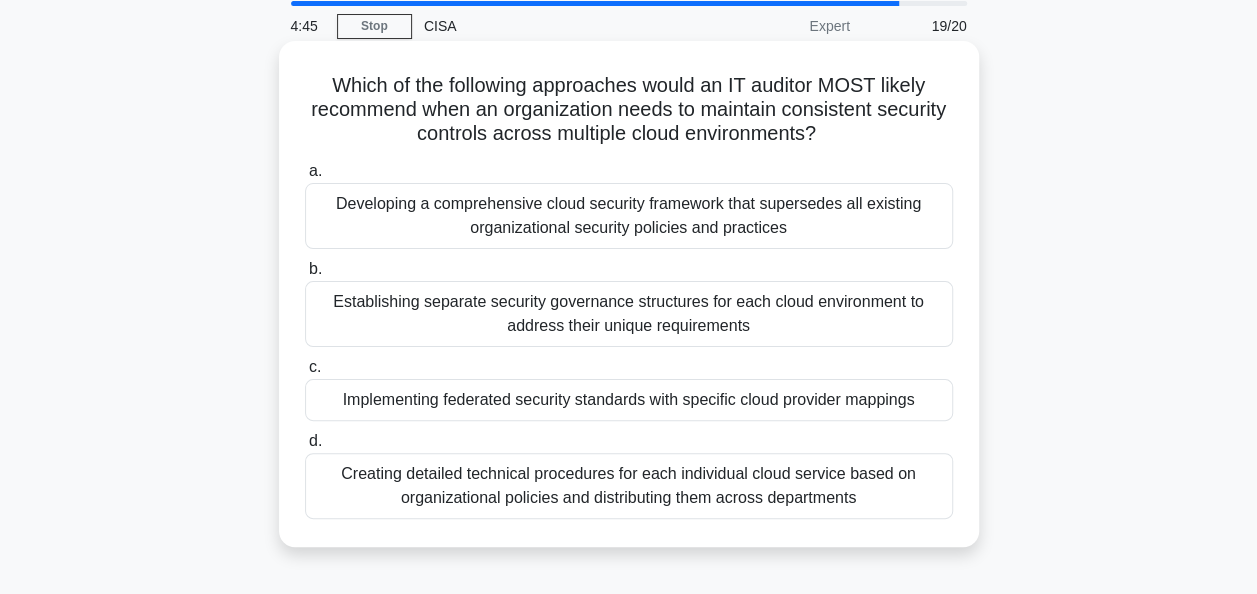 click on "Implementing federated security standards with specific cloud provider mappings" at bounding box center [629, 400] 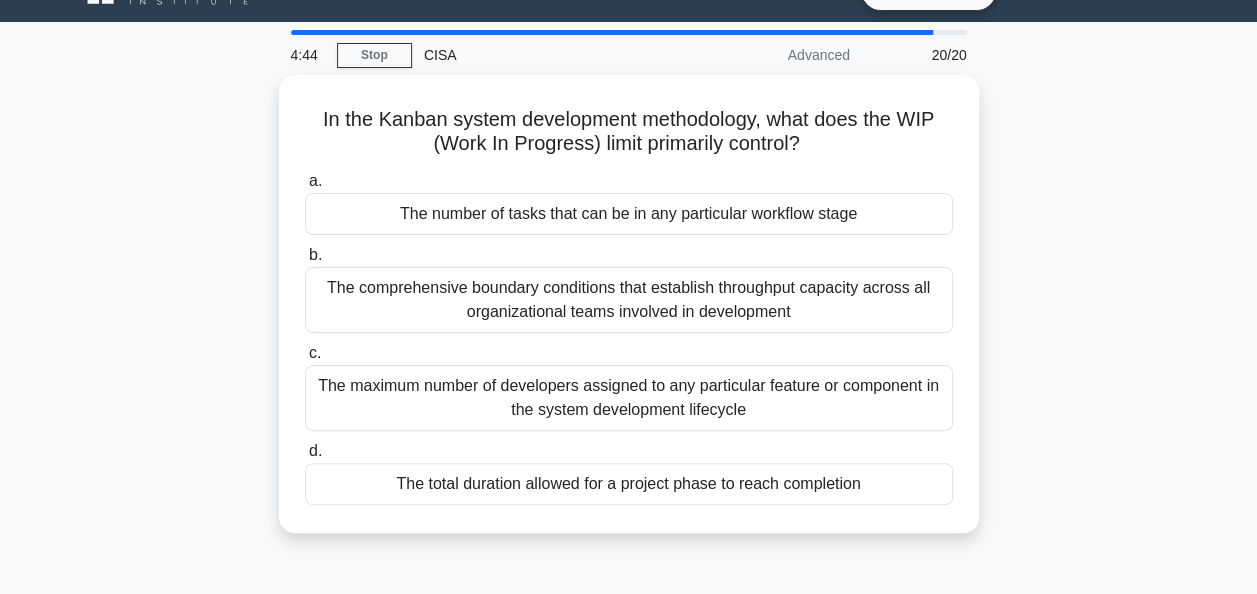 scroll, scrollTop: 44, scrollLeft: 0, axis: vertical 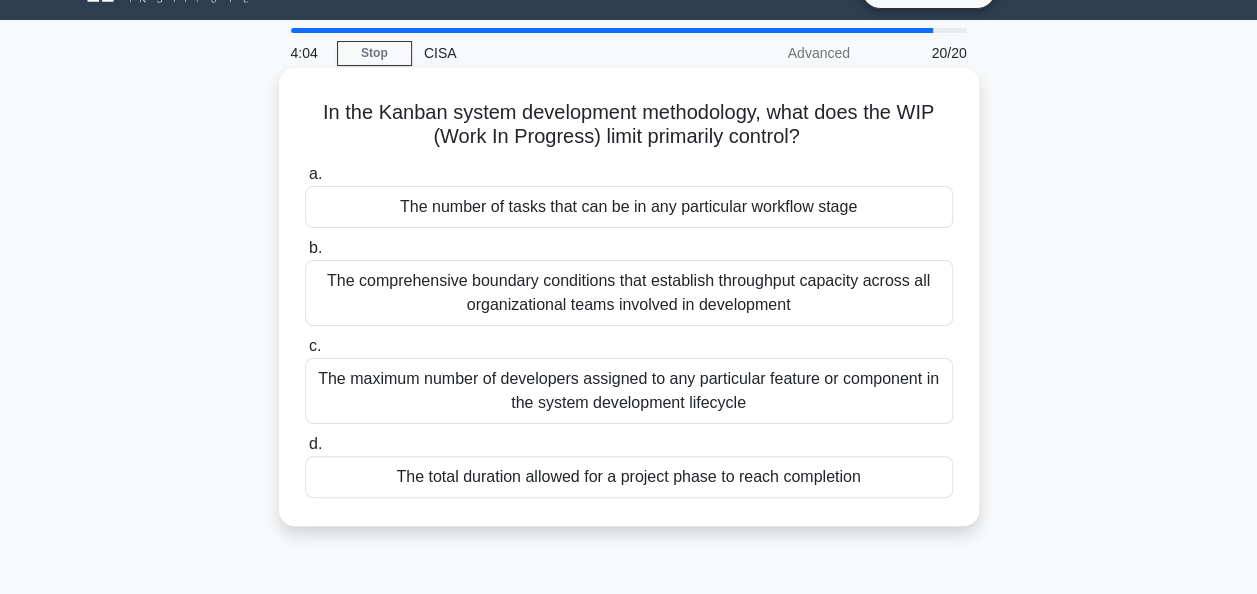 click on "The total duration allowed for a project phase to reach completion" at bounding box center (629, 477) 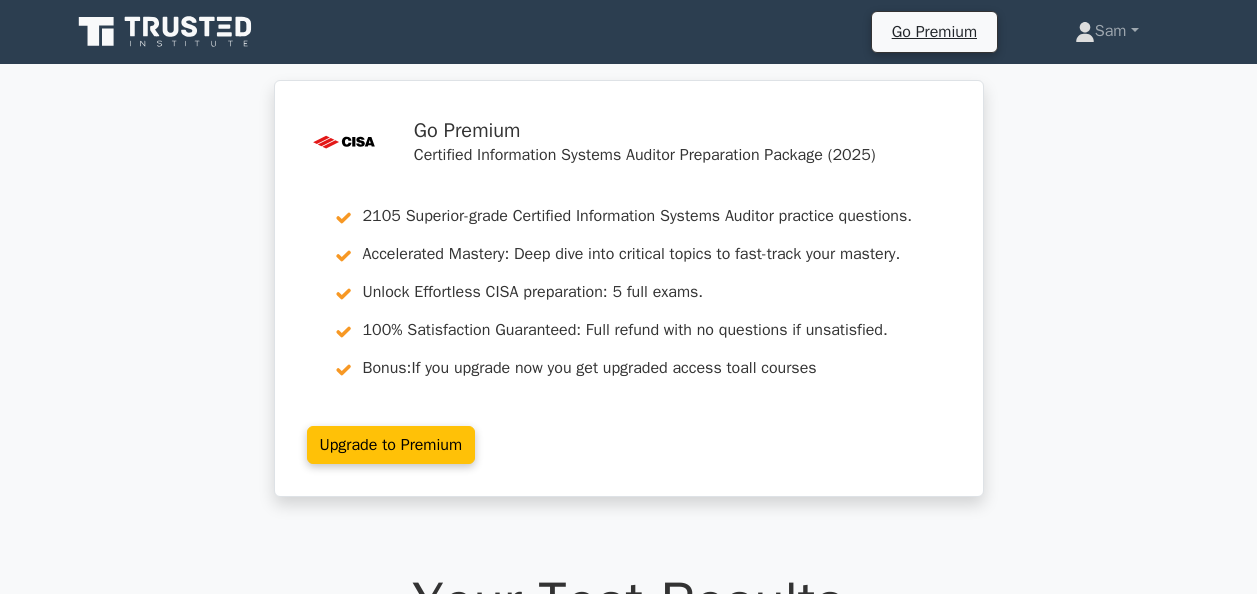 scroll, scrollTop: 201, scrollLeft: 0, axis: vertical 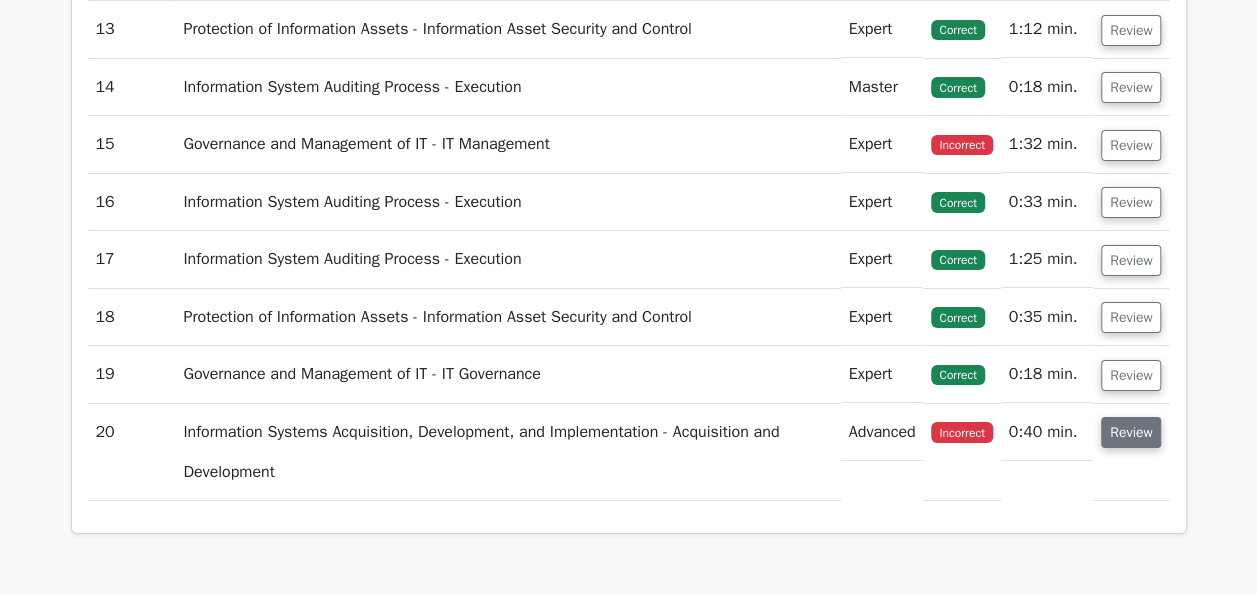 click on "Review" at bounding box center [1131, 432] 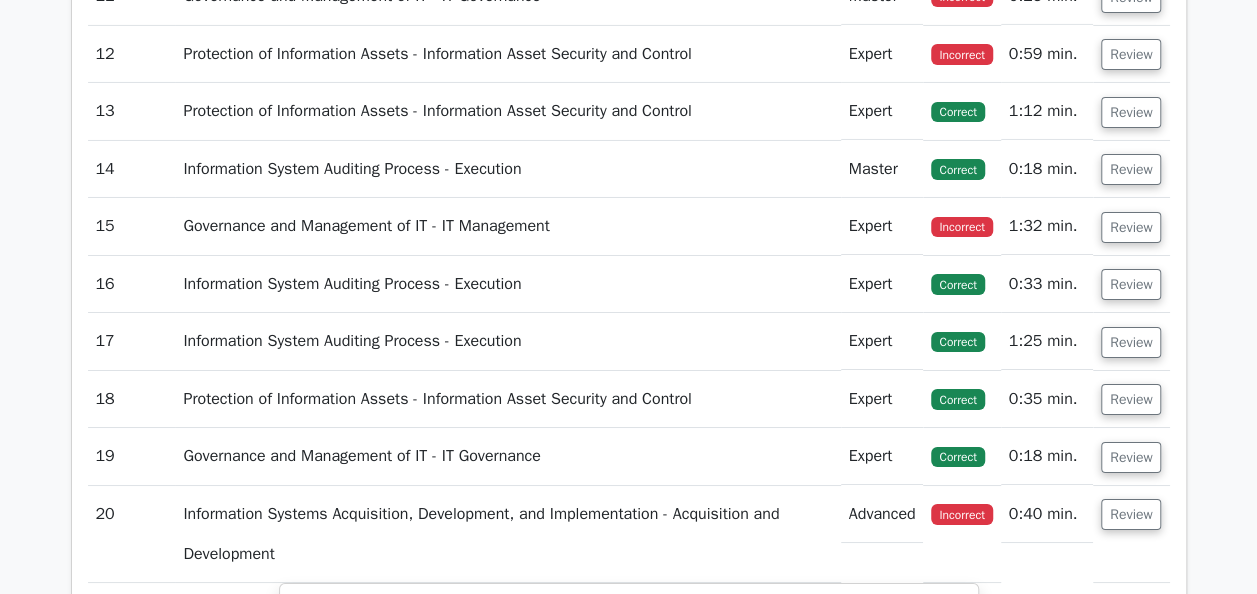 scroll, scrollTop: 3459, scrollLeft: 0, axis: vertical 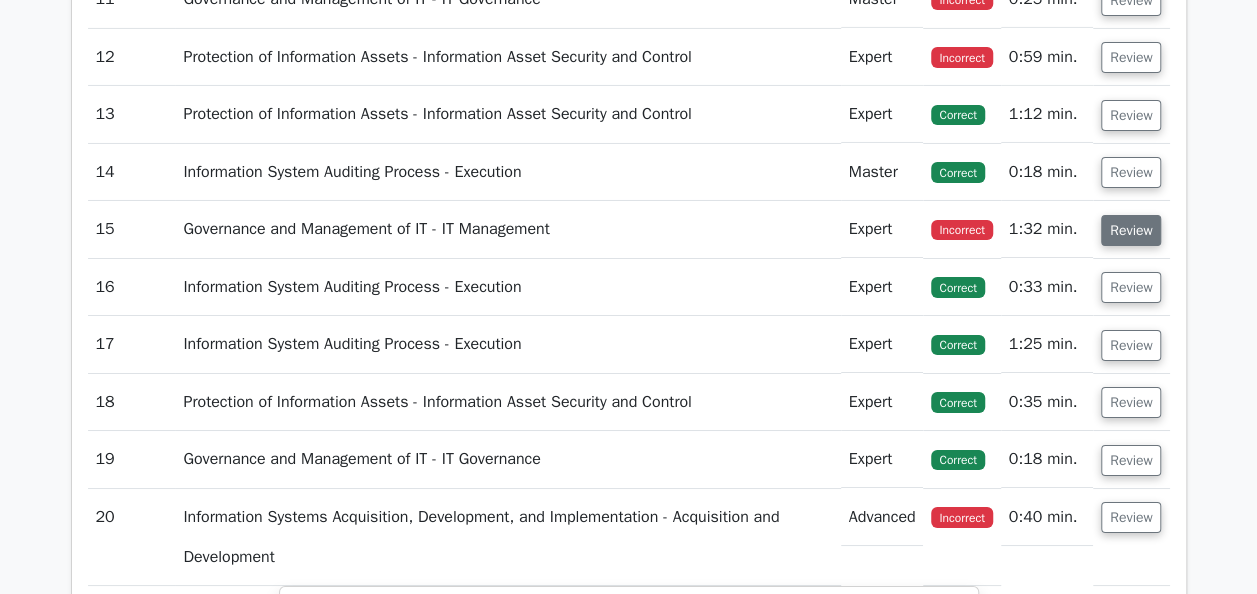 click on "Review" at bounding box center [1131, 230] 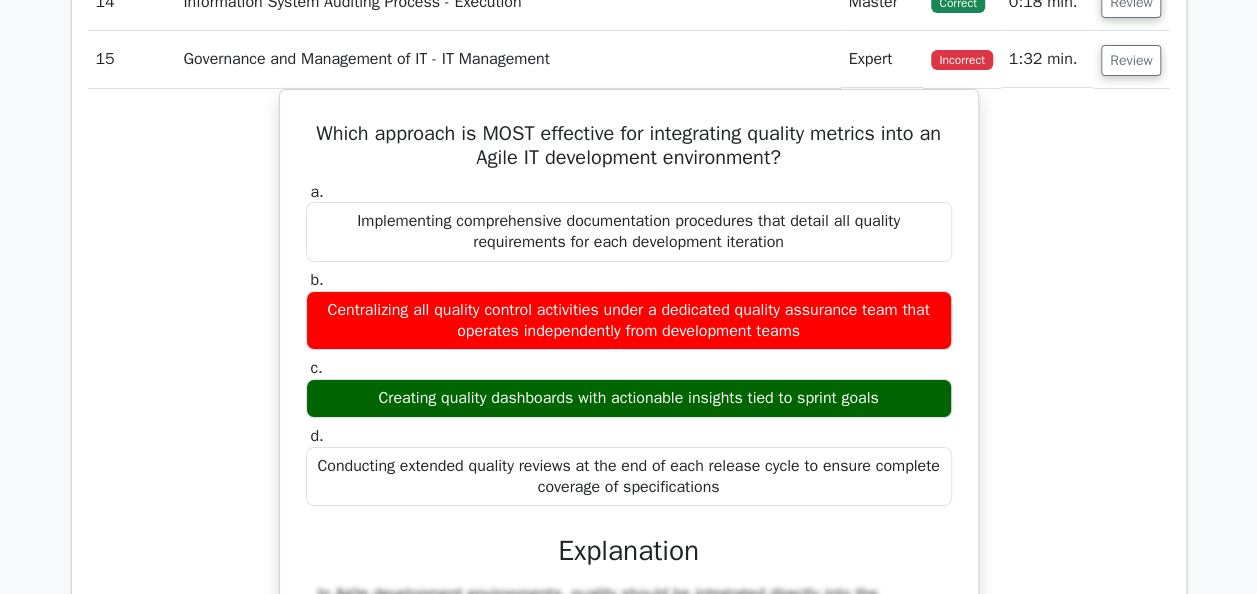 scroll, scrollTop: 3697, scrollLeft: 0, axis: vertical 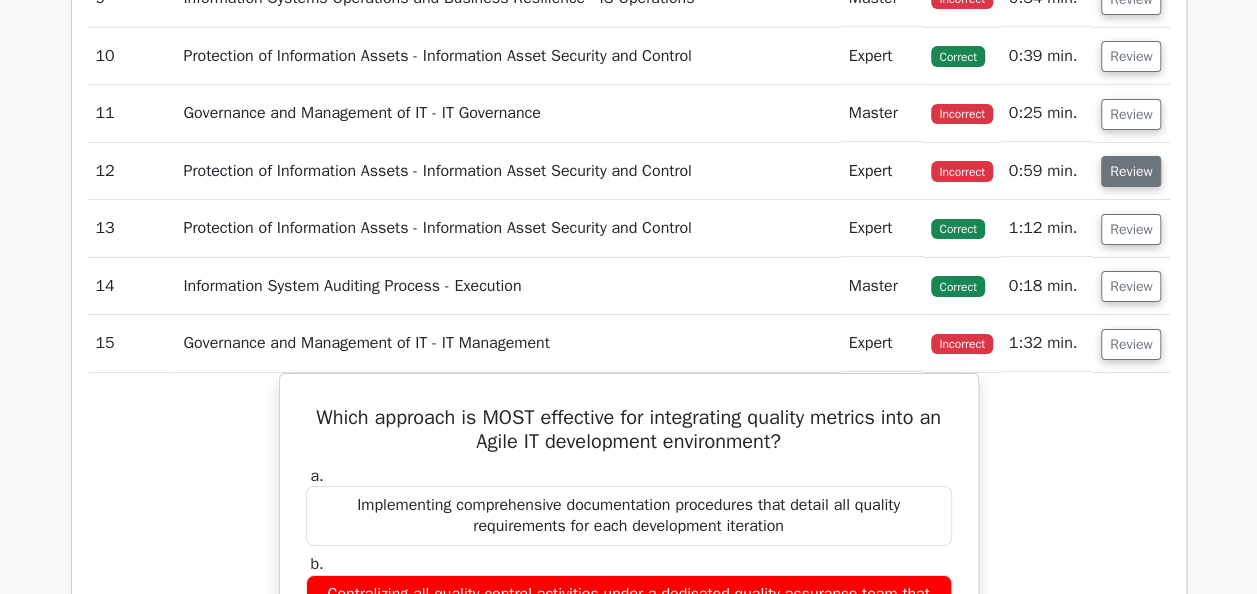 click on "Review" at bounding box center [1131, 171] 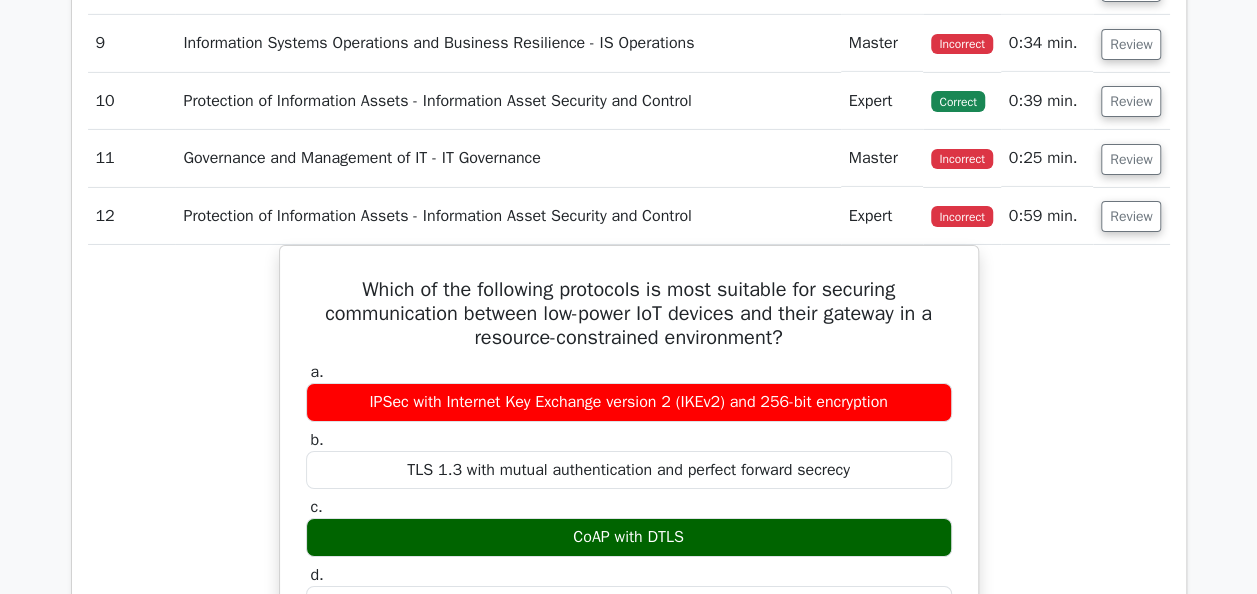 scroll, scrollTop: 3305, scrollLeft: 0, axis: vertical 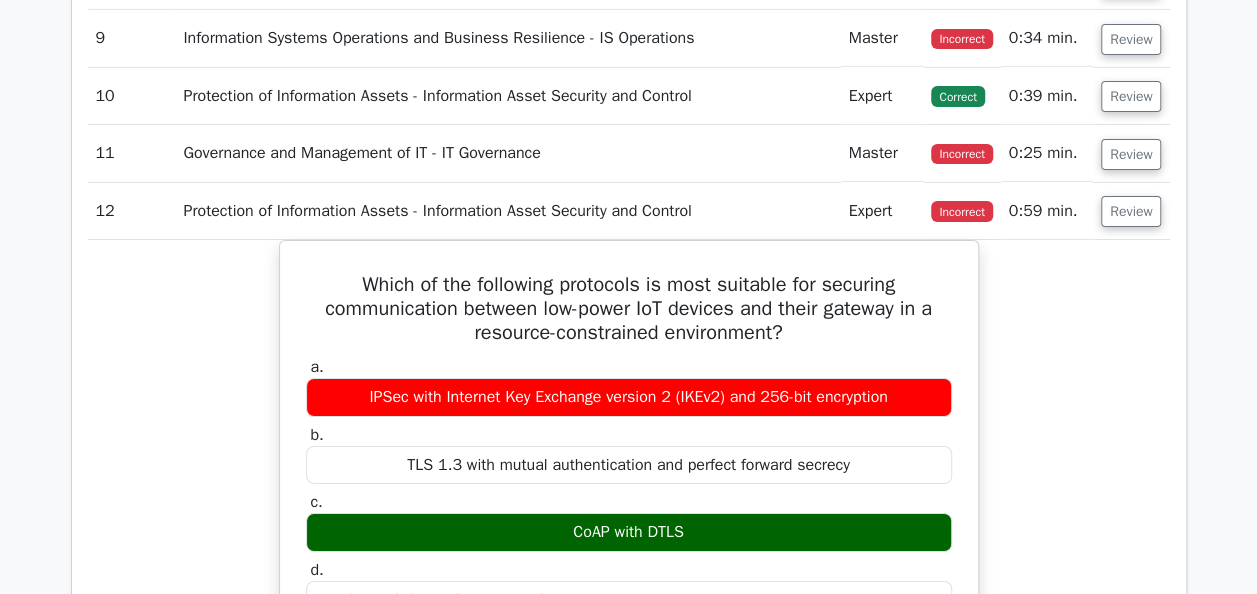 click on "Review" at bounding box center (1131, 96) 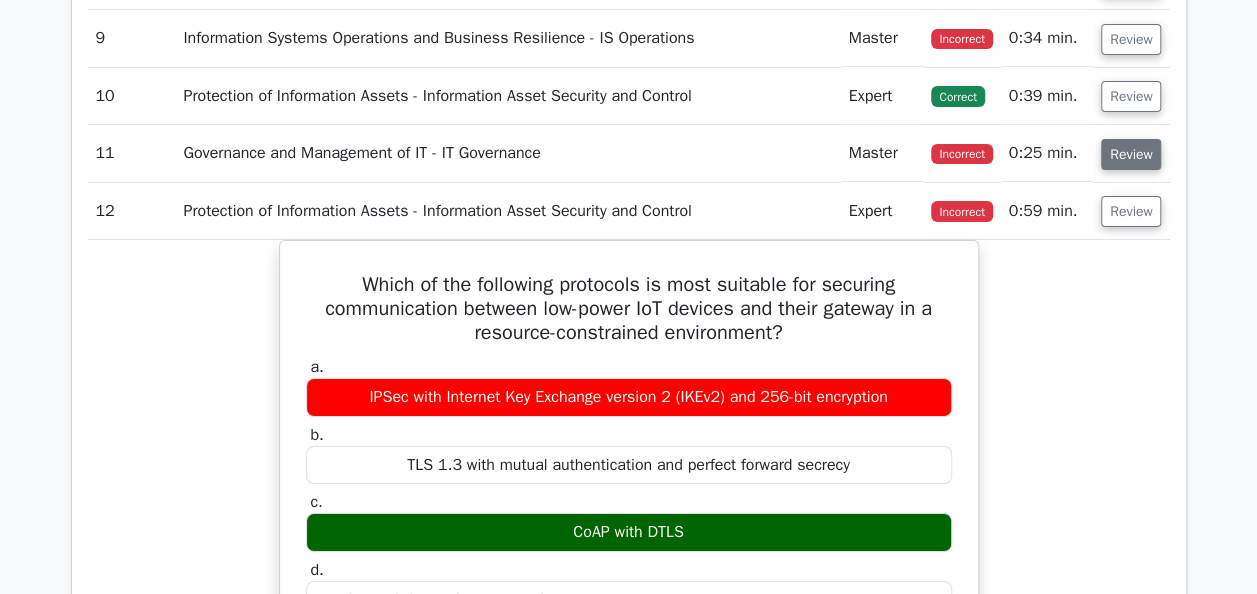 click on "Review" at bounding box center [1131, 154] 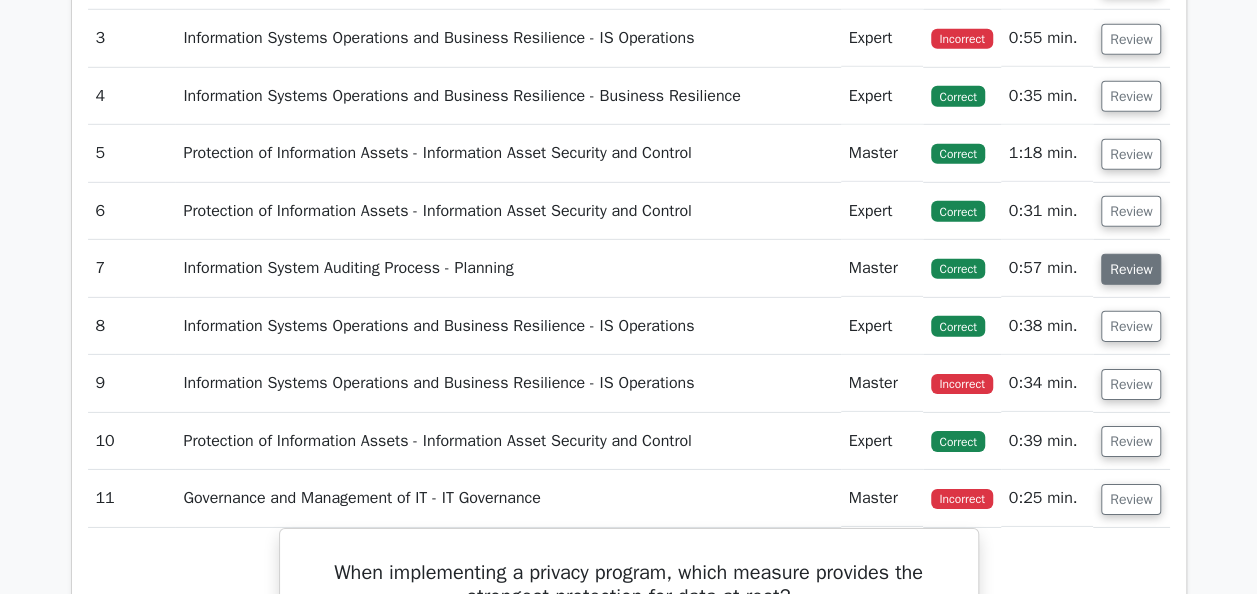 scroll, scrollTop: 2959, scrollLeft: 0, axis: vertical 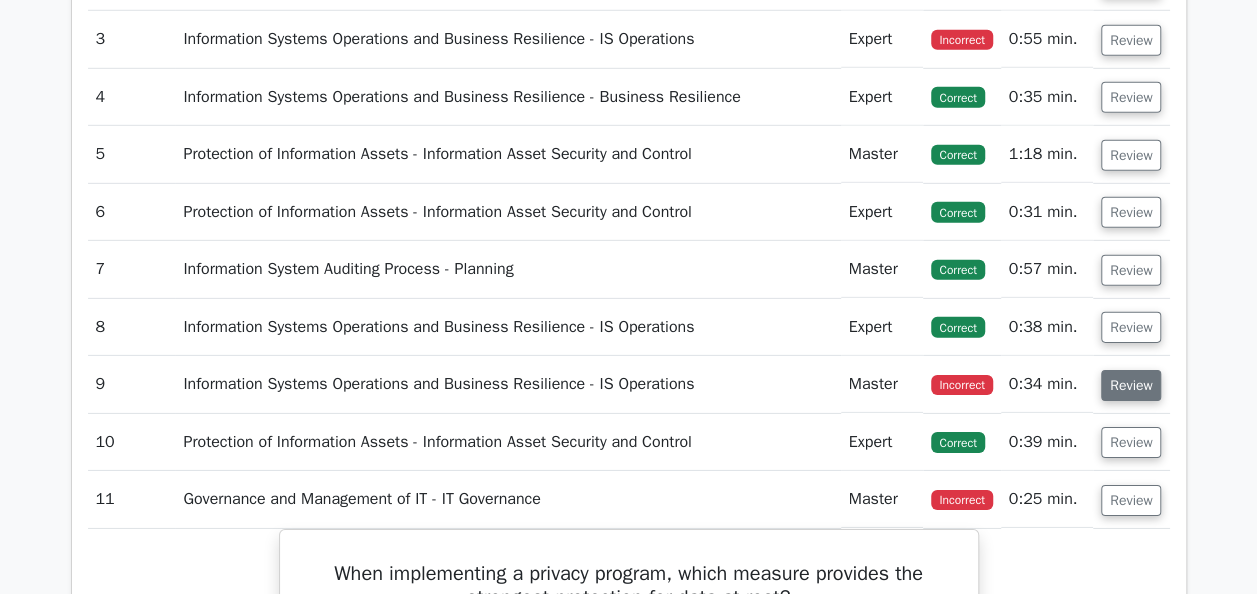 click on "Review" at bounding box center [1131, 385] 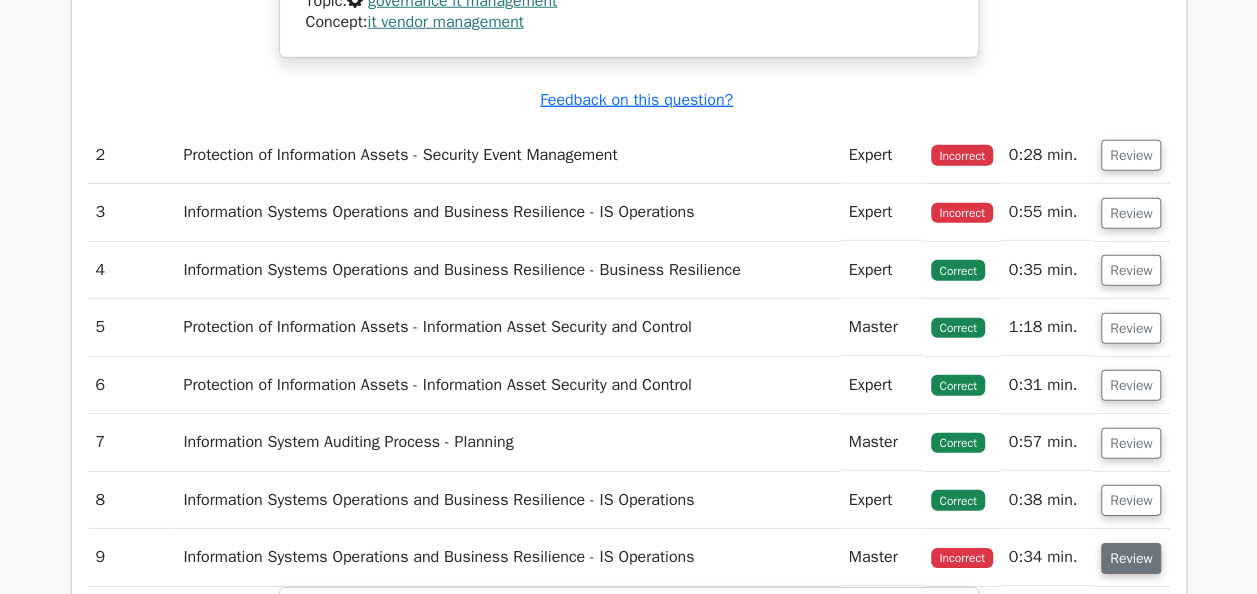 scroll, scrollTop: 2785, scrollLeft: 0, axis: vertical 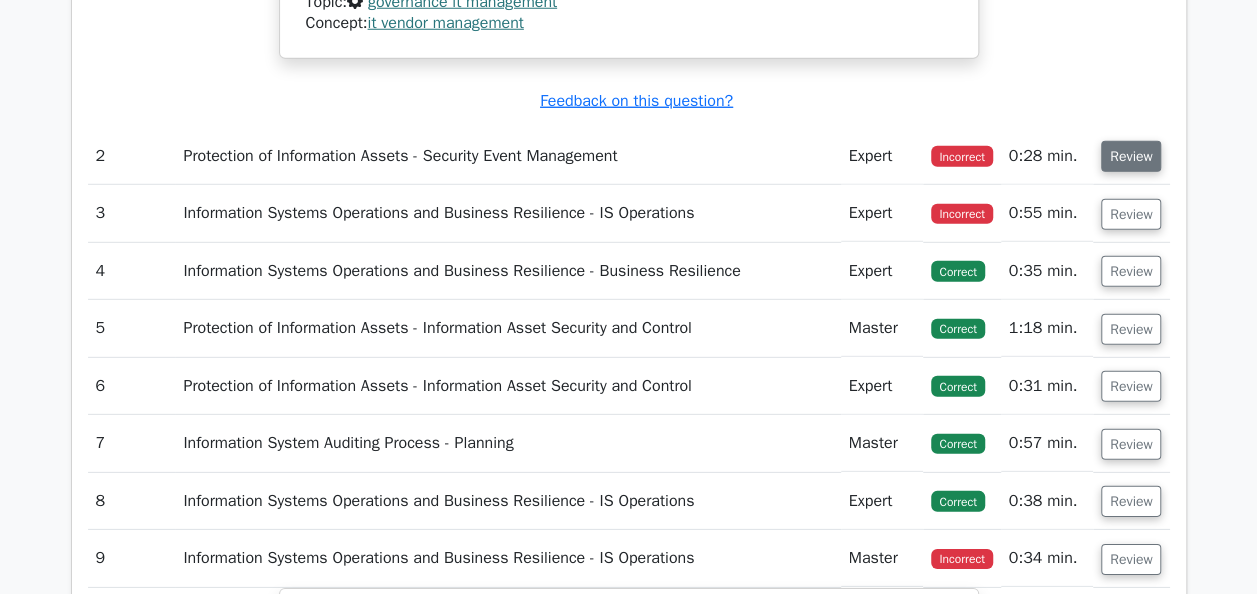 click on "Review" at bounding box center [1131, 156] 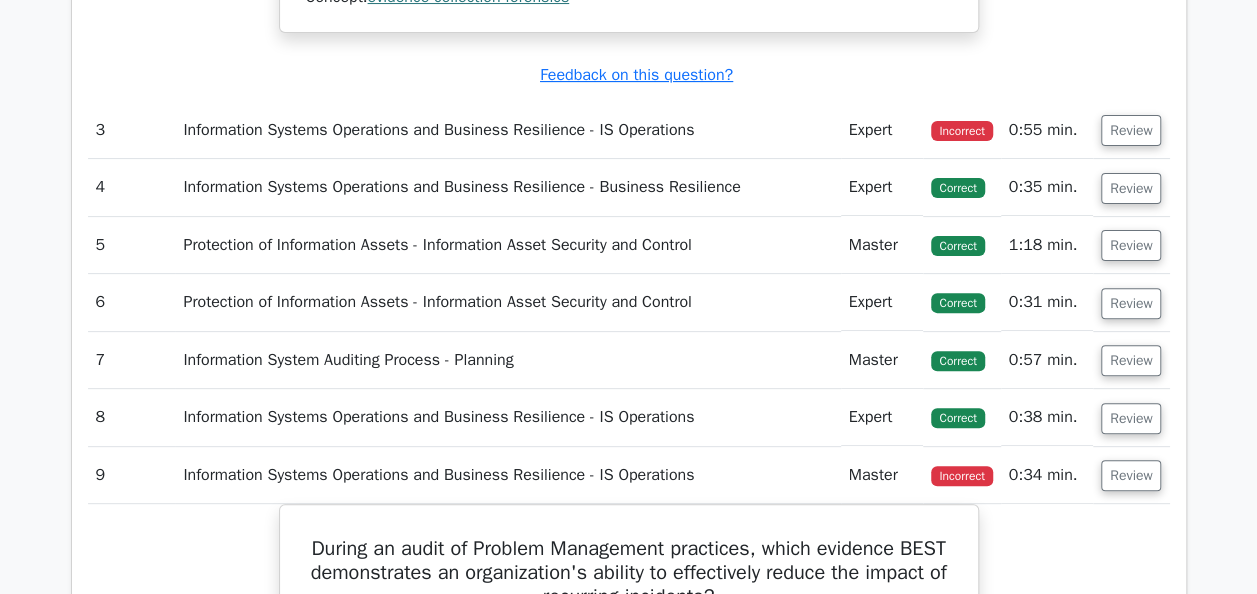 scroll, scrollTop: 3974, scrollLeft: 0, axis: vertical 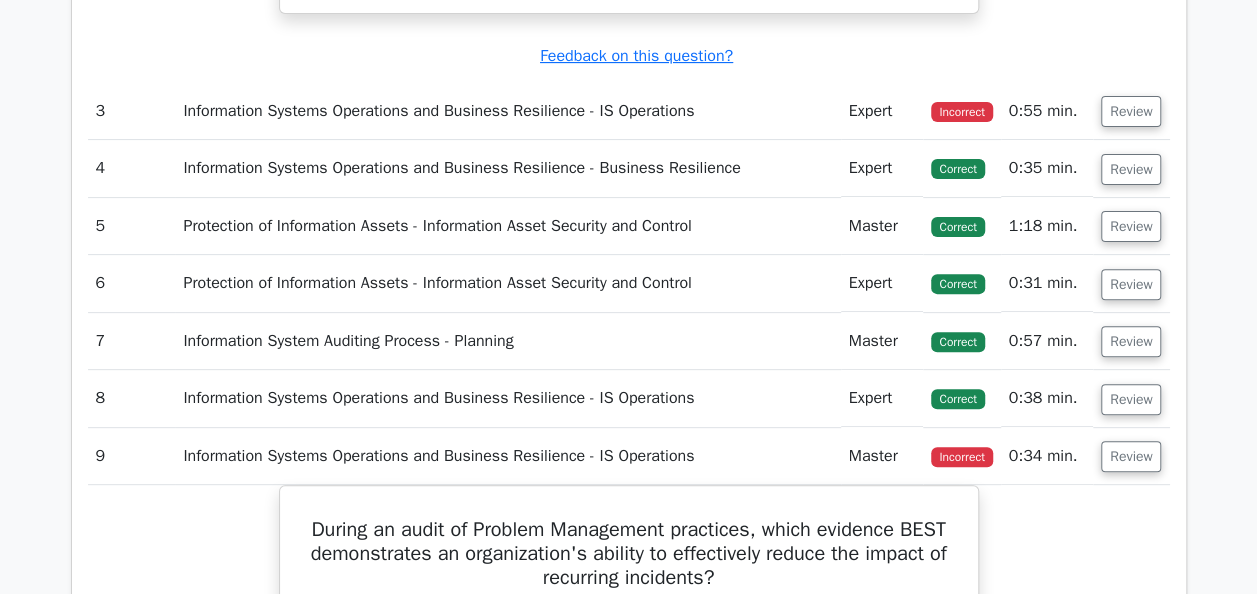 click on "Review" at bounding box center (1131, 111) 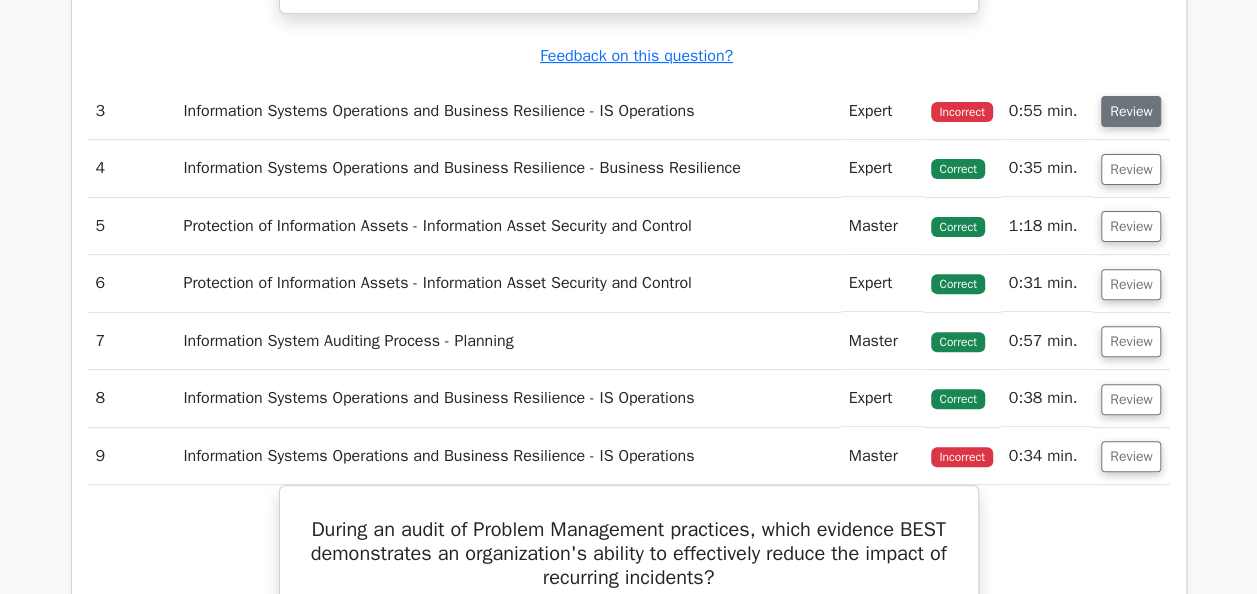 click on "Review" at bounding box center (1131, 111) 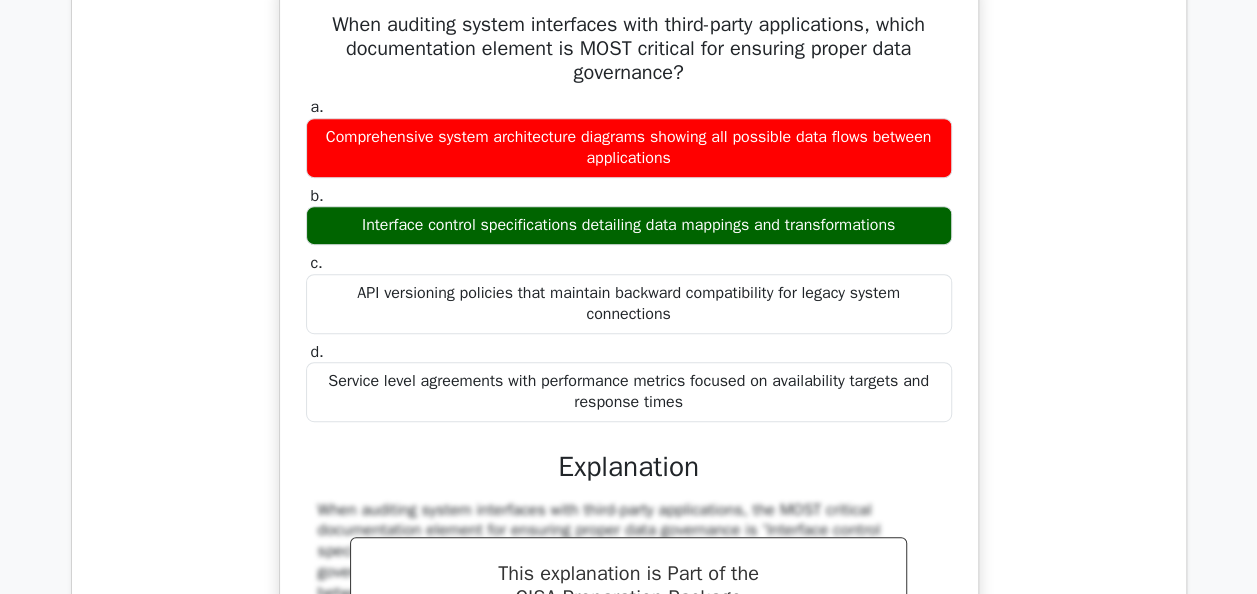 scroll, scrollTop: 4135, scrollLeft: 0, axis: vertical 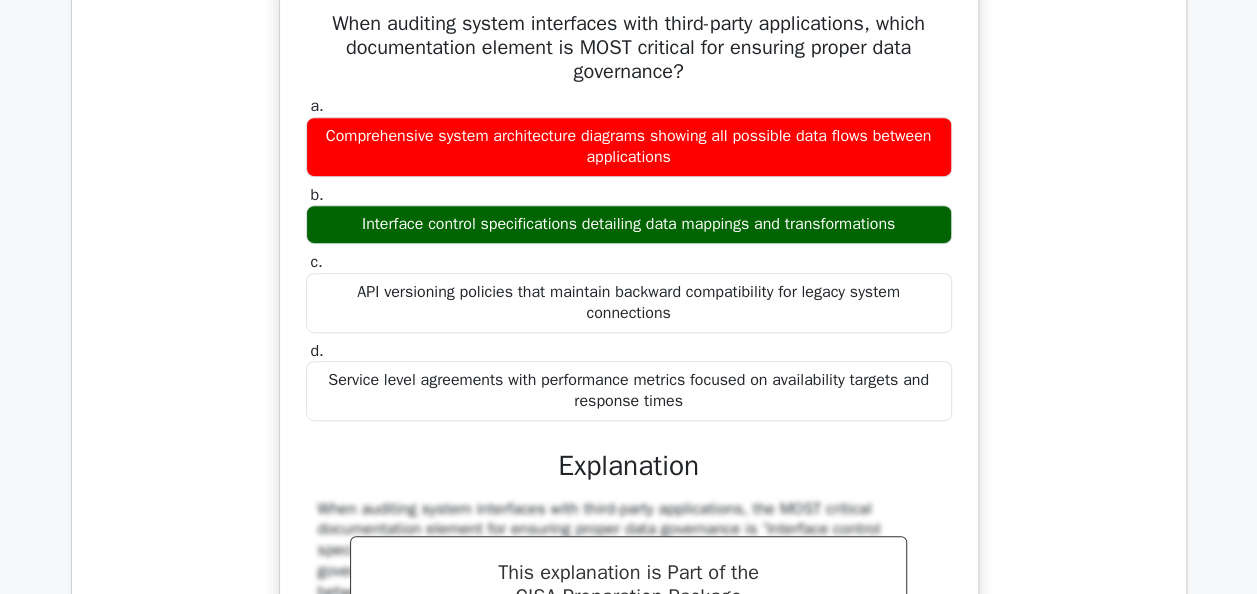 type 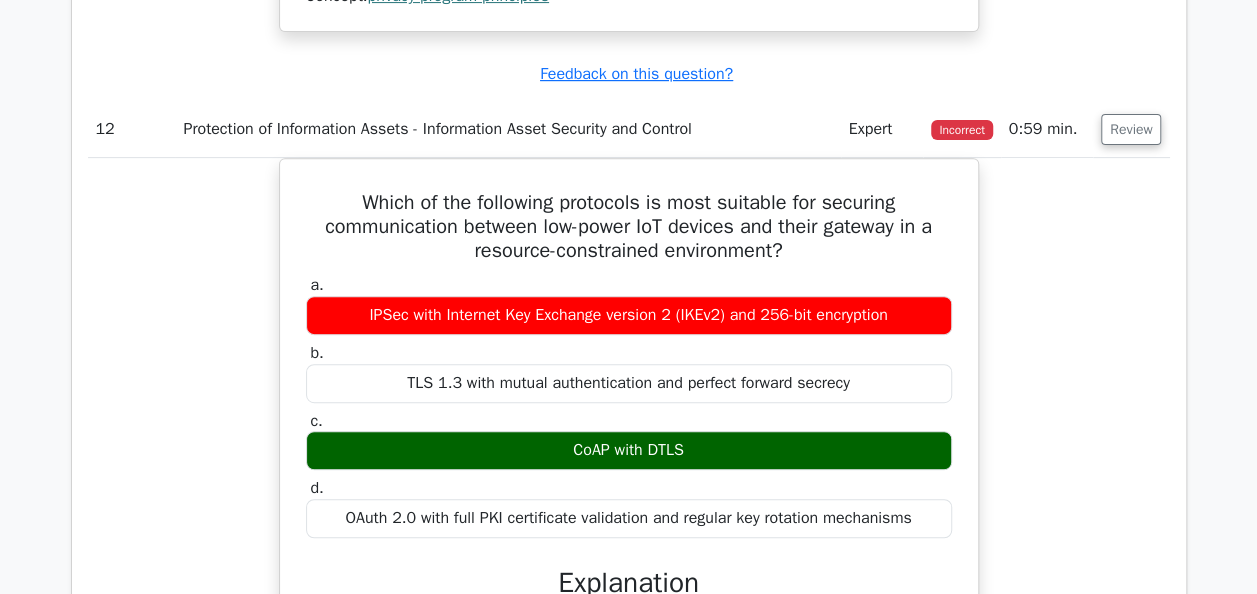 scroll, scrollTop: 7854, scrollLeft: 0, axis: vertical 